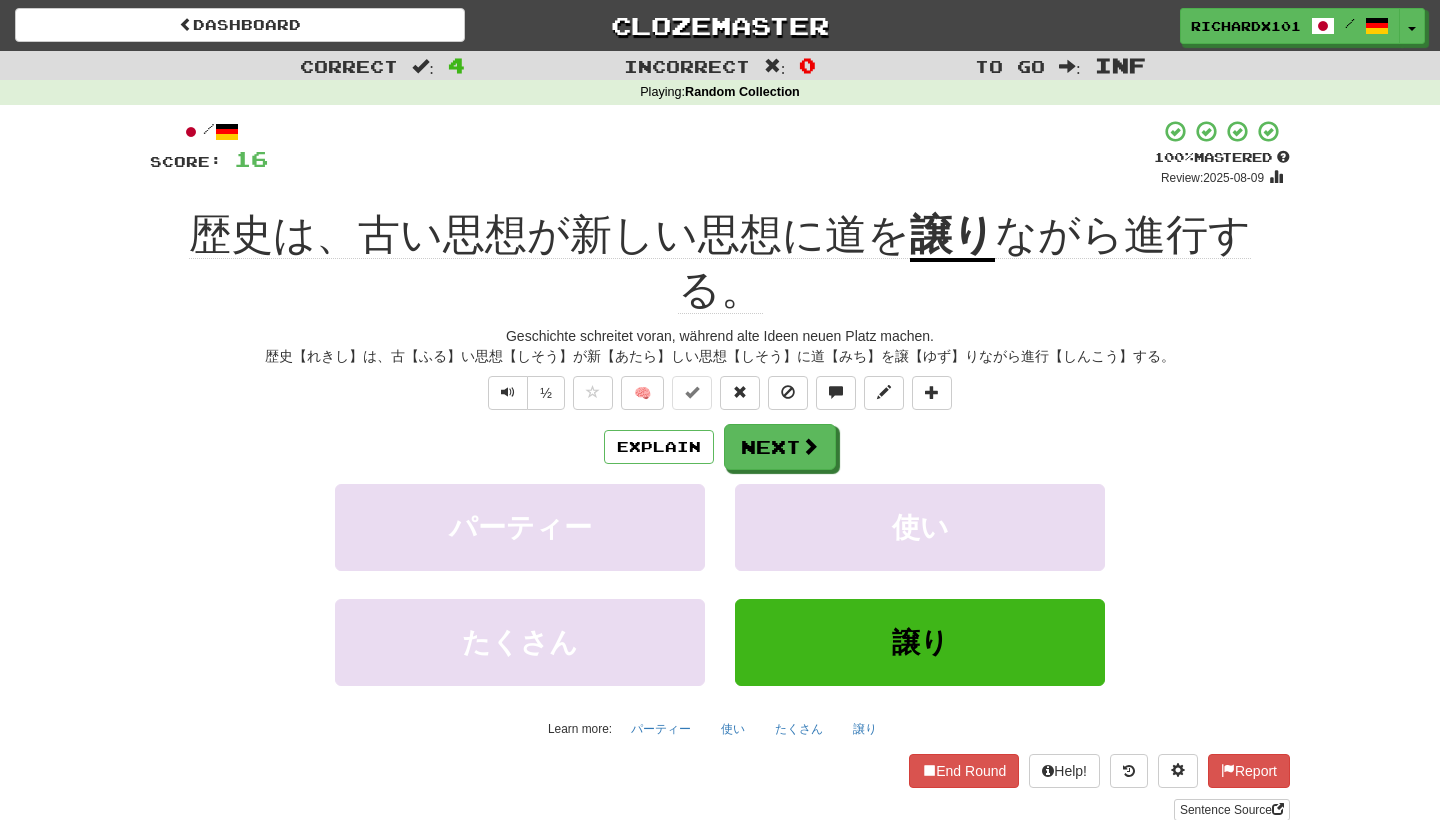 scroll, scrollTop: 0, scrollLeft: 0, axis: both 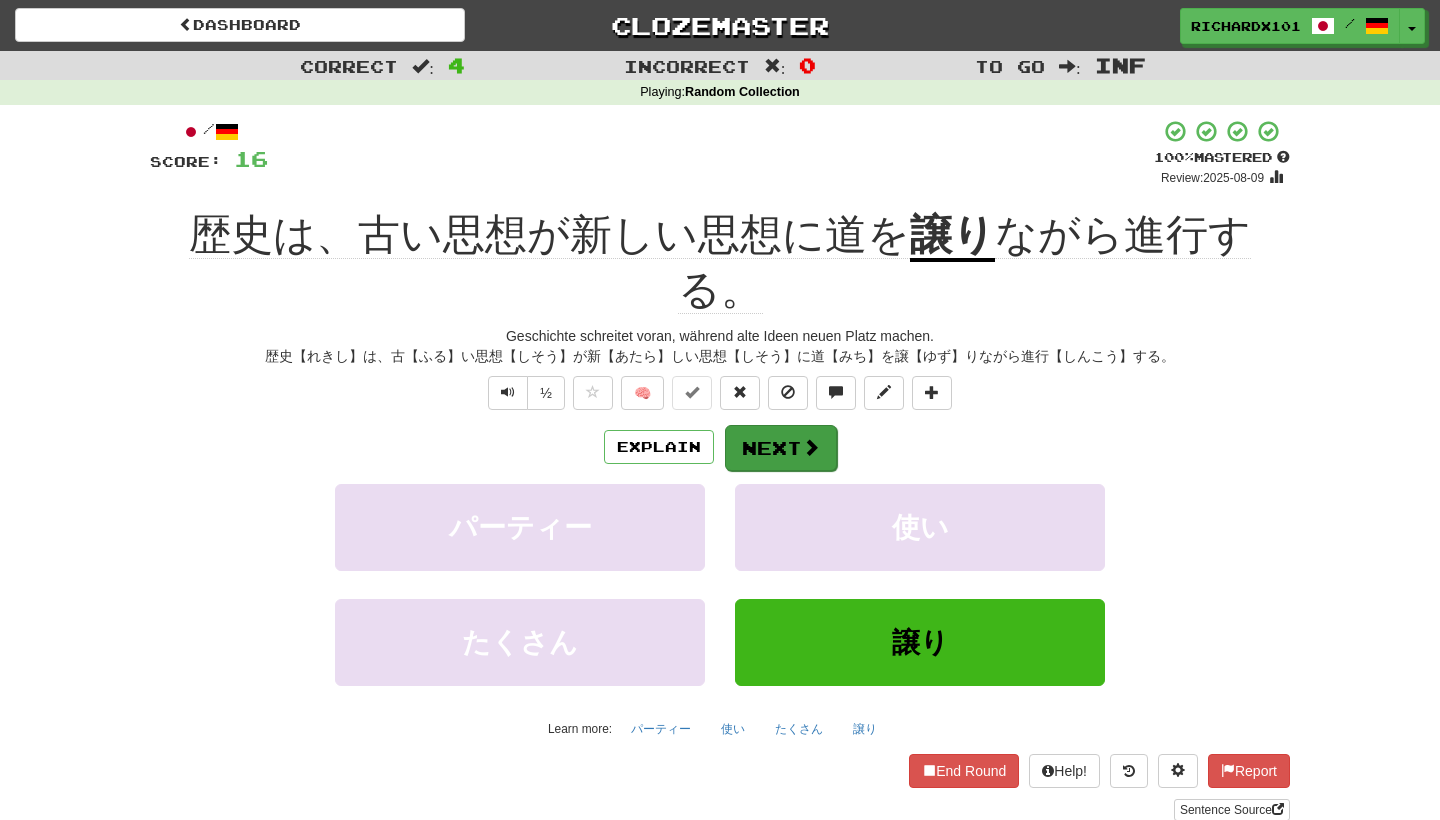 click on "Next" at bounding box center [781, 448] 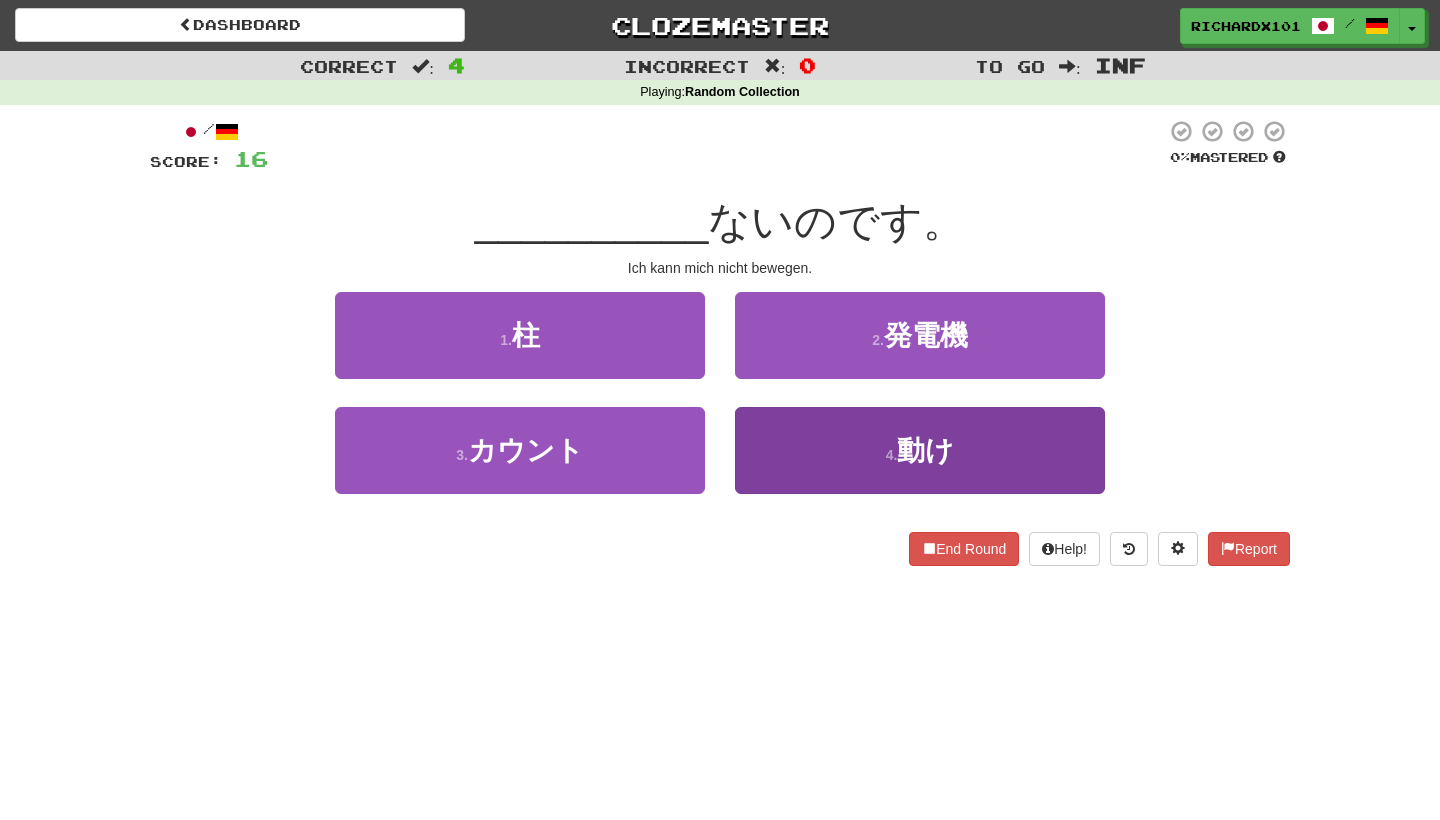 click on "4 .  動け" at bounding box center (920, 450) 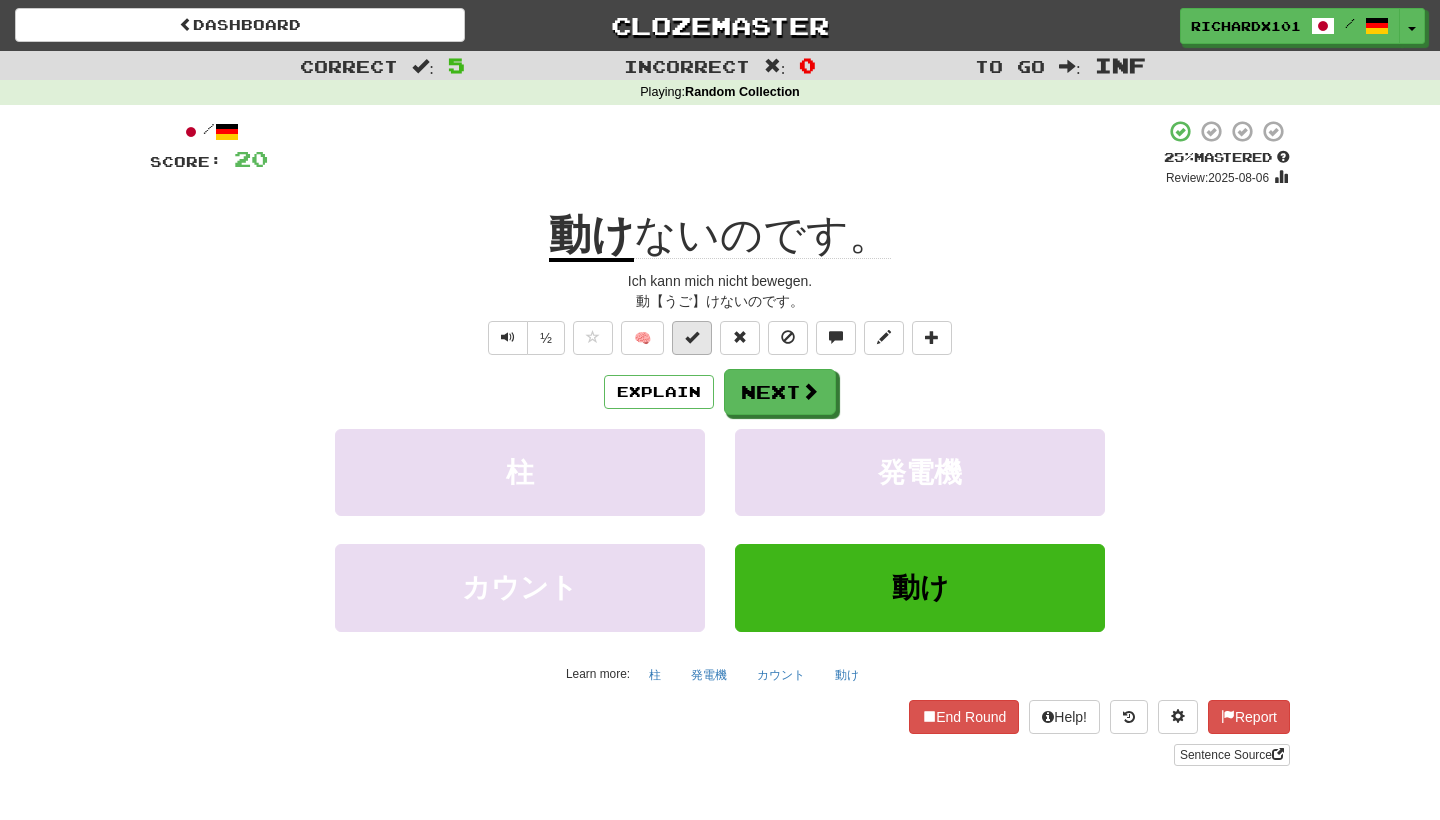 click at bounding box center (692, 338) 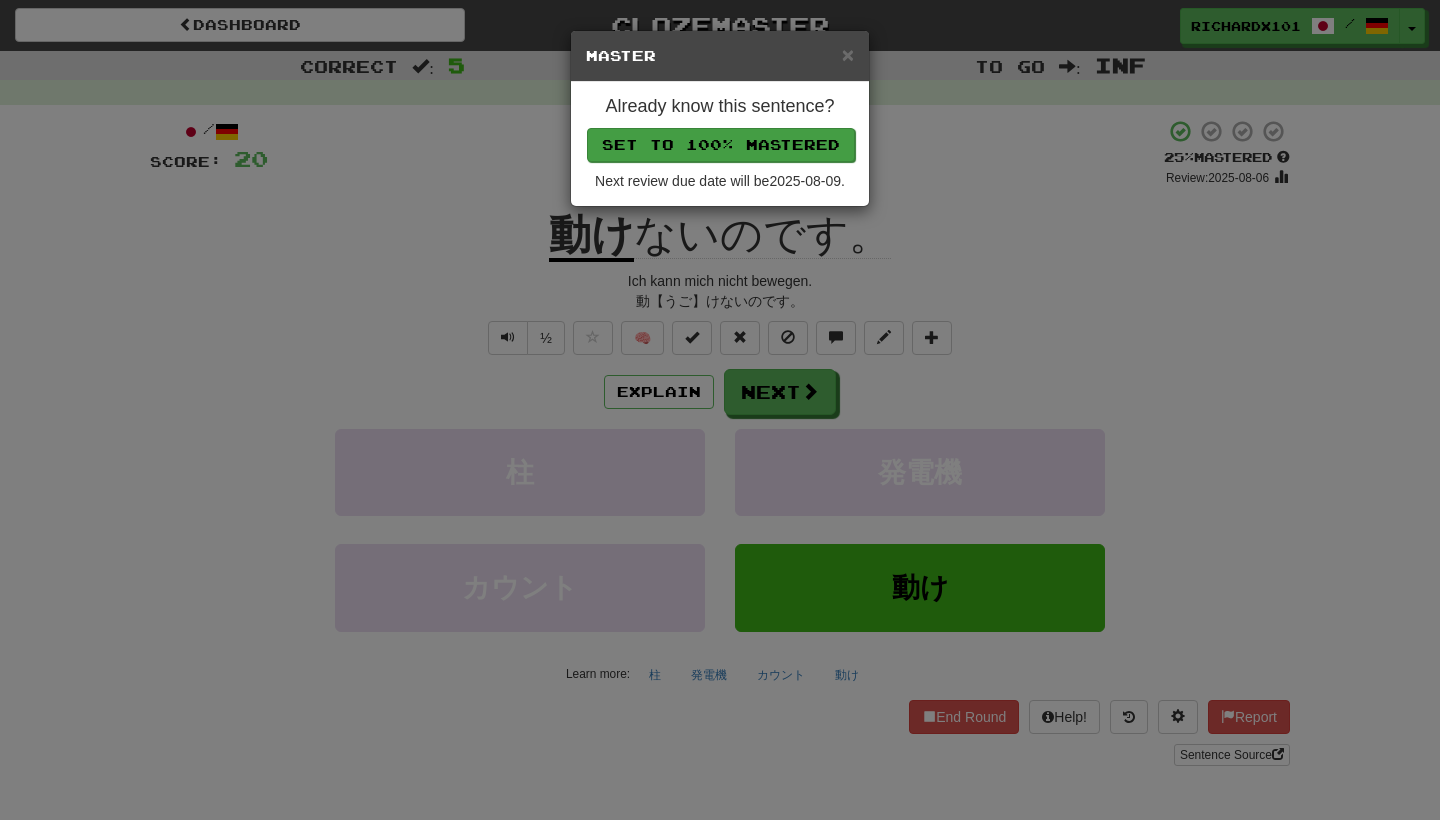 click on "Set to 100% Mastered" at bounding box center [721, 145] 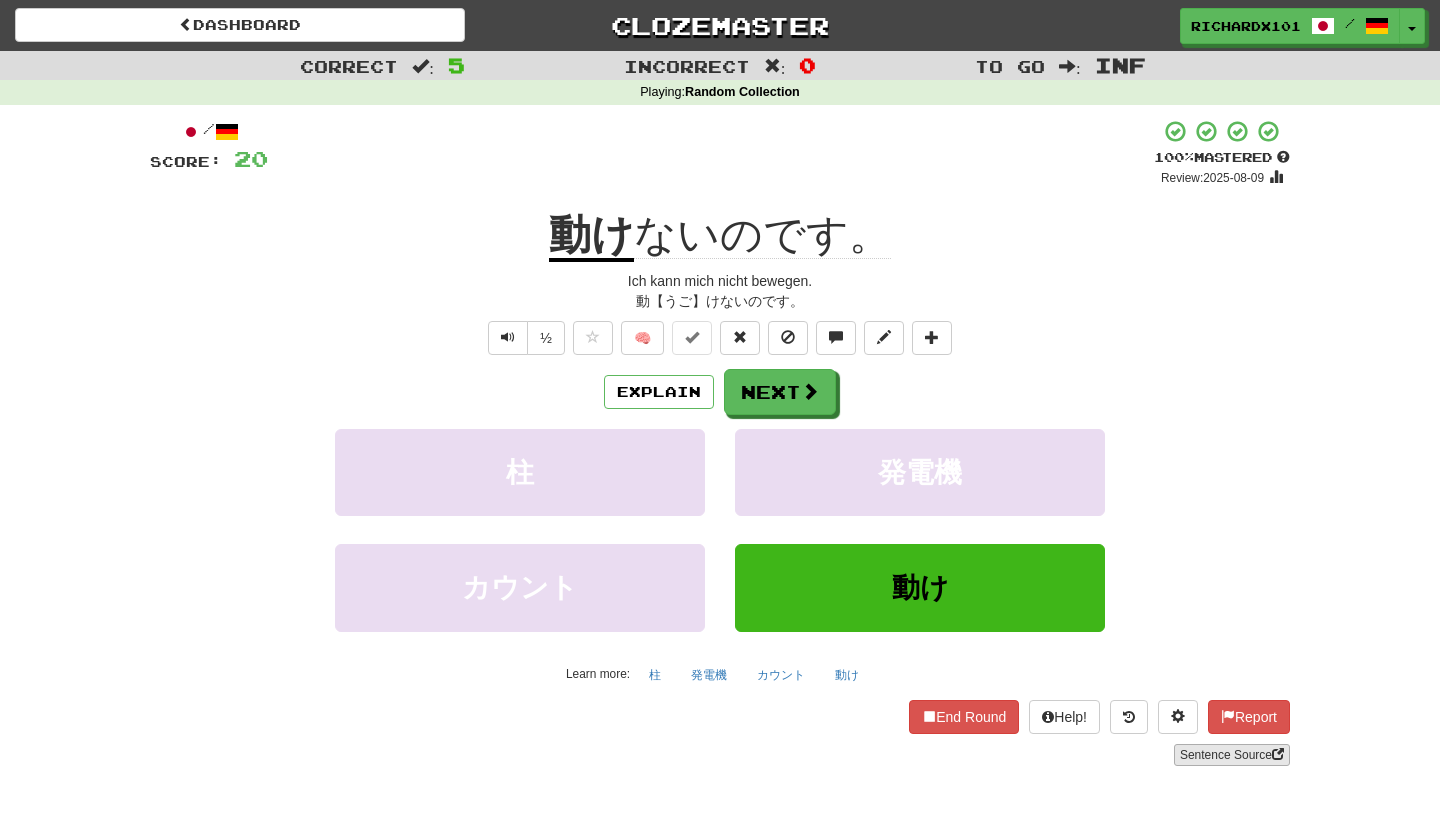 click on "Sentence Source" at bounding box center (1232, 755) 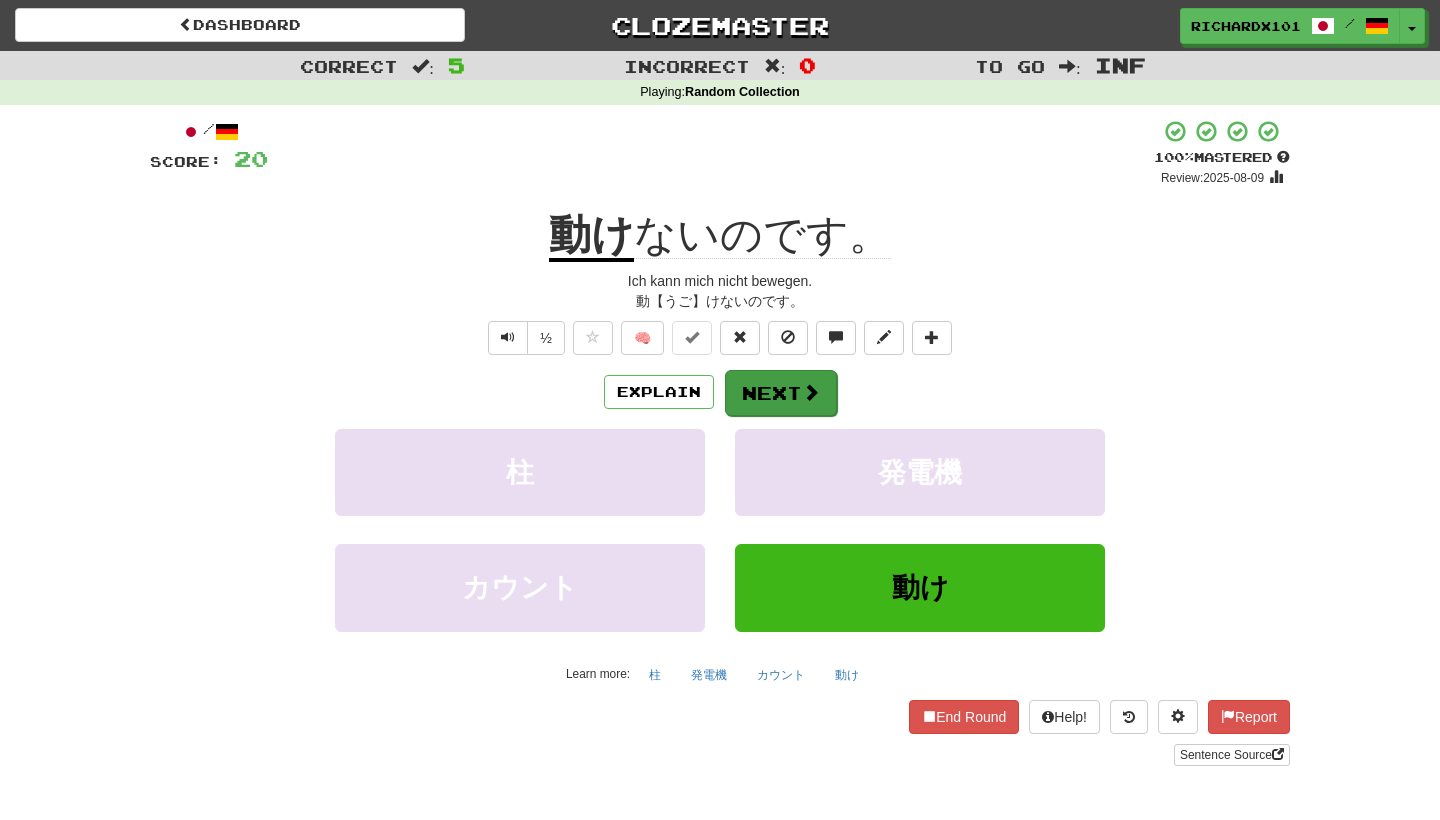 click on "Next" at bounding box center (781, 393) 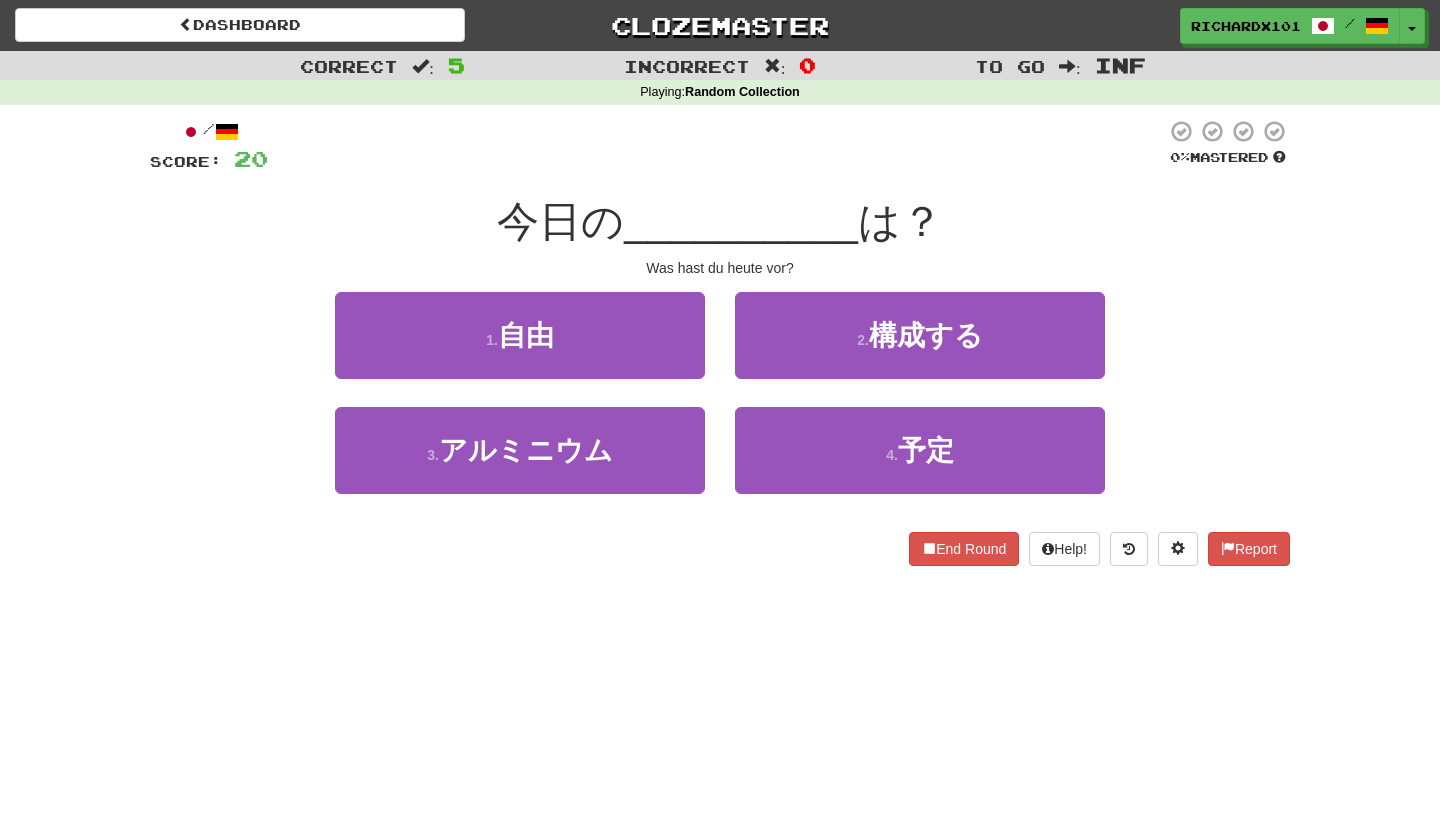 drag, startPoint x: 663, startPoint y: 357, endPoint x: 753, endPoint y: 534, distance: 198.56737 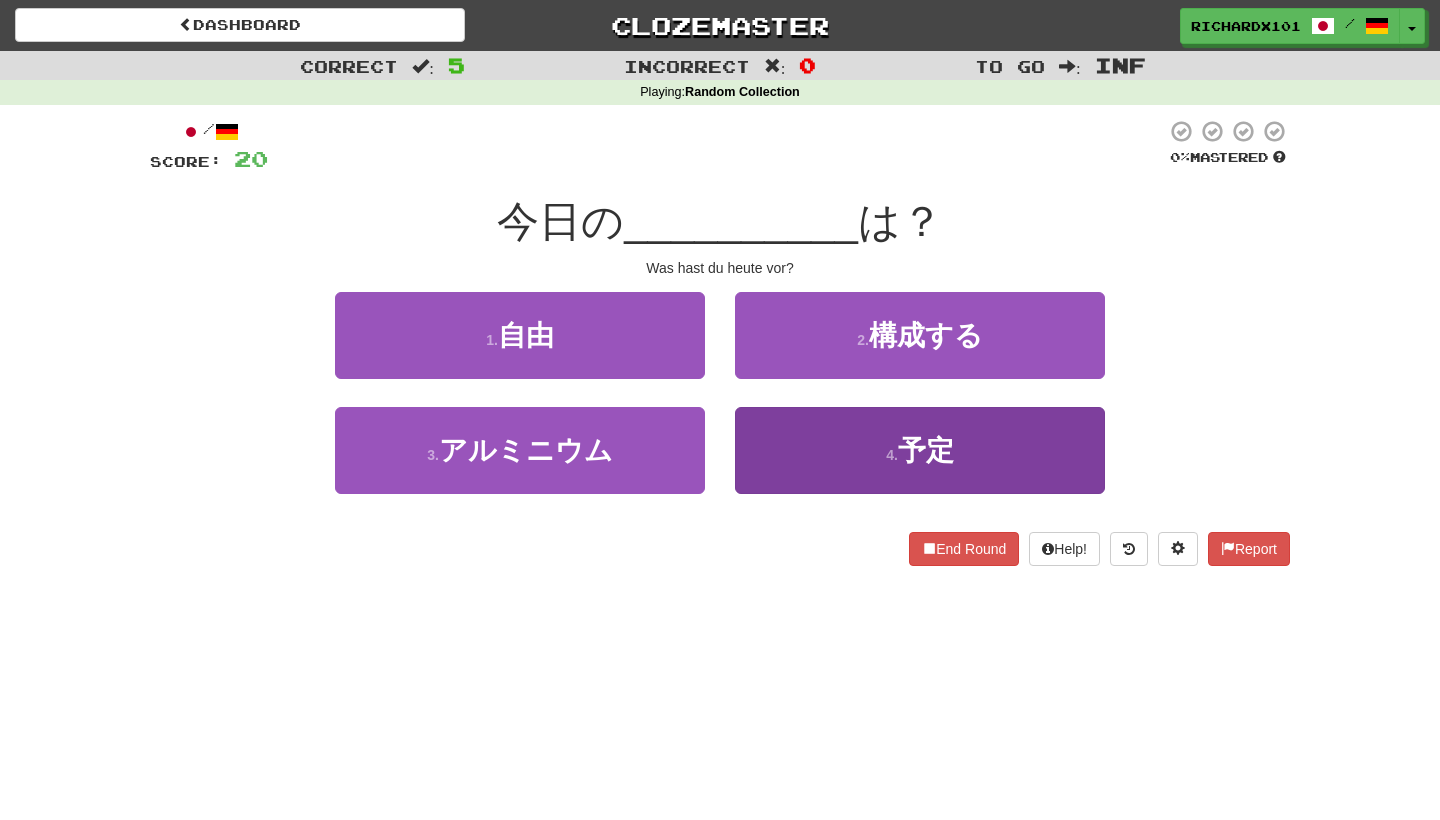 click on "4 .  予定" at bounding box center [920, 450] 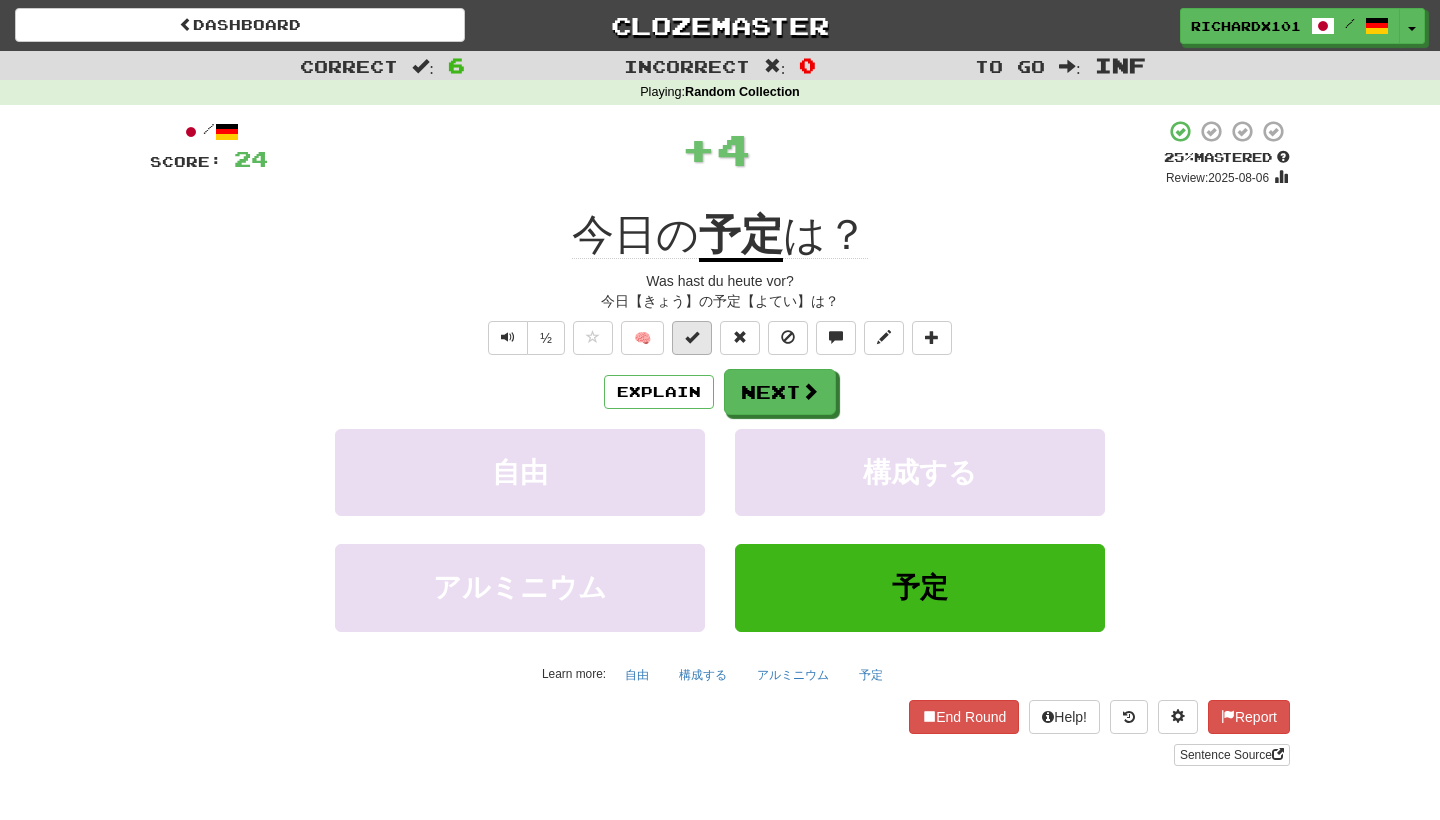 click at bounding box center [692, 338] 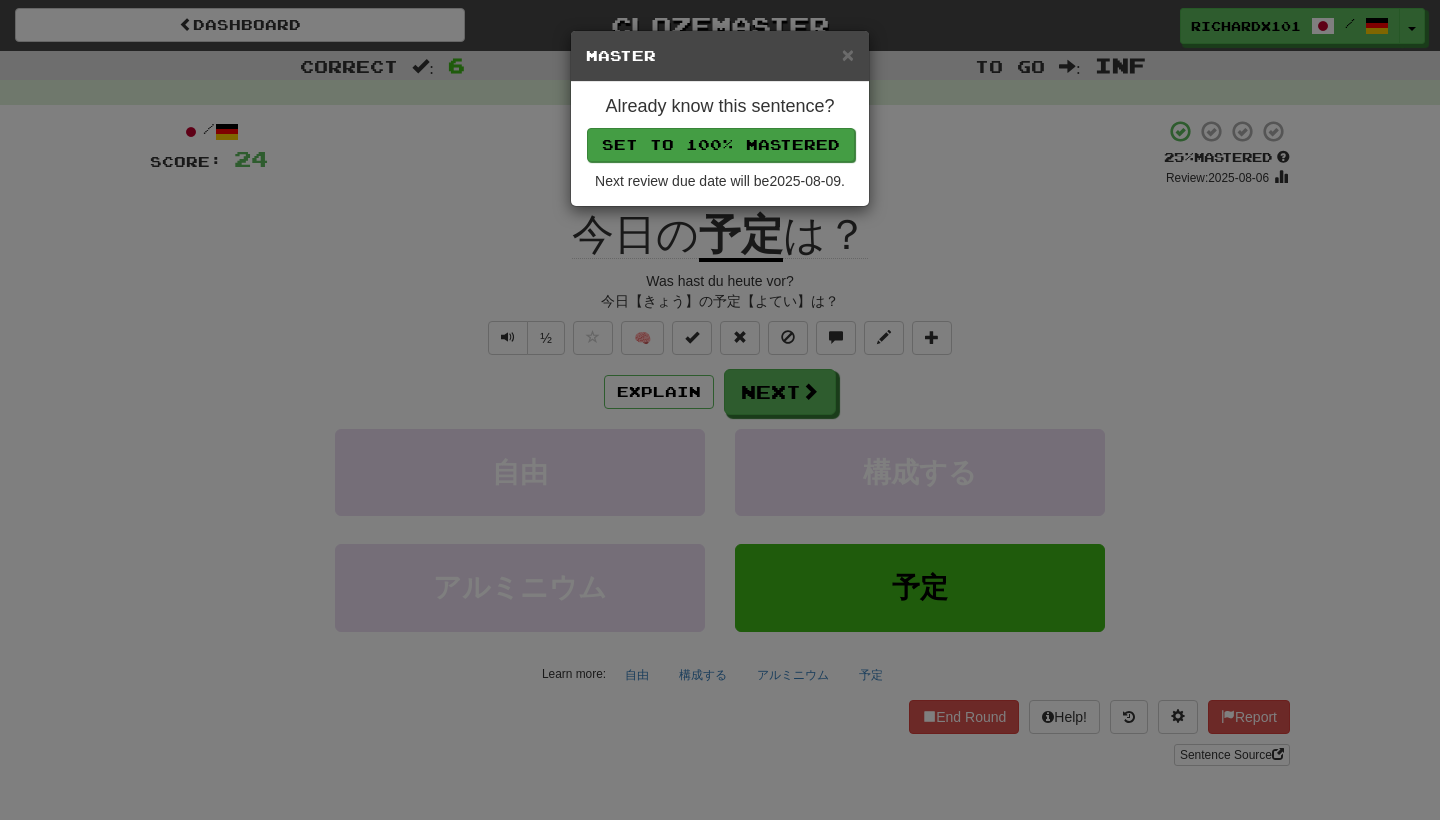 click on "Set to 100% Mastered" at bounding box center (721, 145) 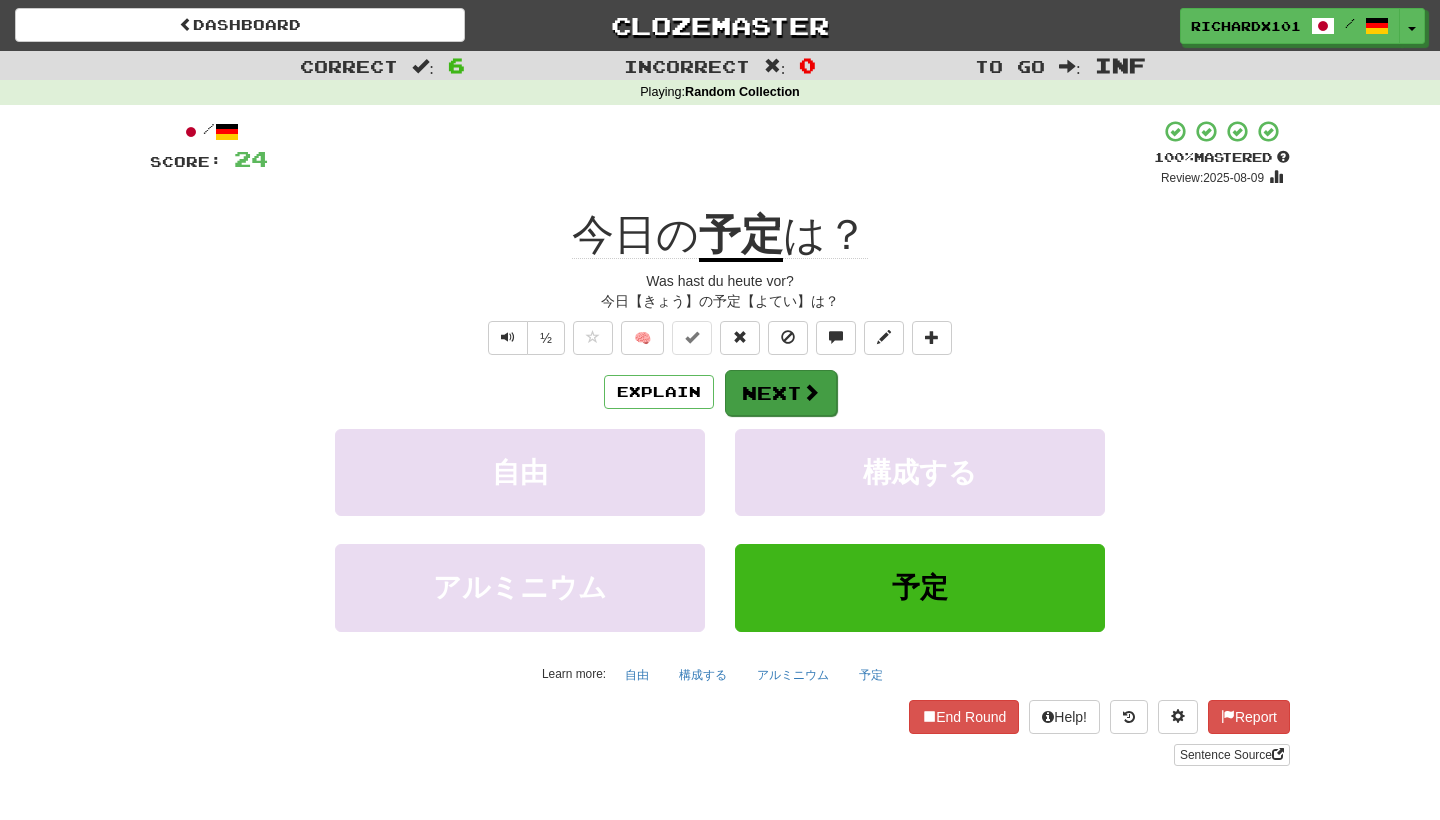 click on "Next" at bounding box center [781, 393] 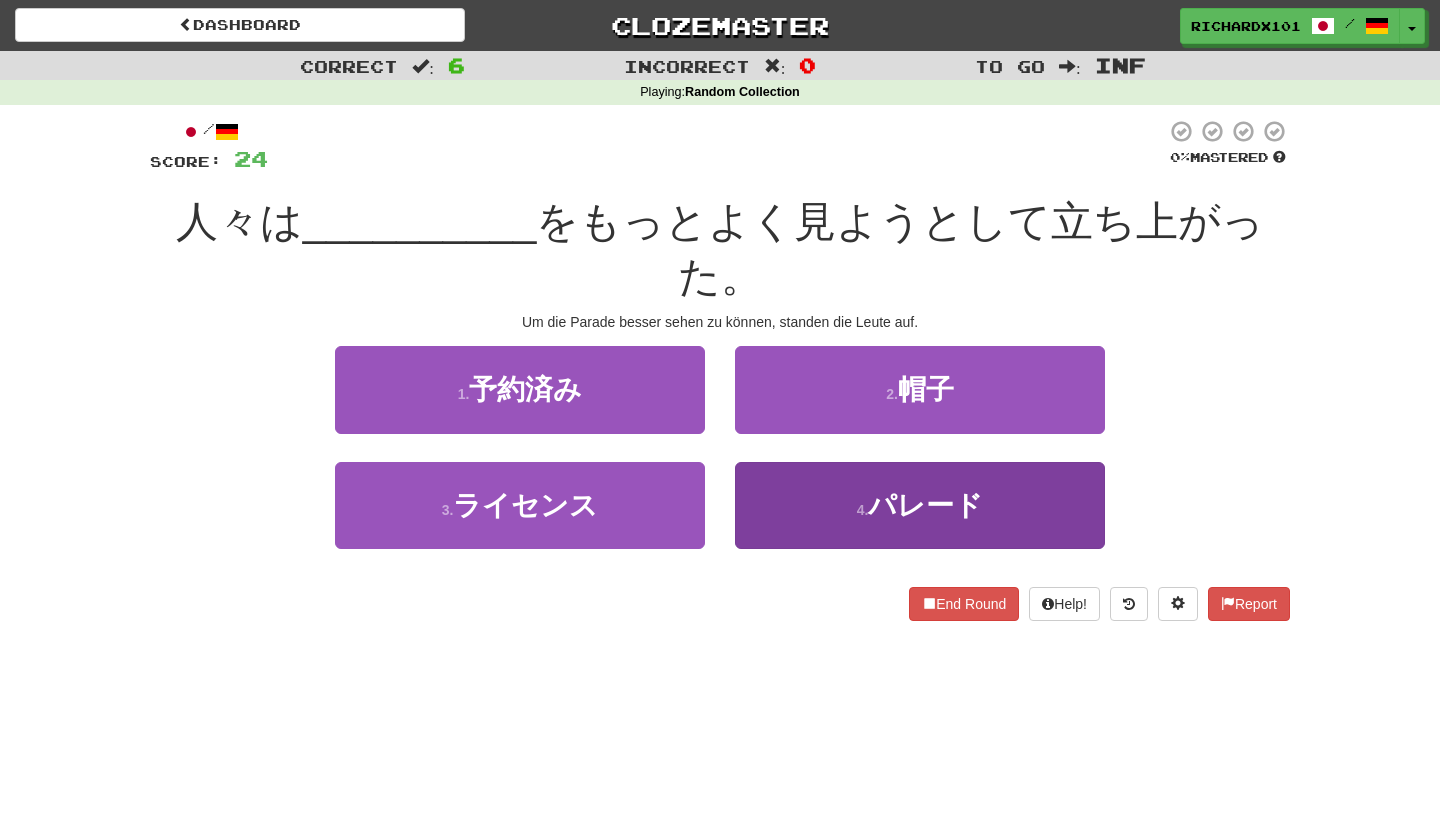 click on "4 .  パレード" at bounding box center [920, 505] 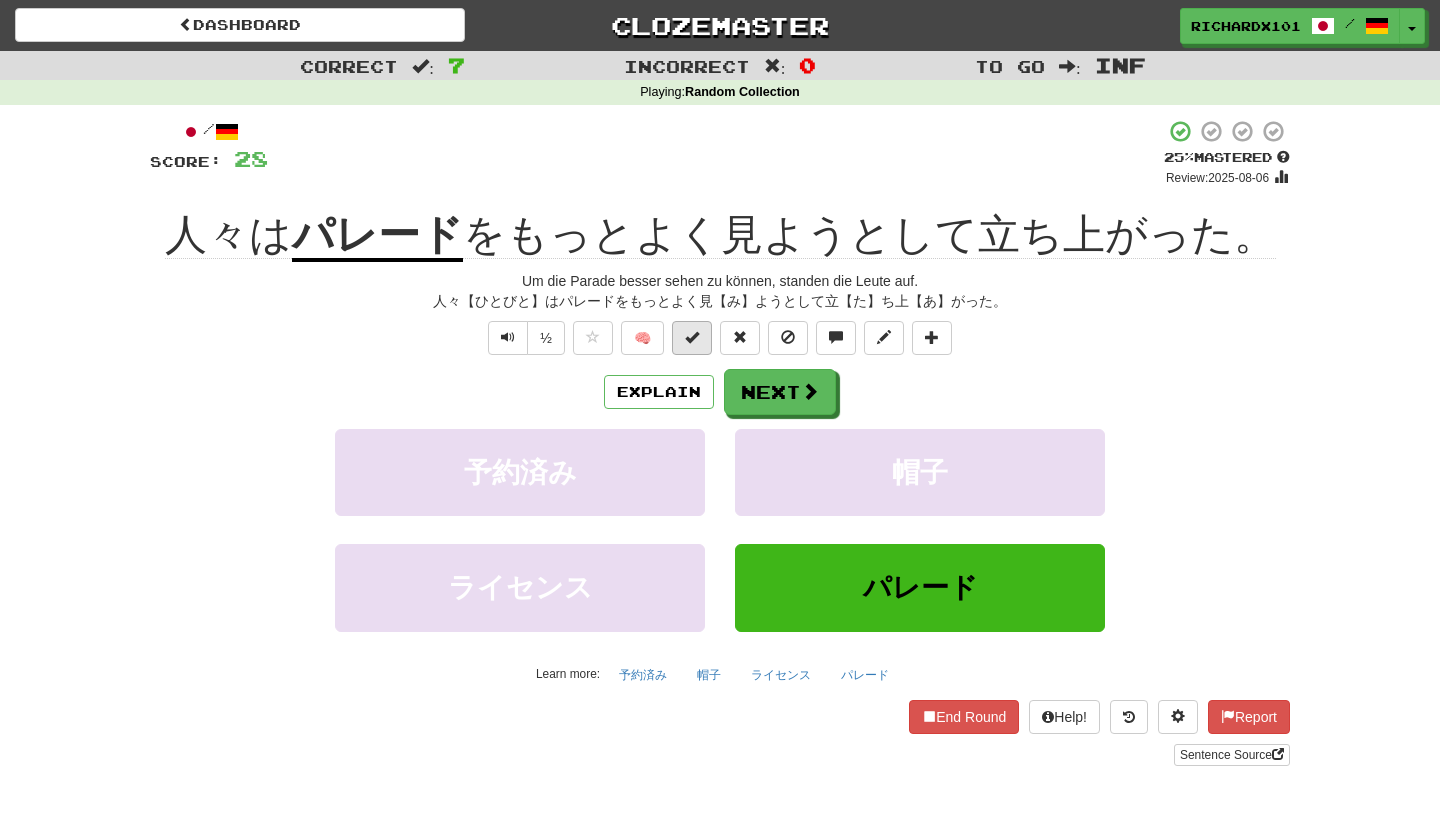 click at bounding box center (692, 338) 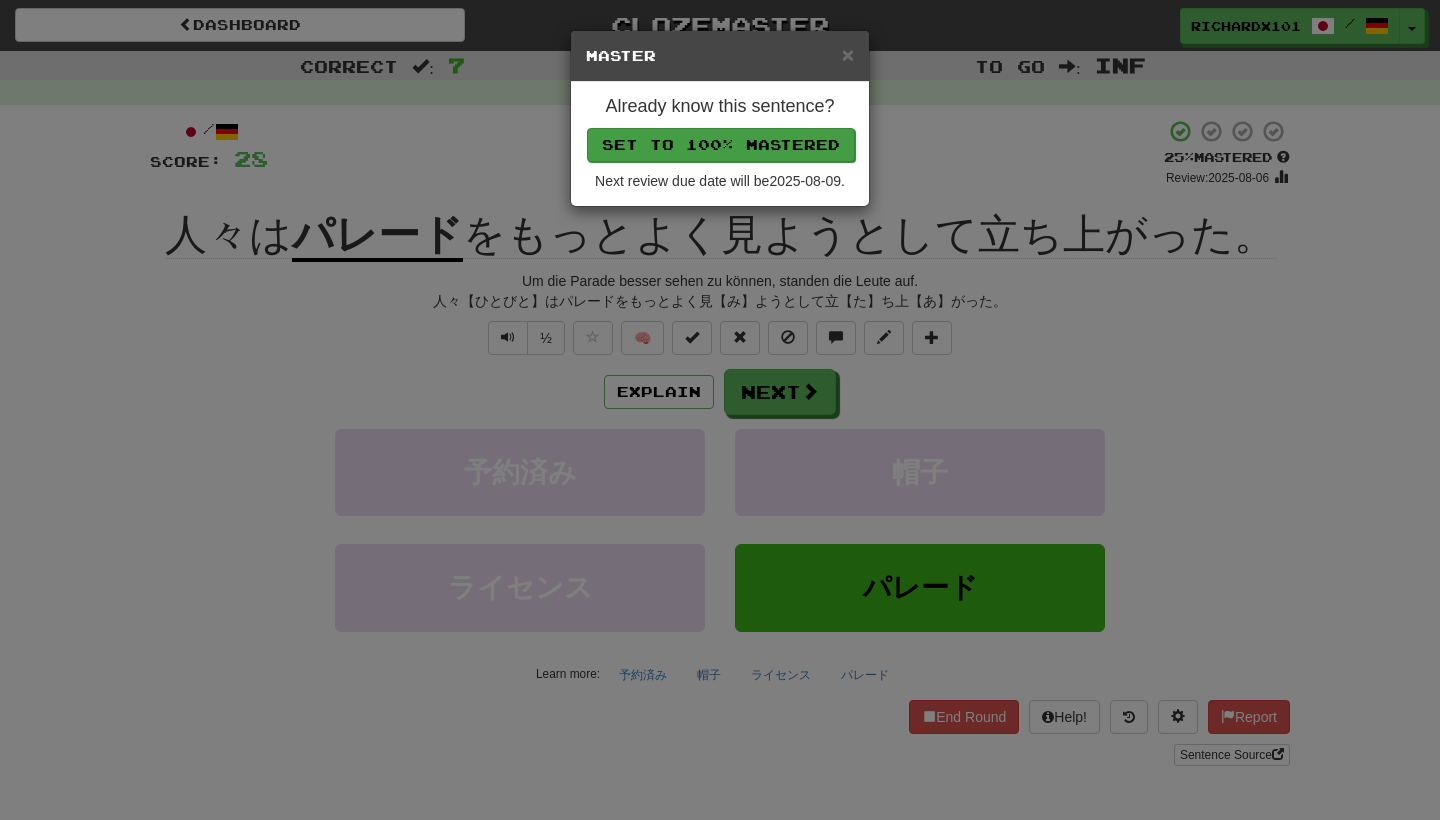 click on "Set to 100% Mastered" at bounding box center (721, 145) 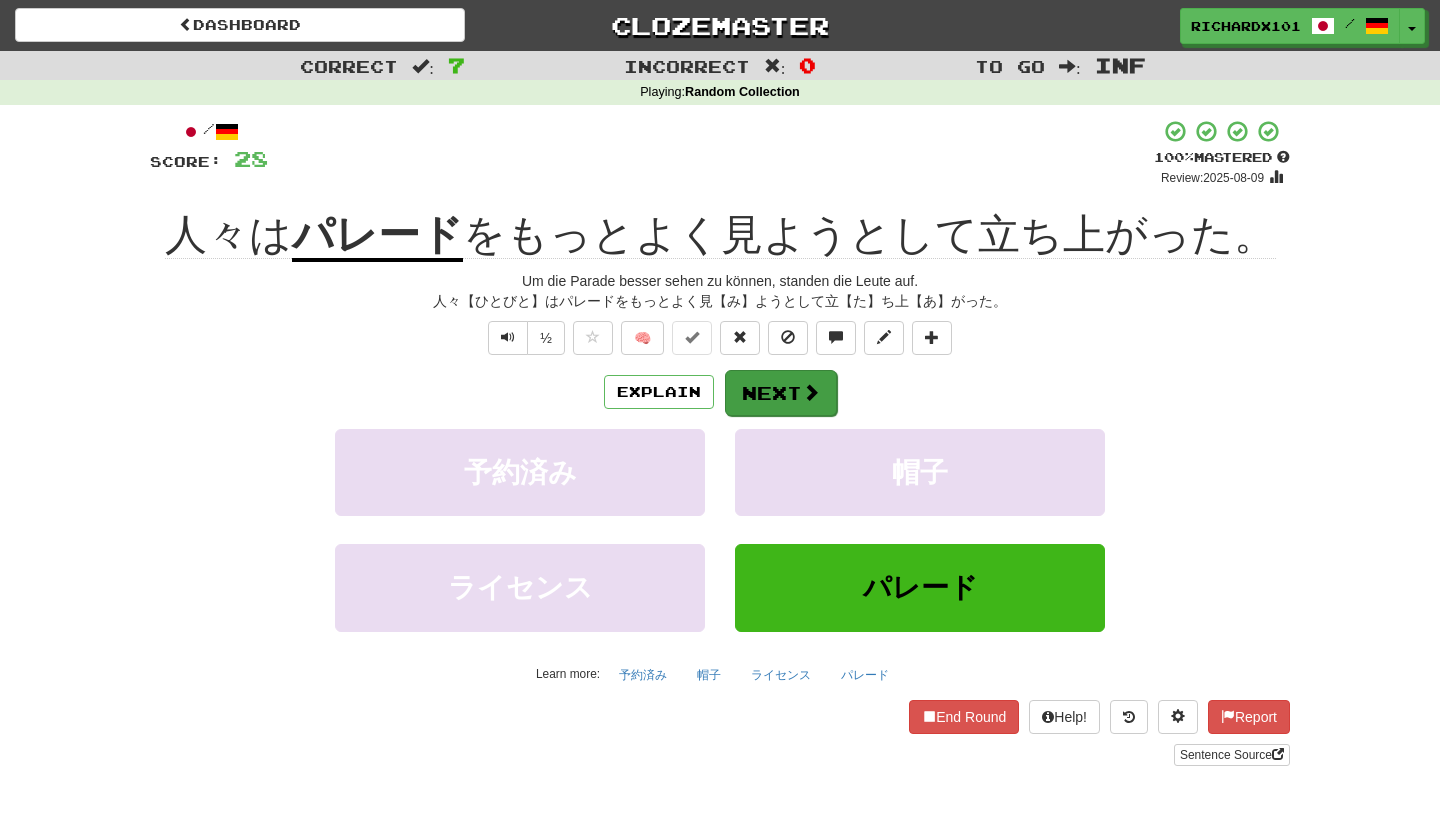 click on "Next" at bounding box center (781, 393) 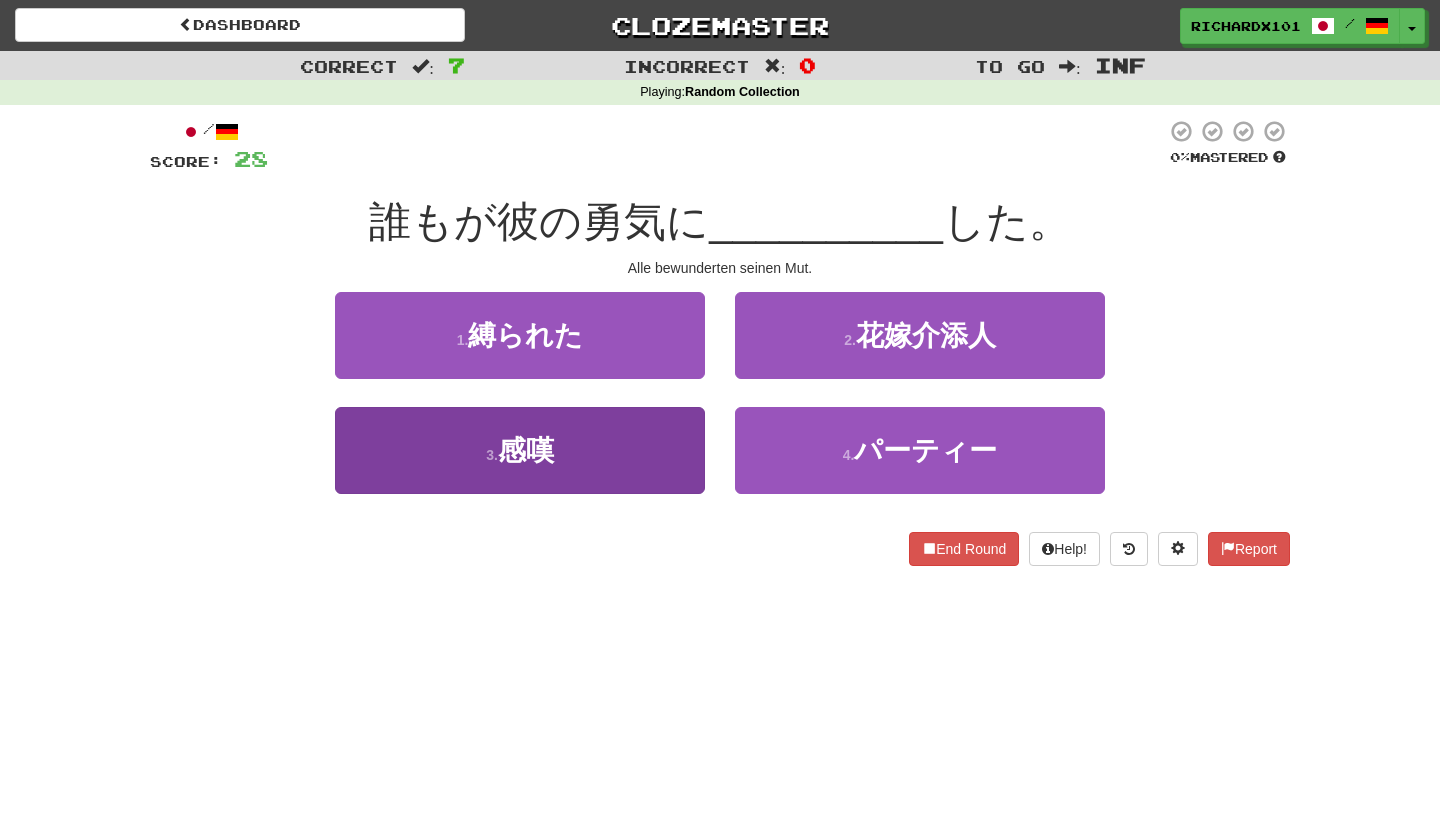 click on "3 .  感嘆" at bounding box center (520, 450) 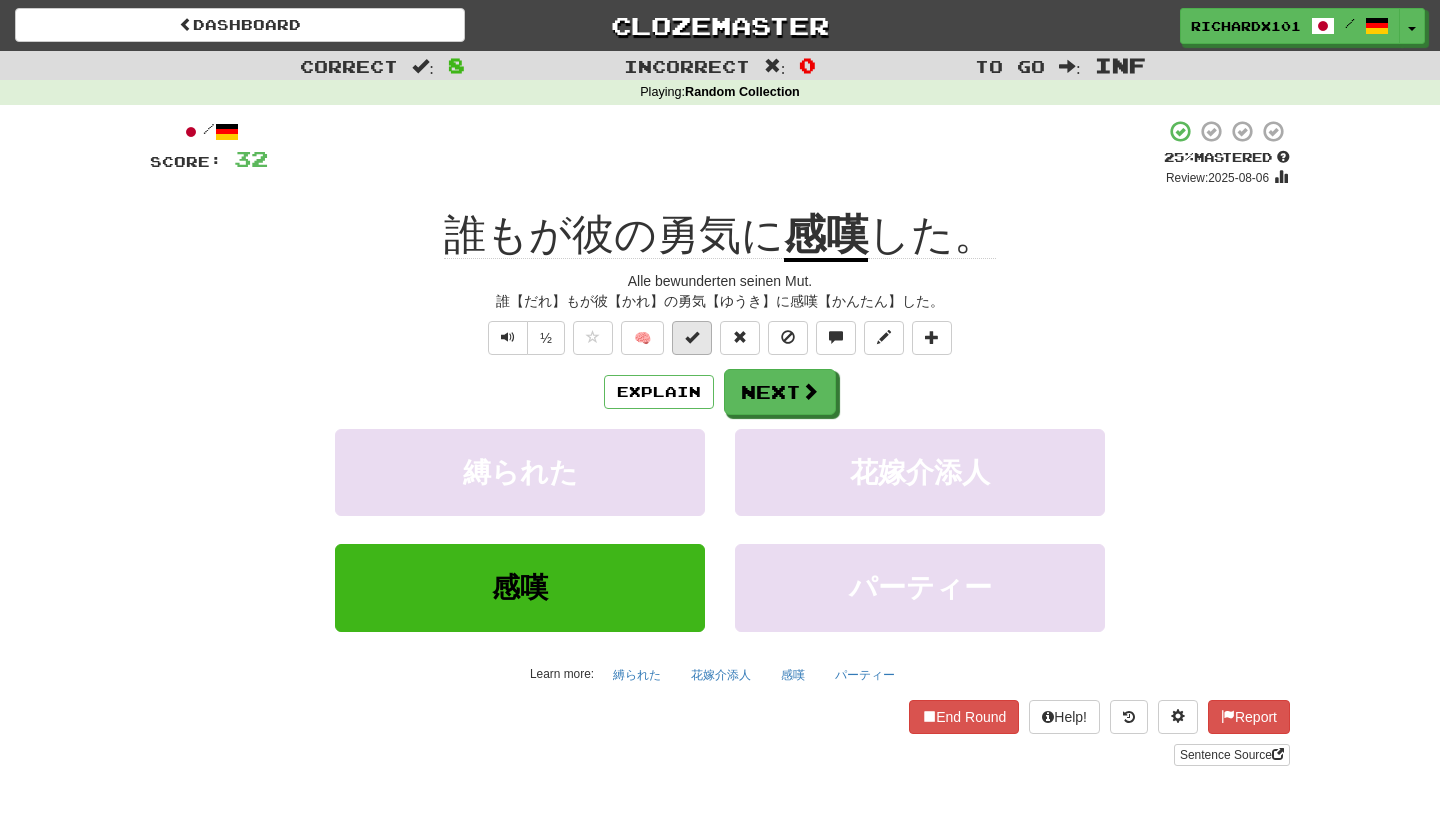 click at bounding box center [692, 337] 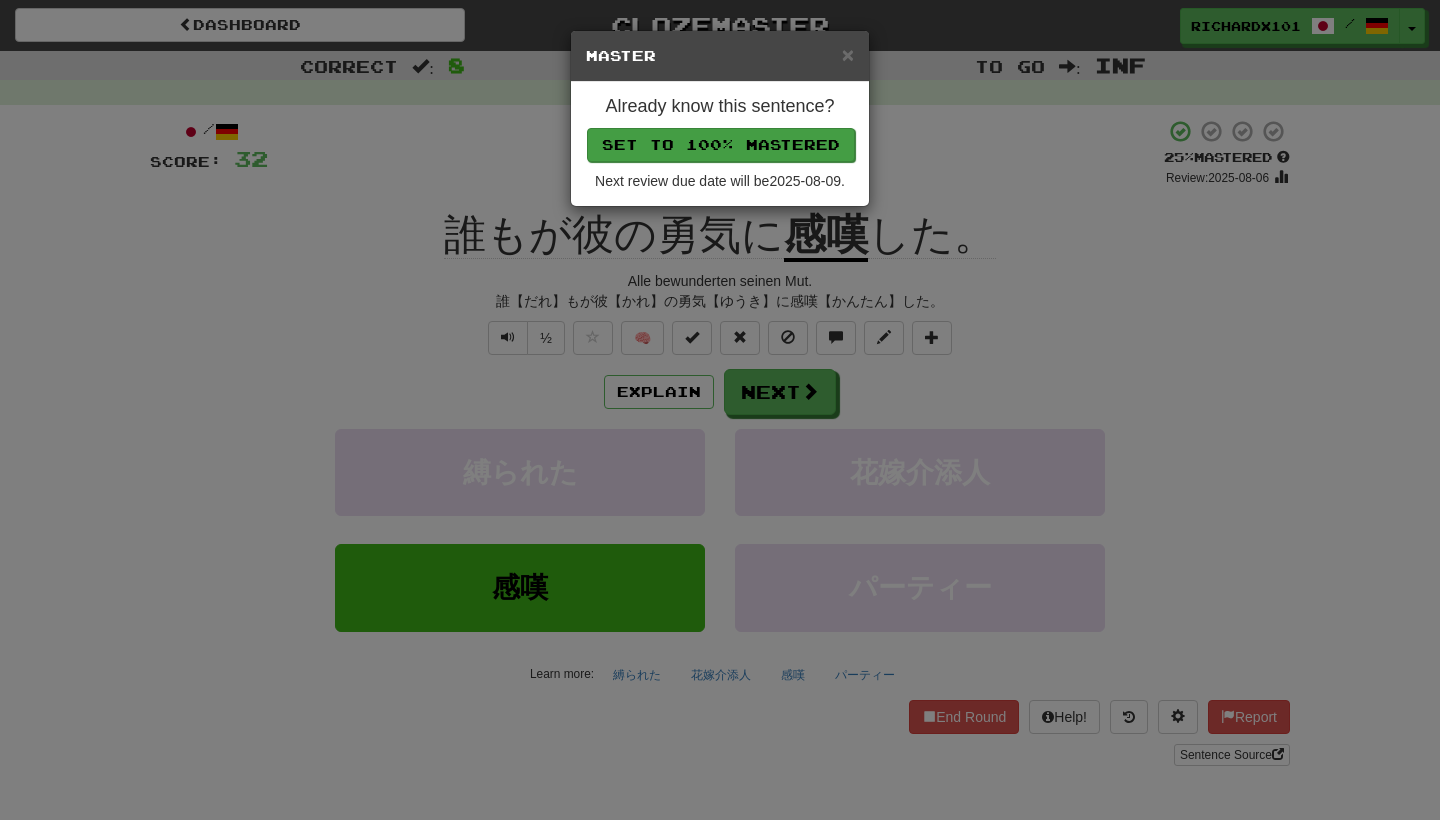 click on "Set to 100% Mastered" at bounding box center (721, 145) 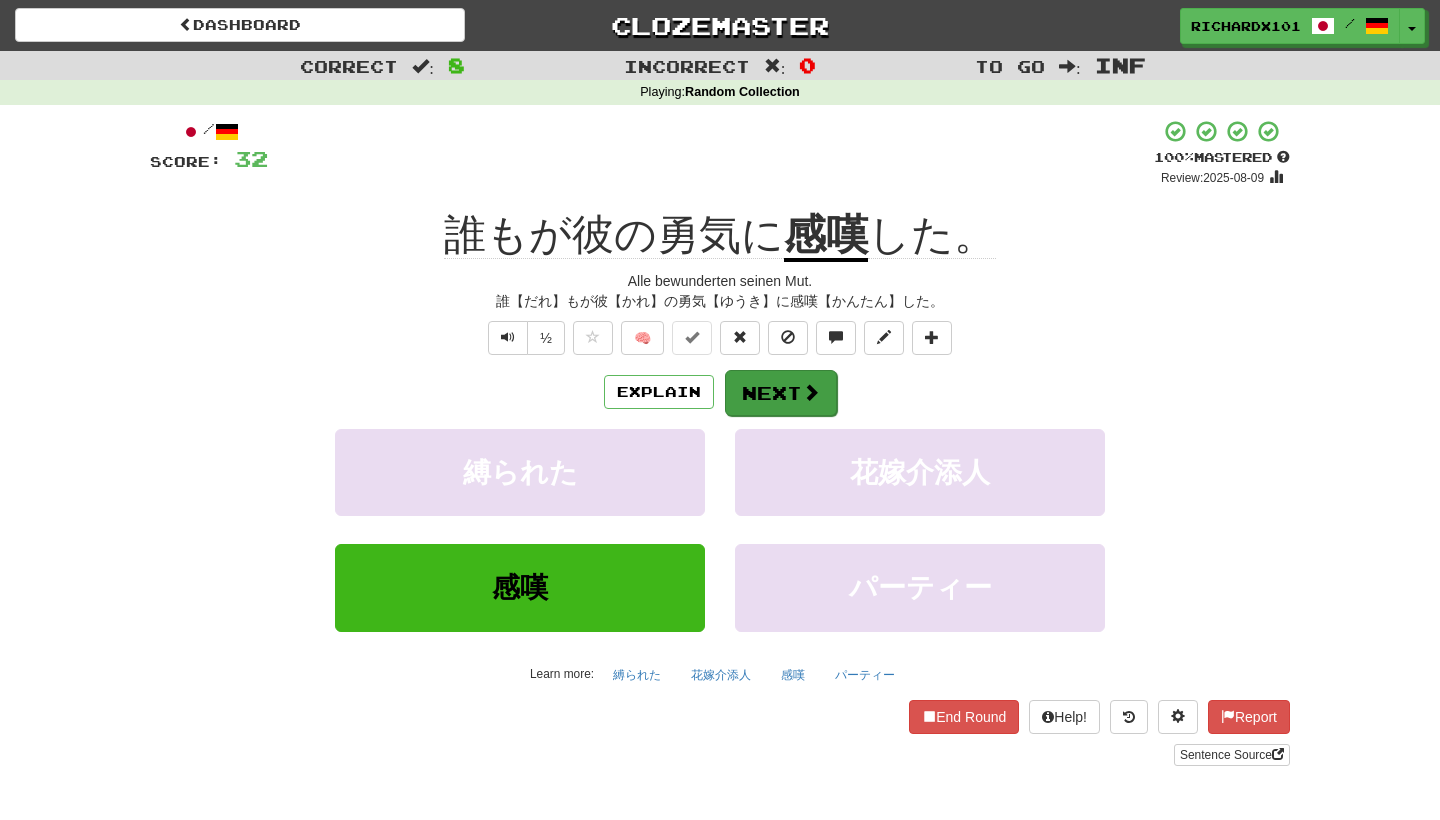 click on "Next" at bounding box center [781, 393] 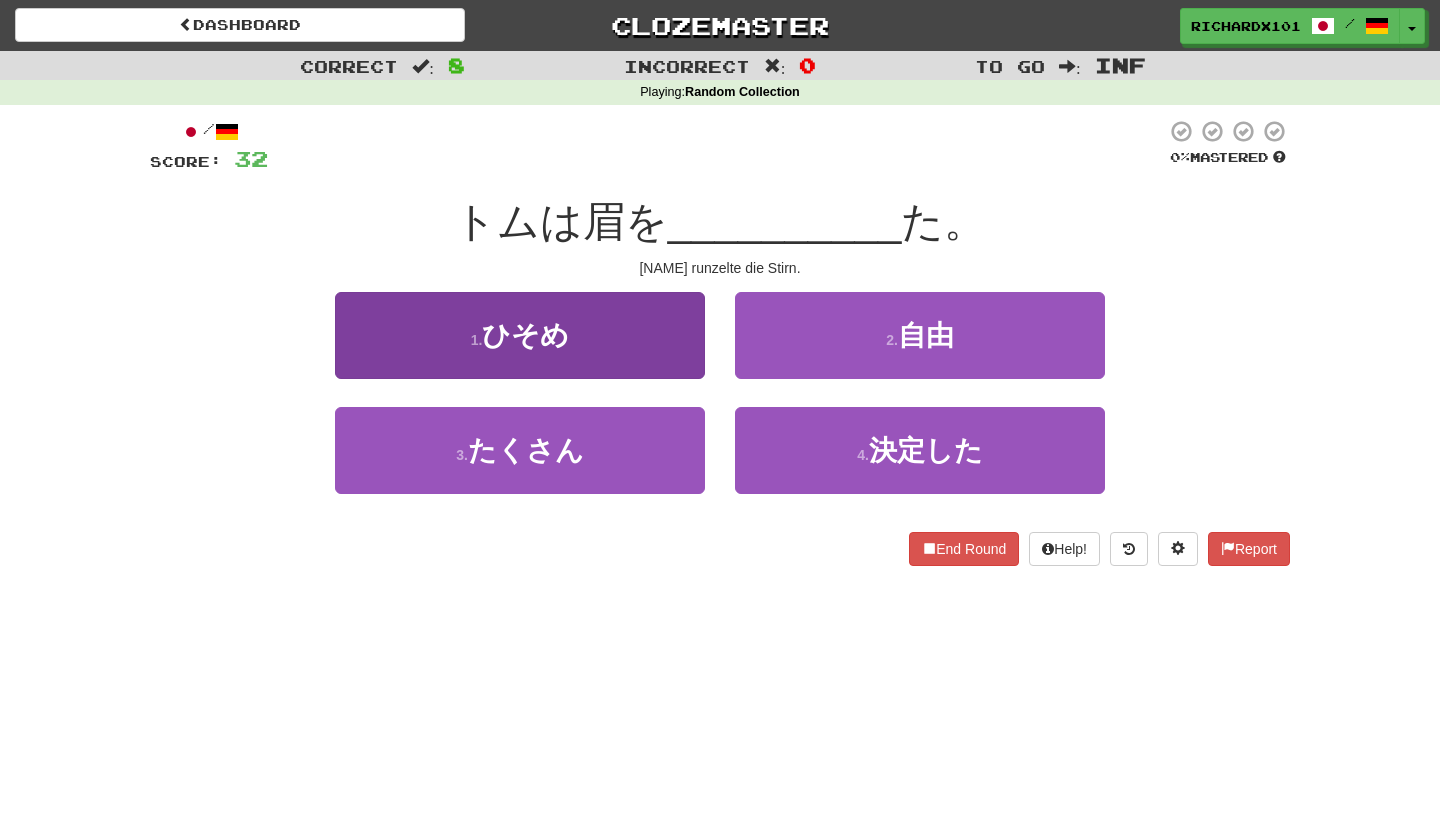 click on "1 .  ひそめ" at bounding box center [520, 335] 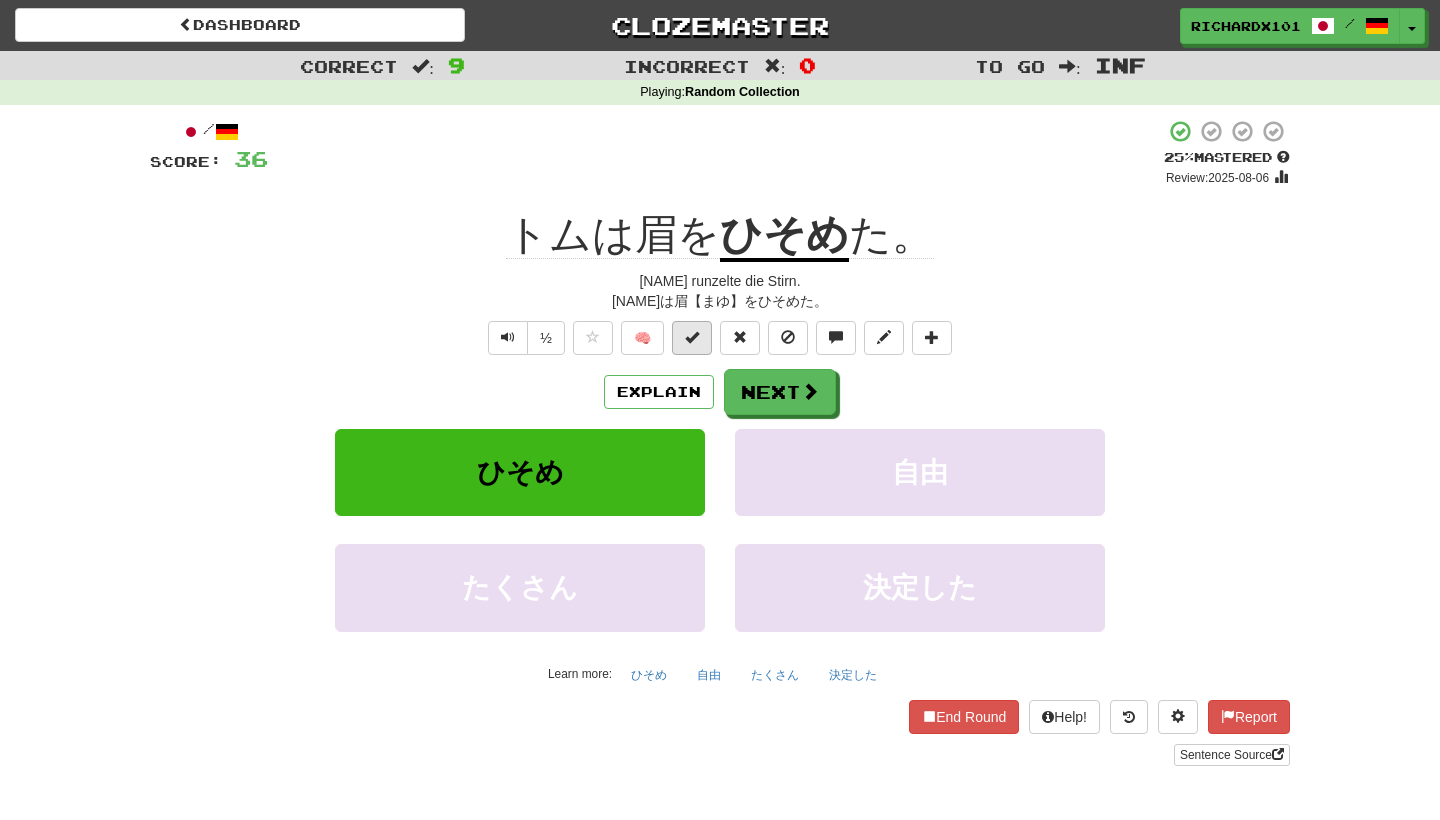 click at bounding box center [692, 337] 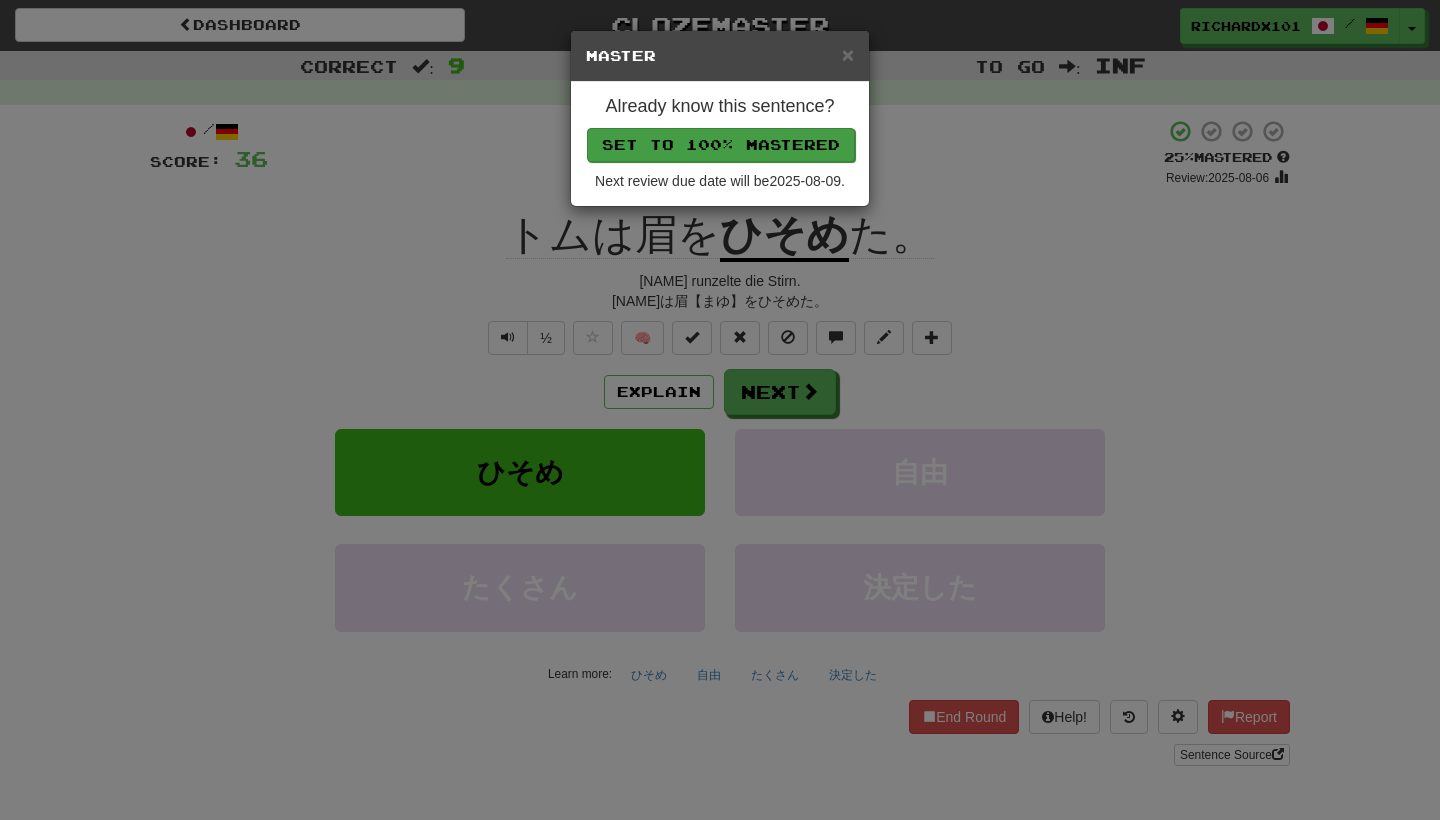 click on "Set to 100% Mastered" at bounding box center [721, 145] 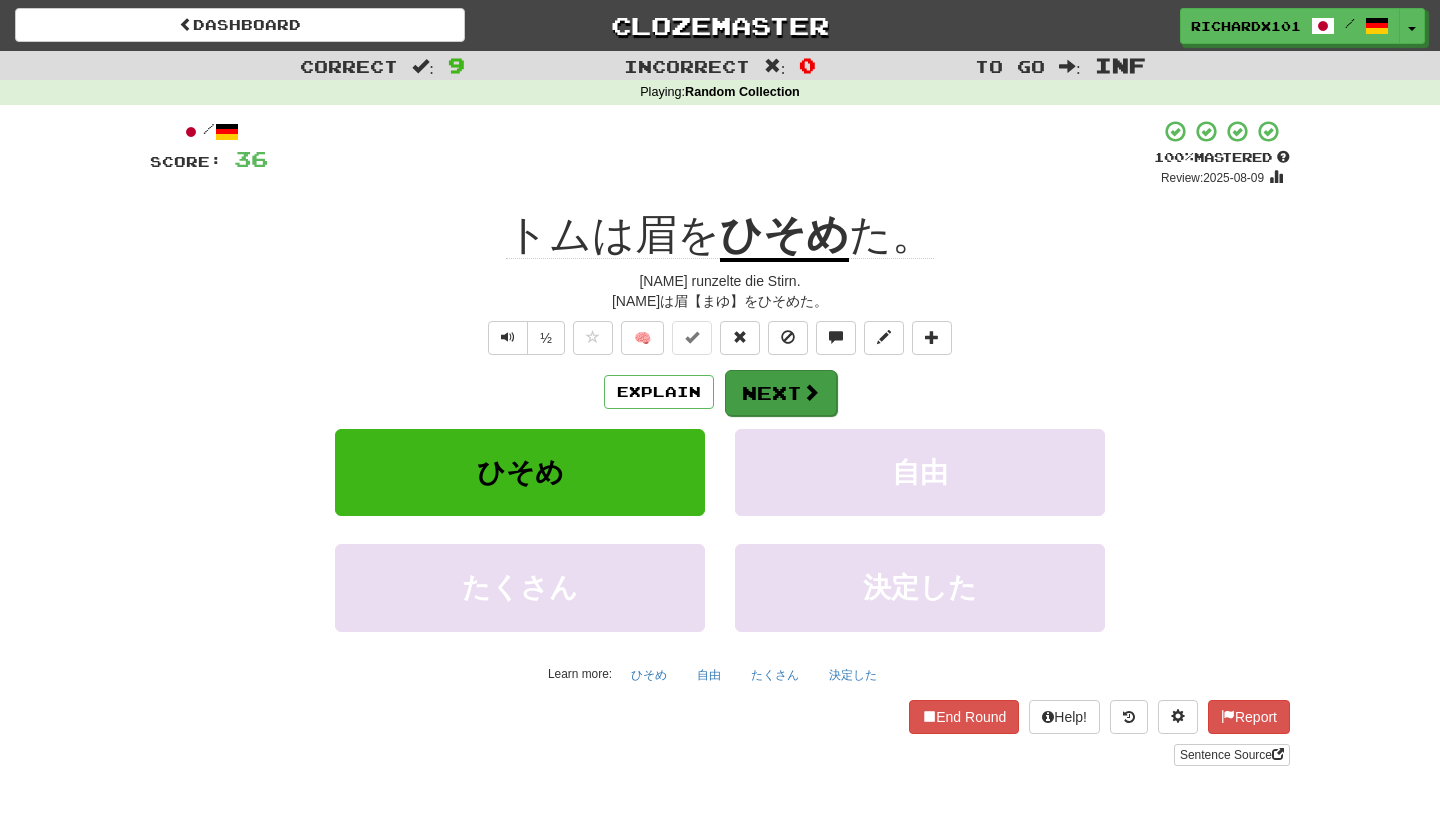 click on "Next" at bounding box center (781, 393) 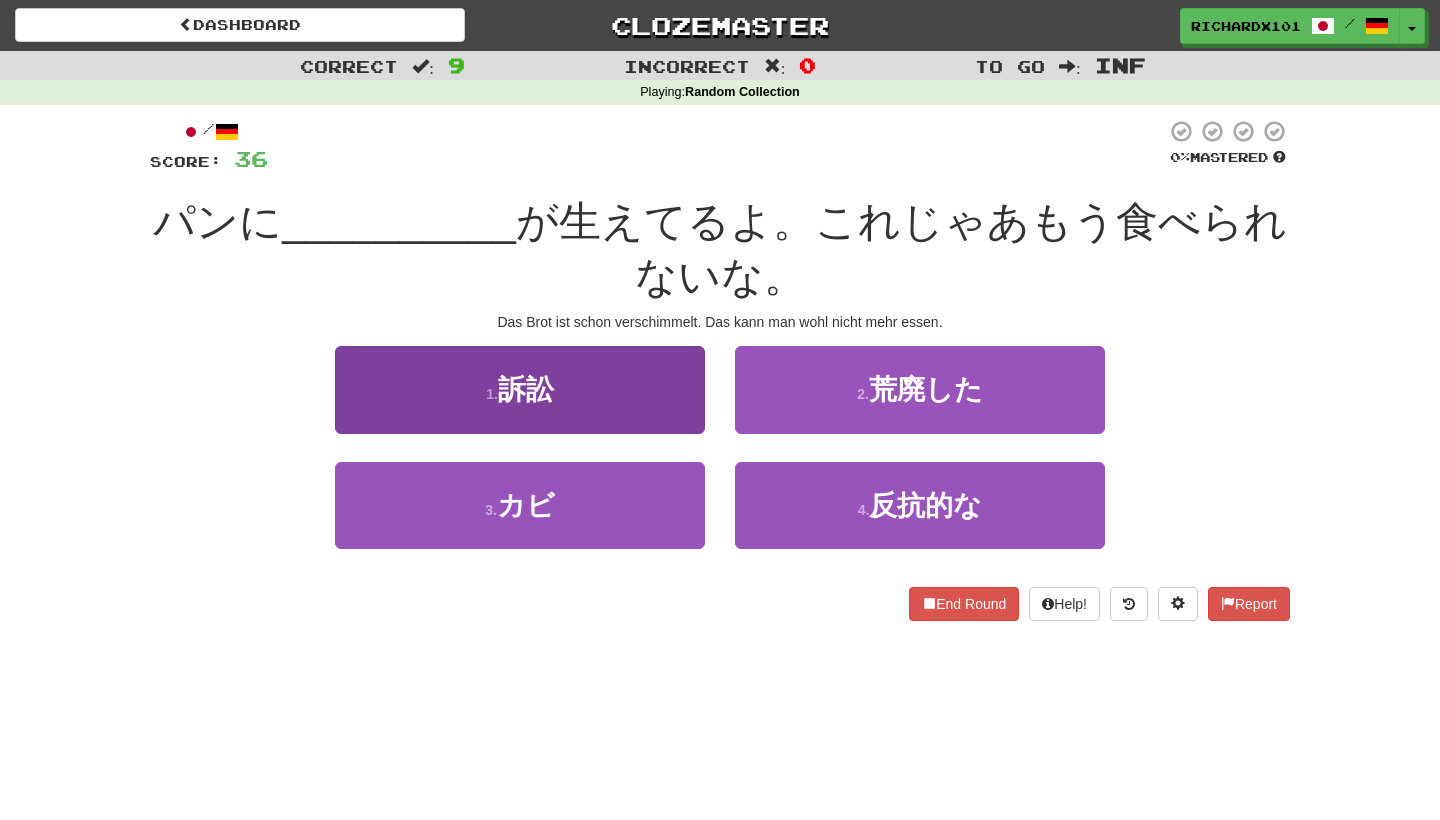 click on "1 .  訴訟" at bounding box center [520, 389] 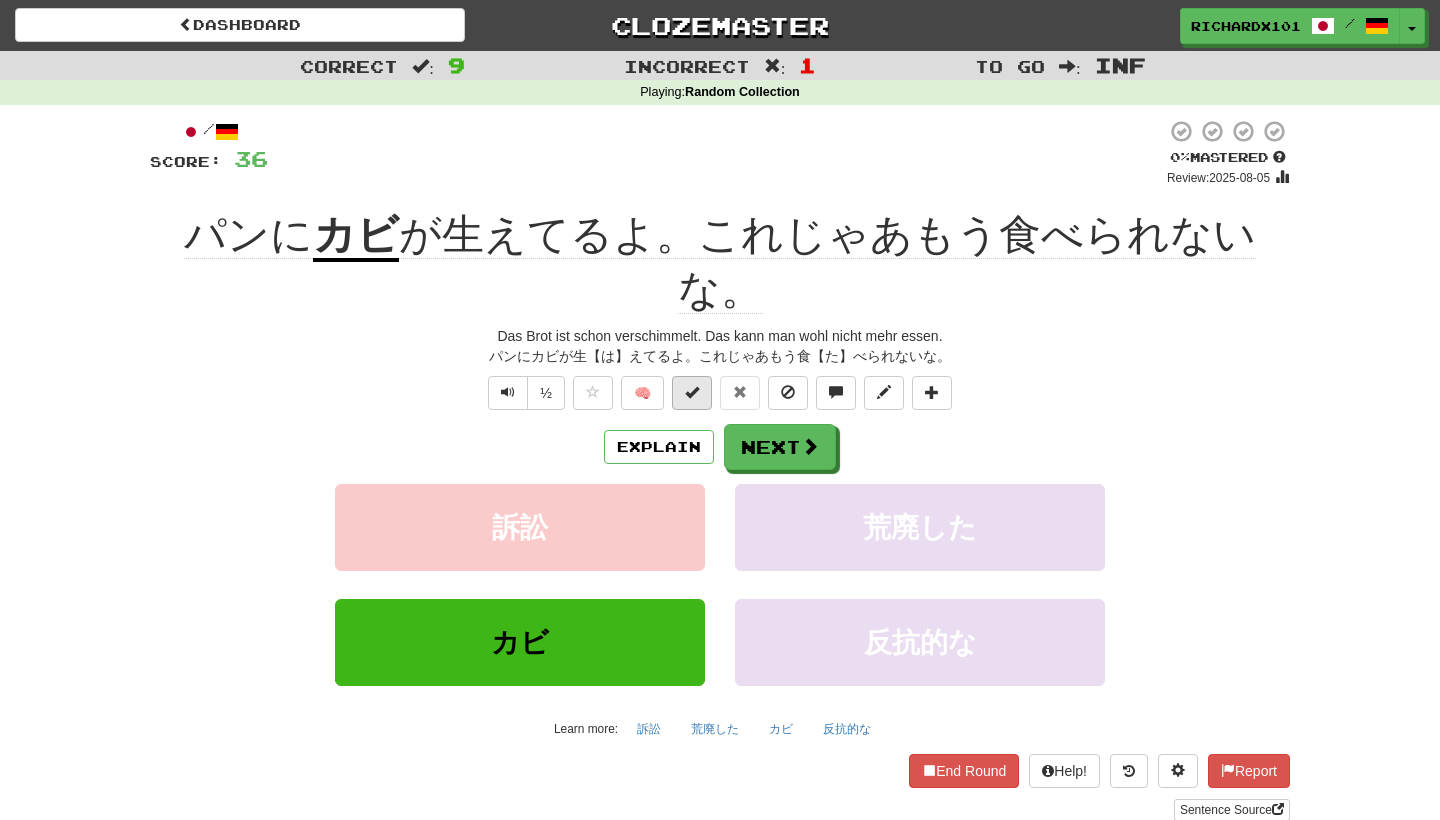 click at bounding box center (692, 393) 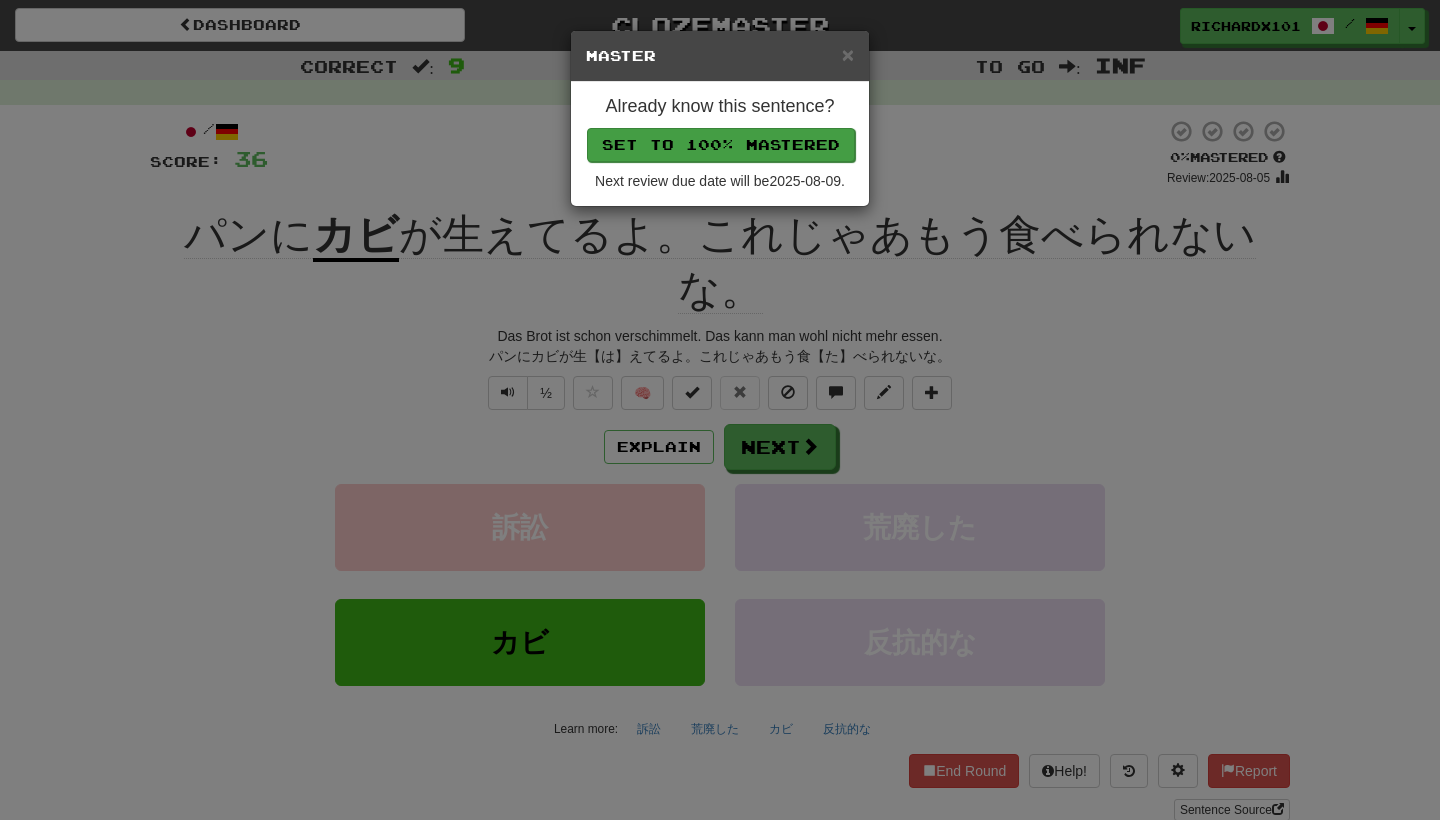 click on "Set to 100% Mastered" at bounding box center [721, 145] 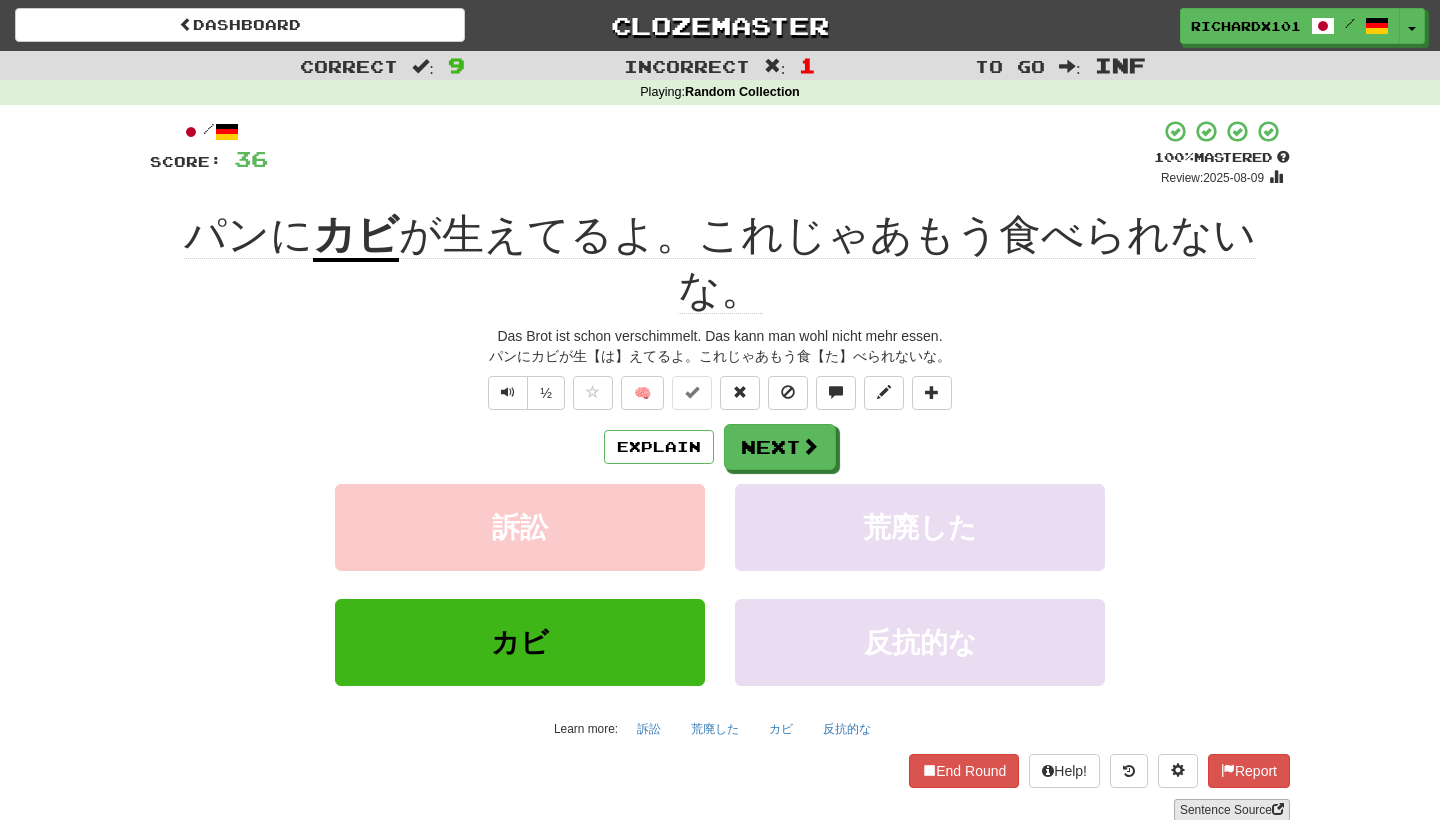 click on "Sentence Source" at bounding box center (1232, 810) 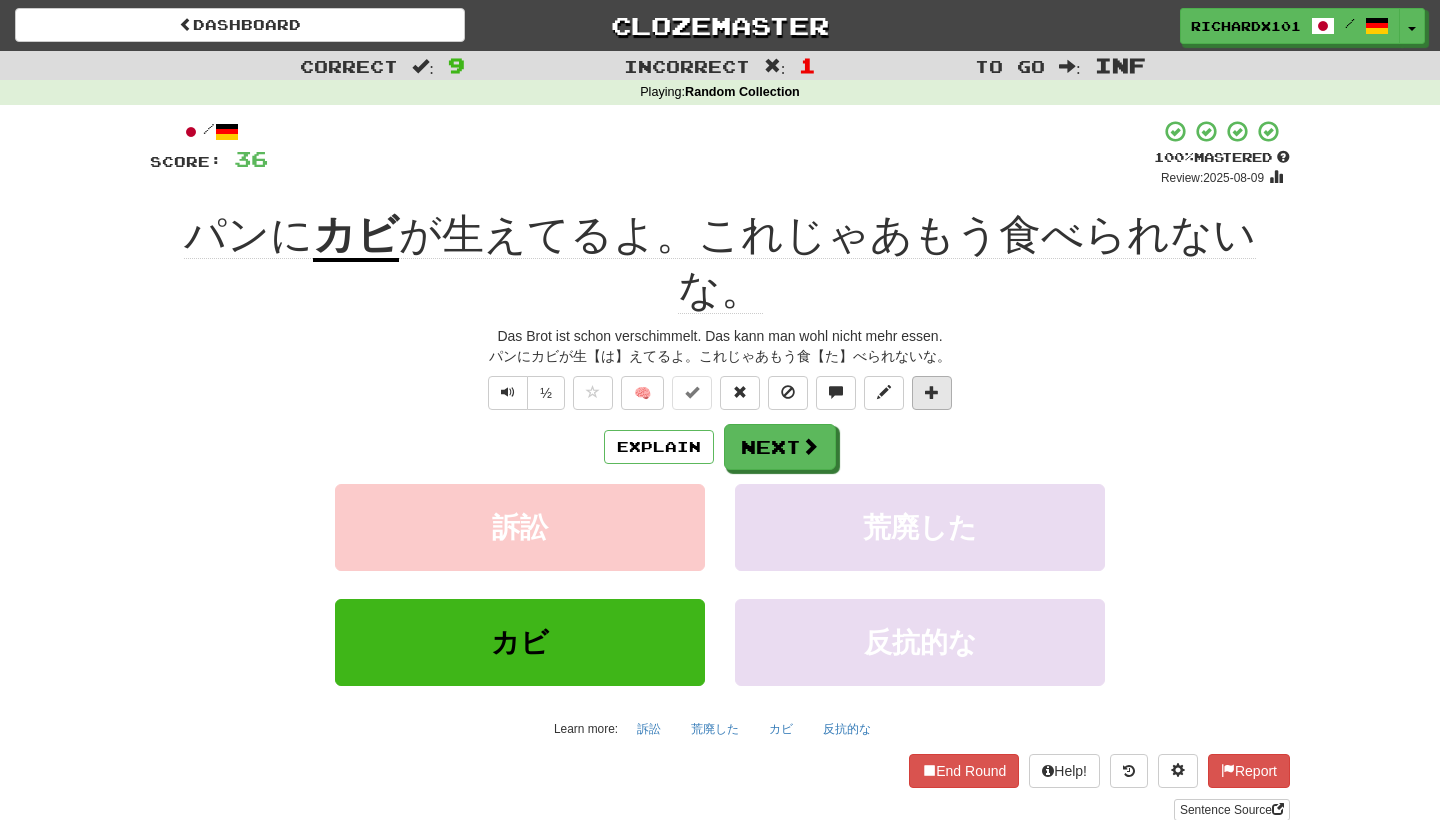 click at bounding box center [932, 393] 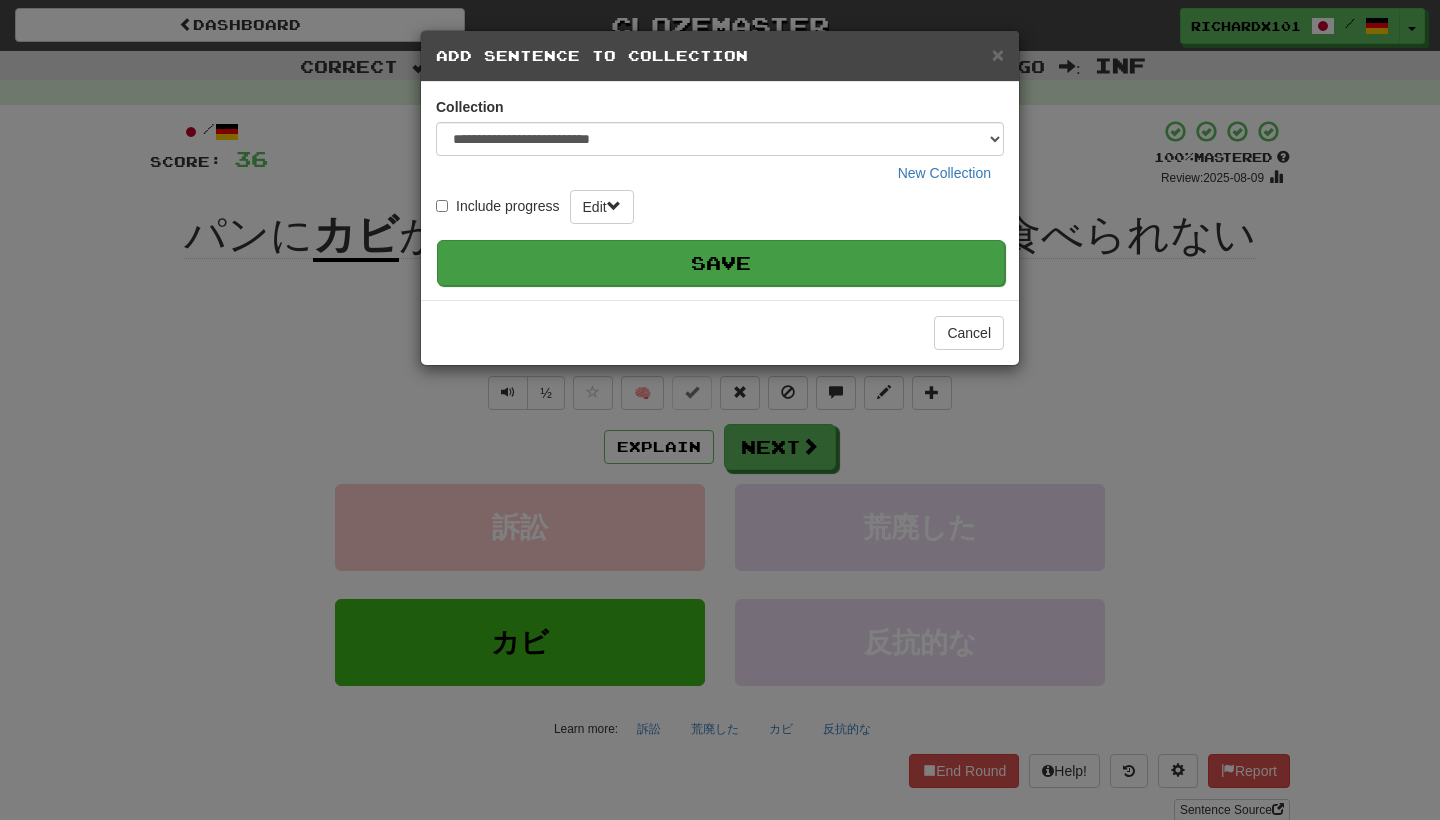 click on "Save" at bounding box center (721, 263) 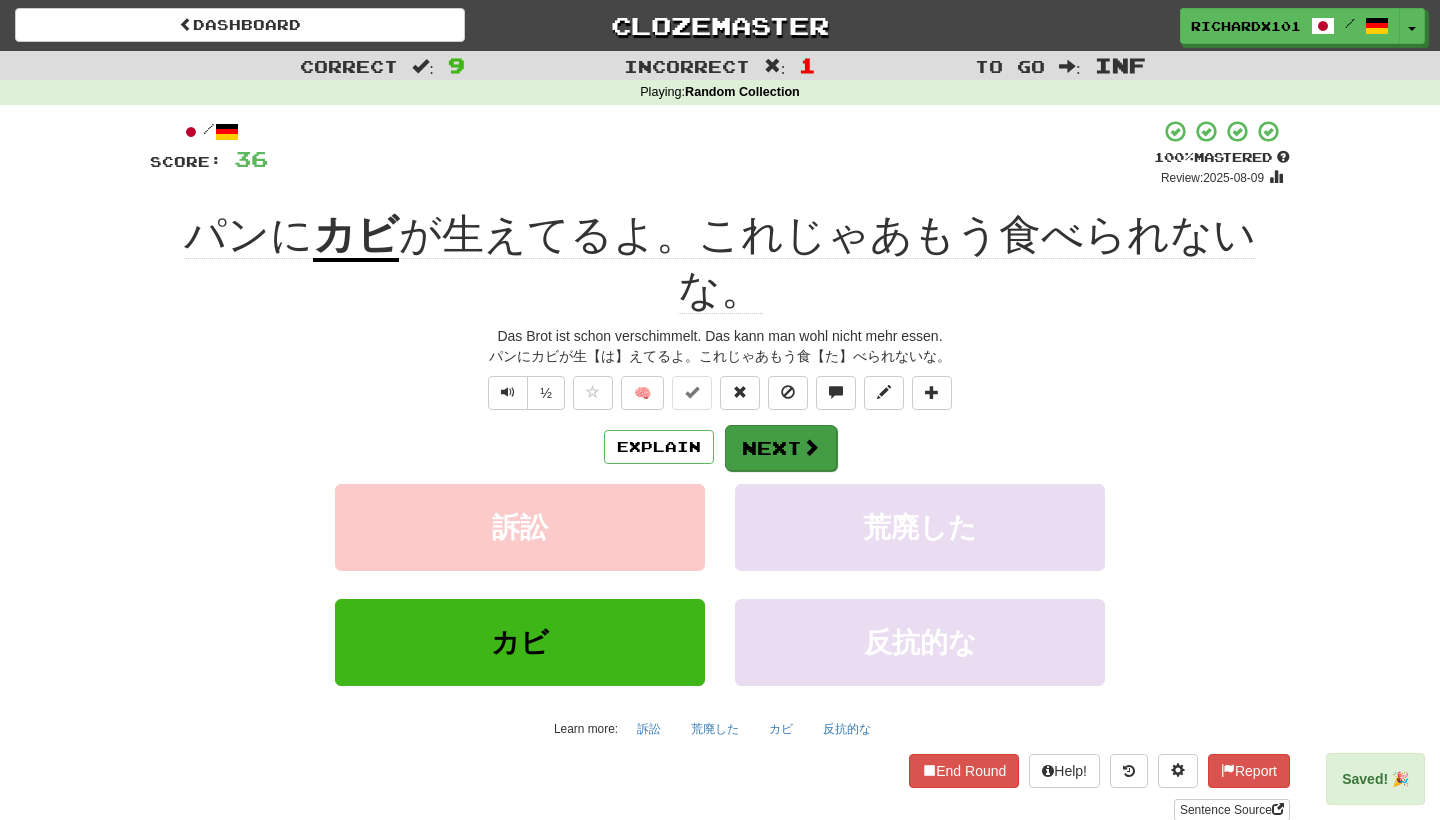 click on "Next" at bounding box center (781, 448) 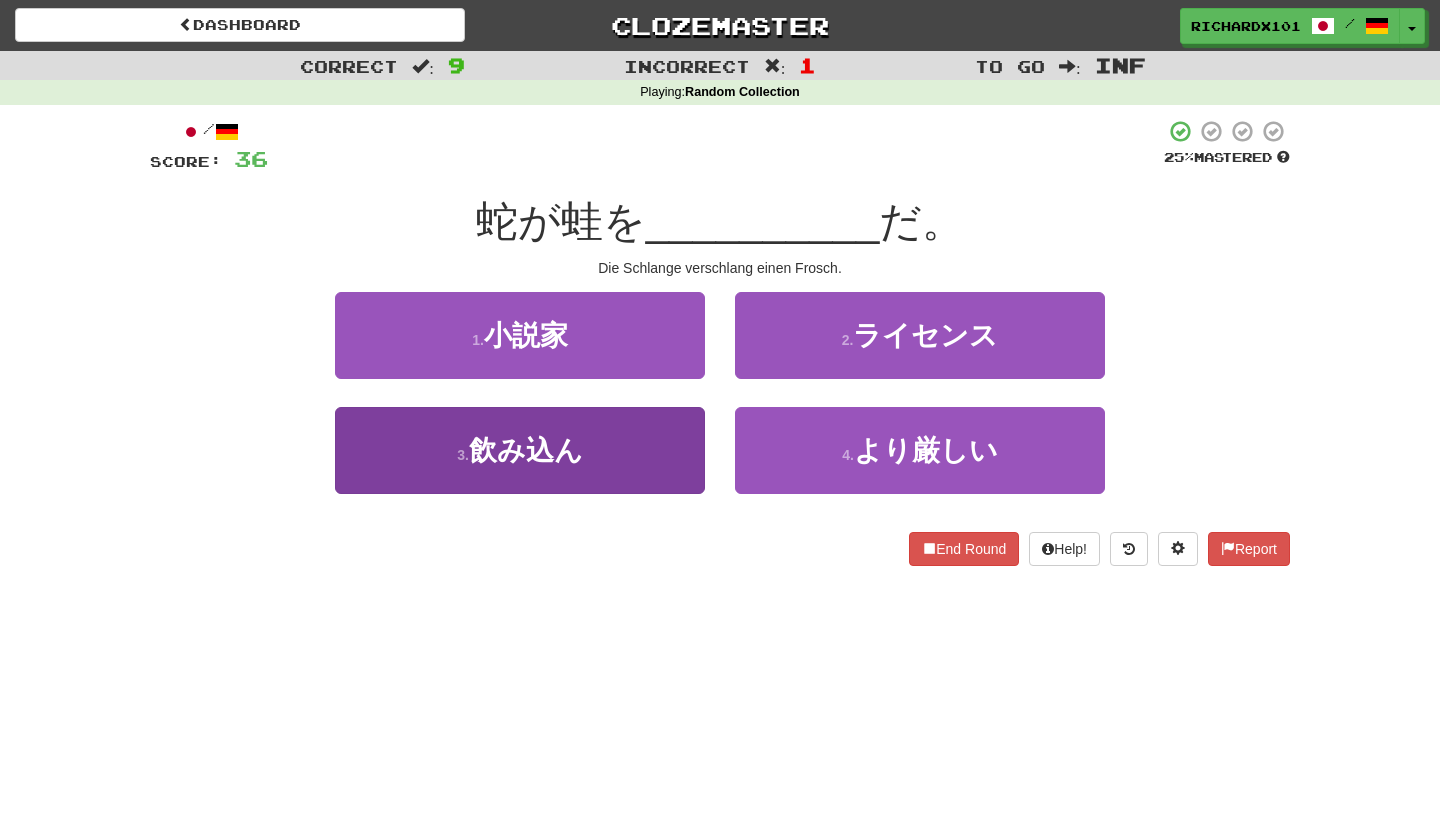 click on "3 .  飲み込ん" at bounding box center [520, 450] 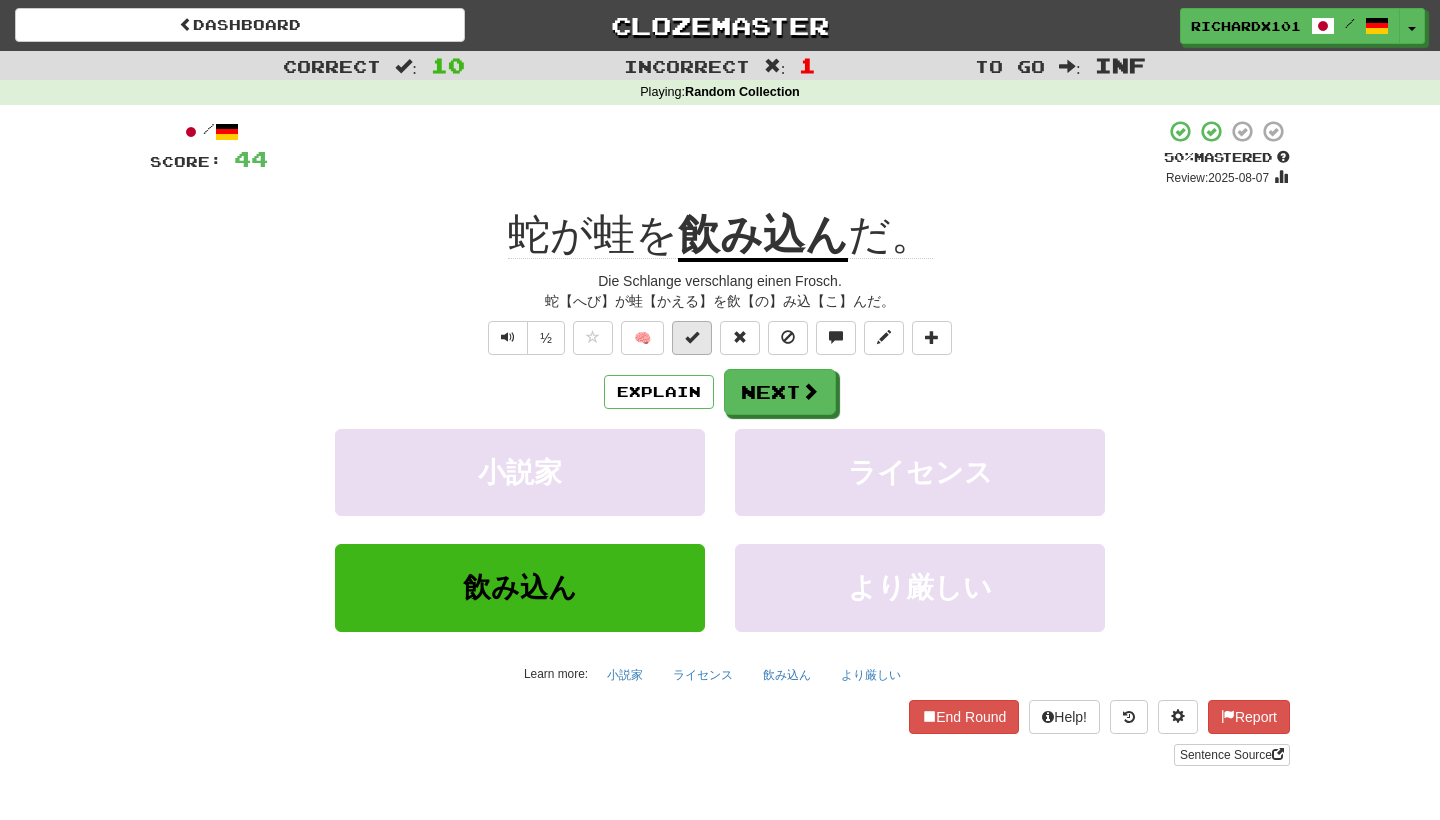click at bounding box center (692, 337) 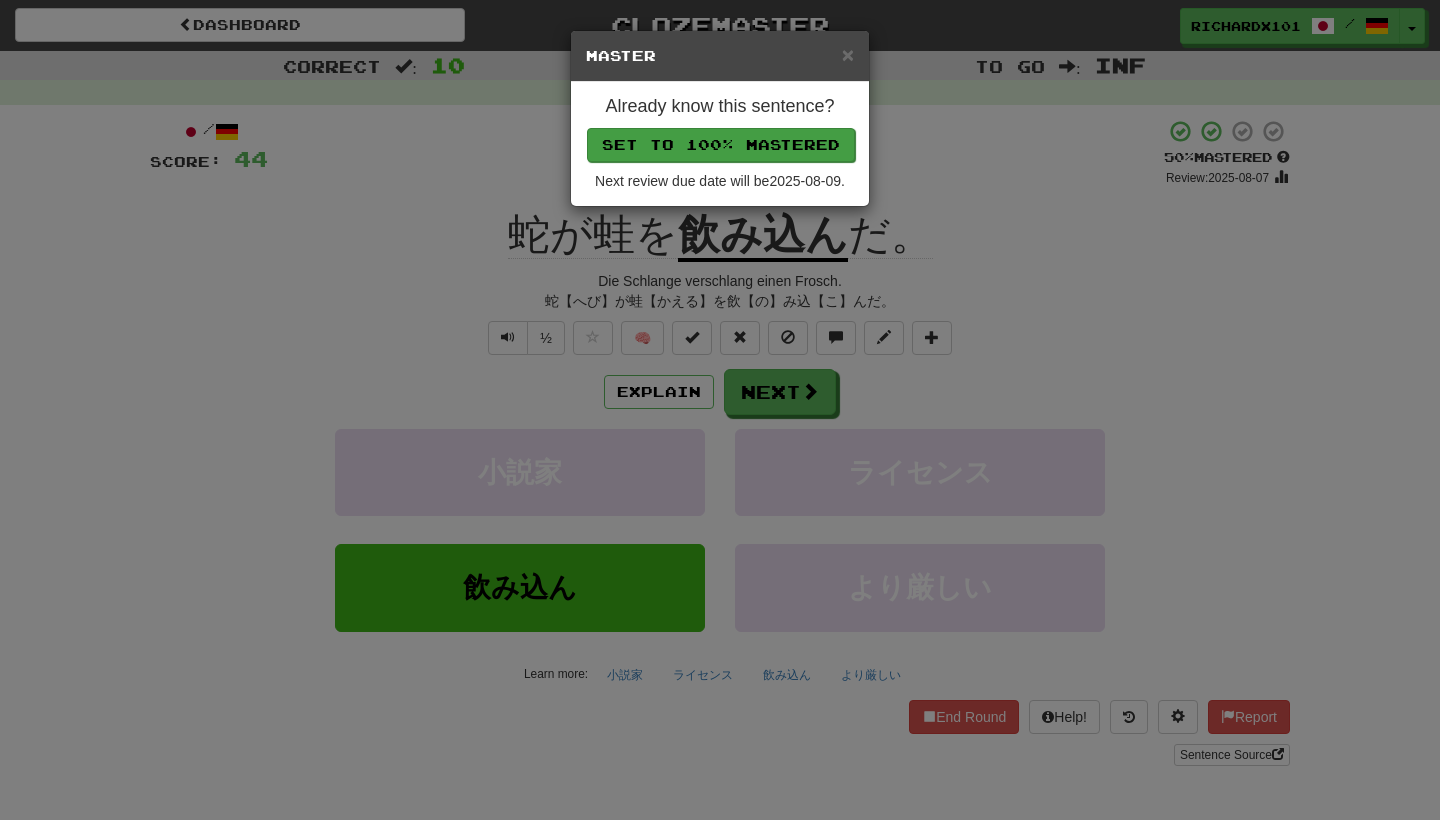 click on "Set to 100% Mastered" at bounding box center (721, 145) 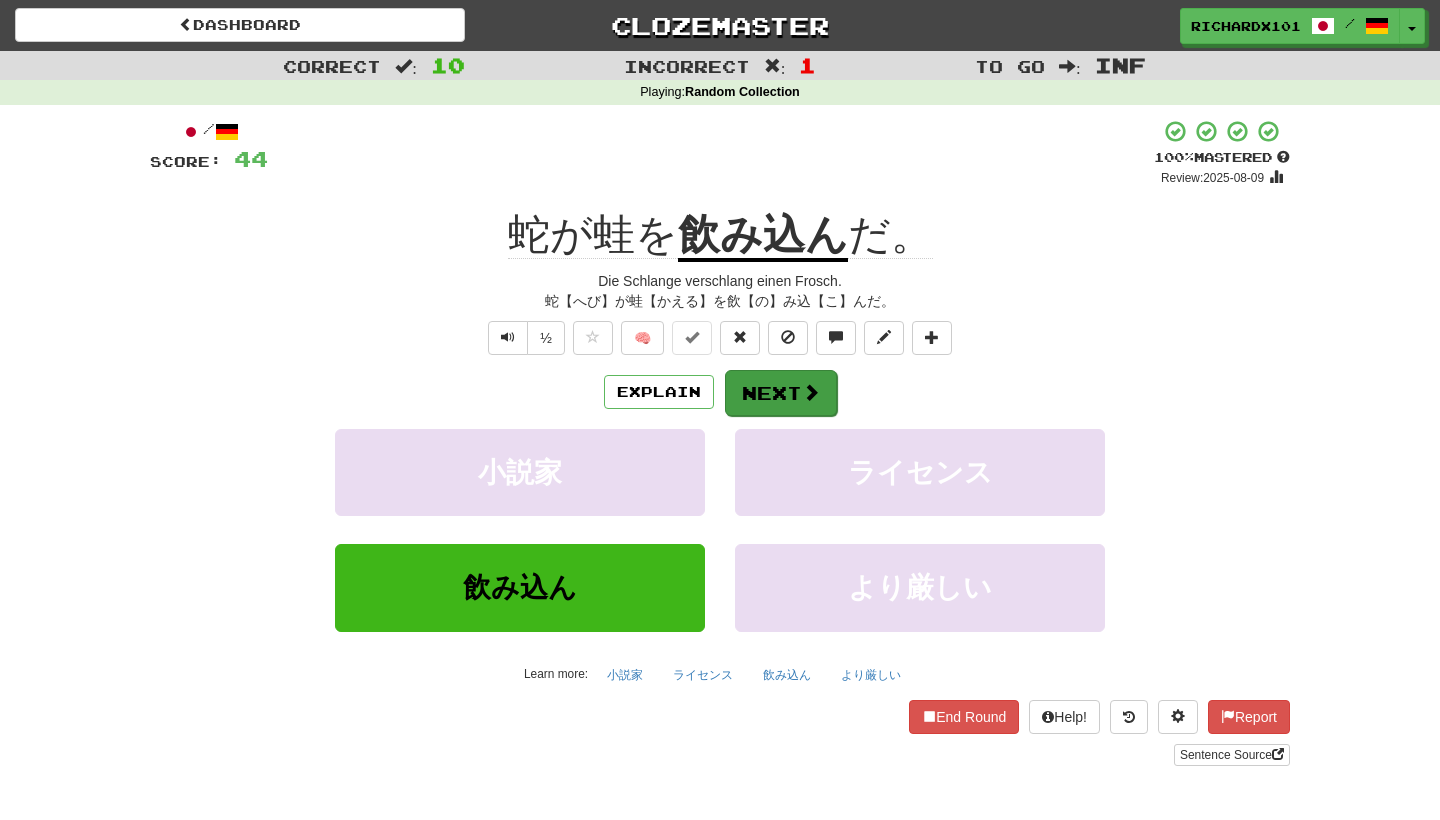 click on "Next" at bounding box center [781, 393] 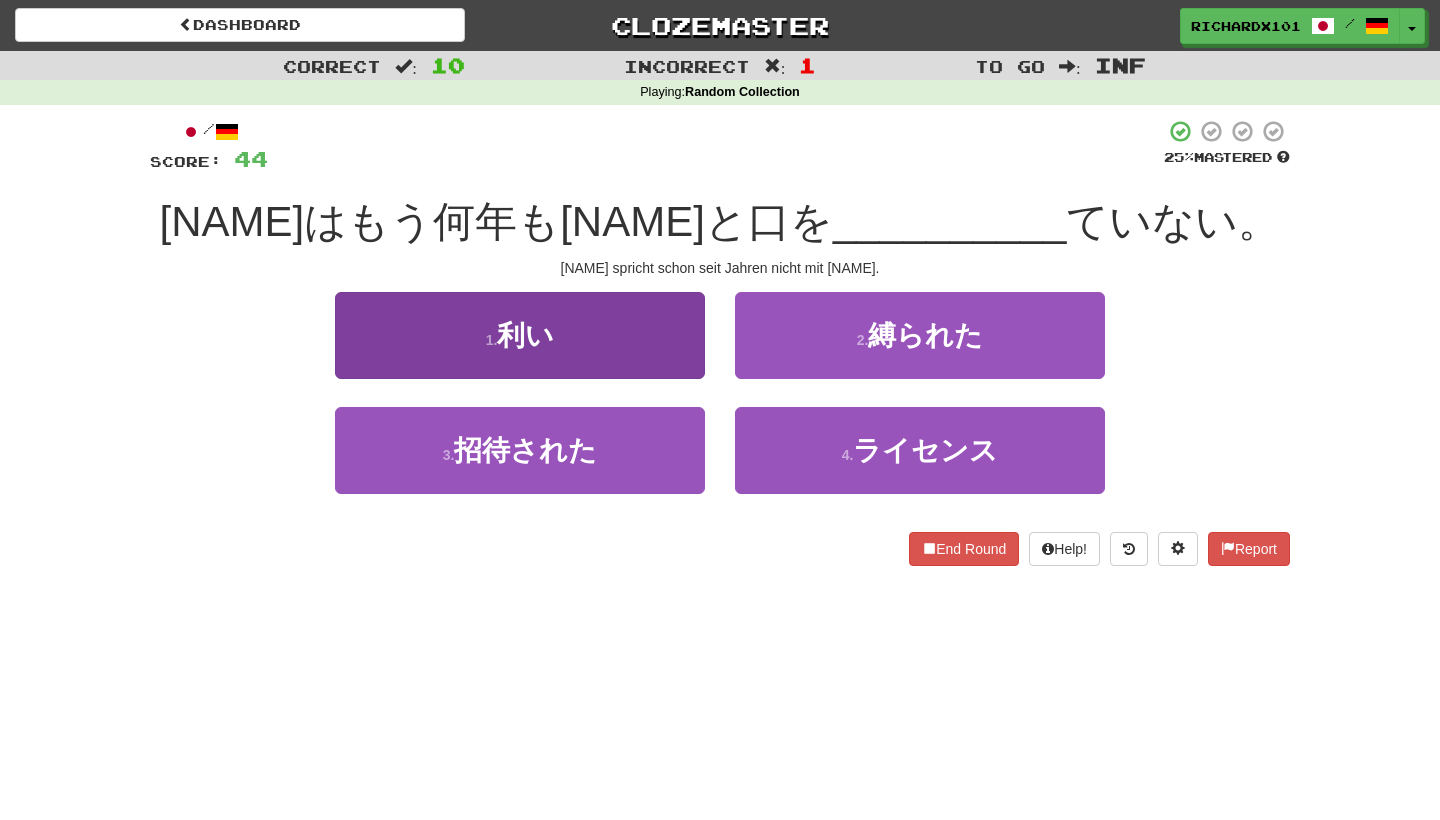 click on "1 .  利い" at bounding box center (520, 335) 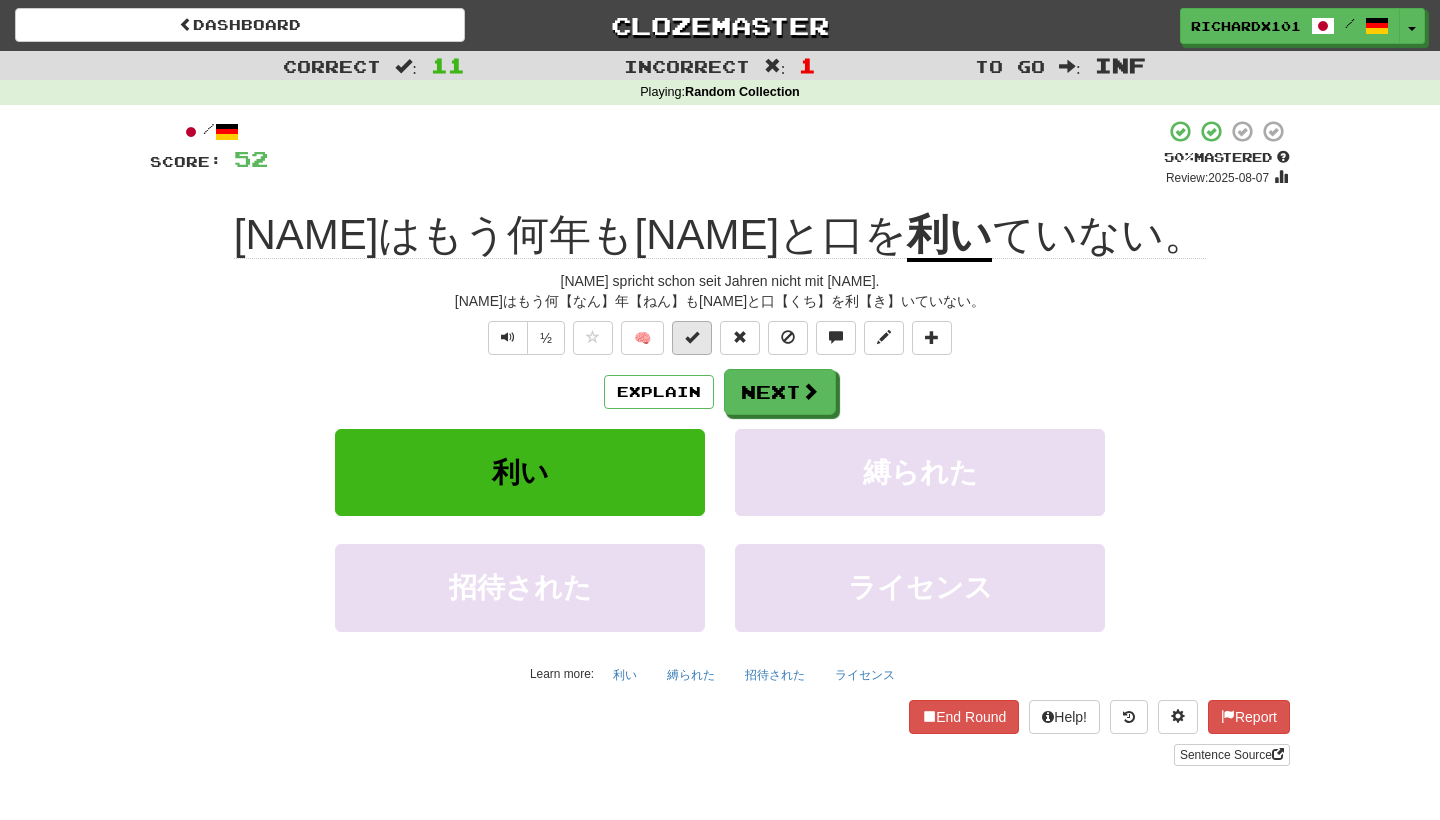 click at bounding box center (692, 338) 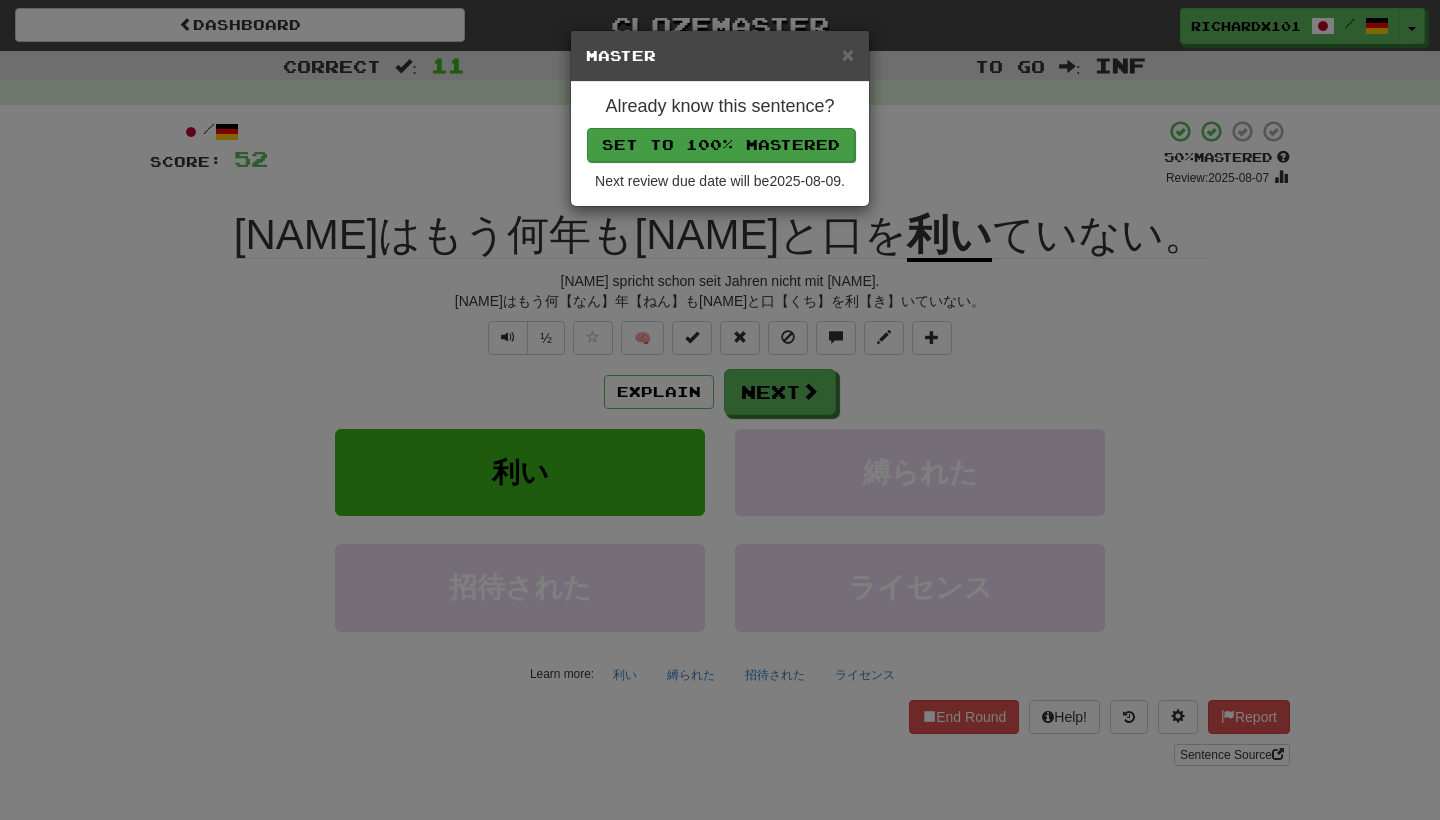 click on "Set to 100% Mastered" at bounding box center [721, 145] 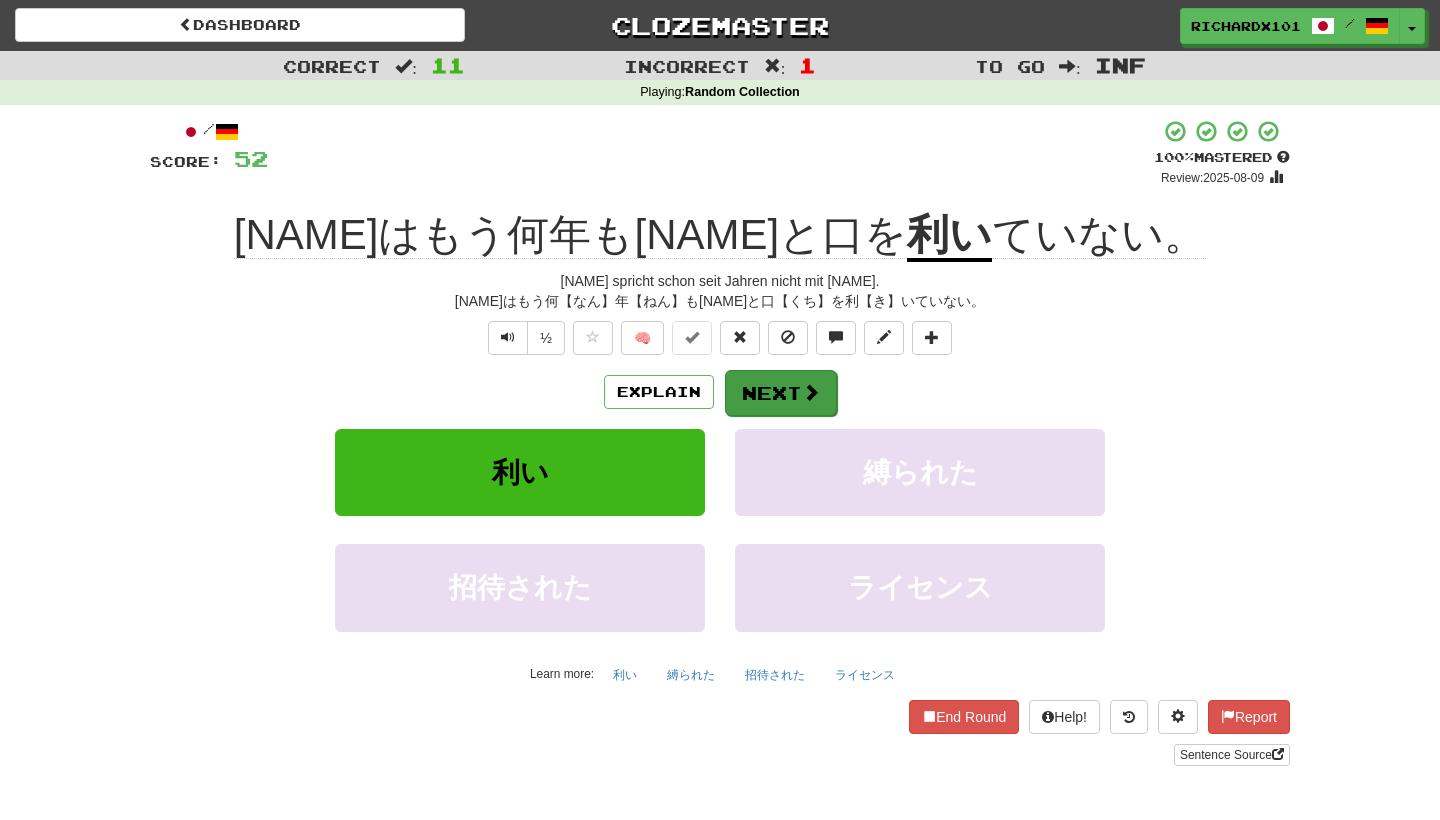 click on "Next" at bounding box center (781, 393) 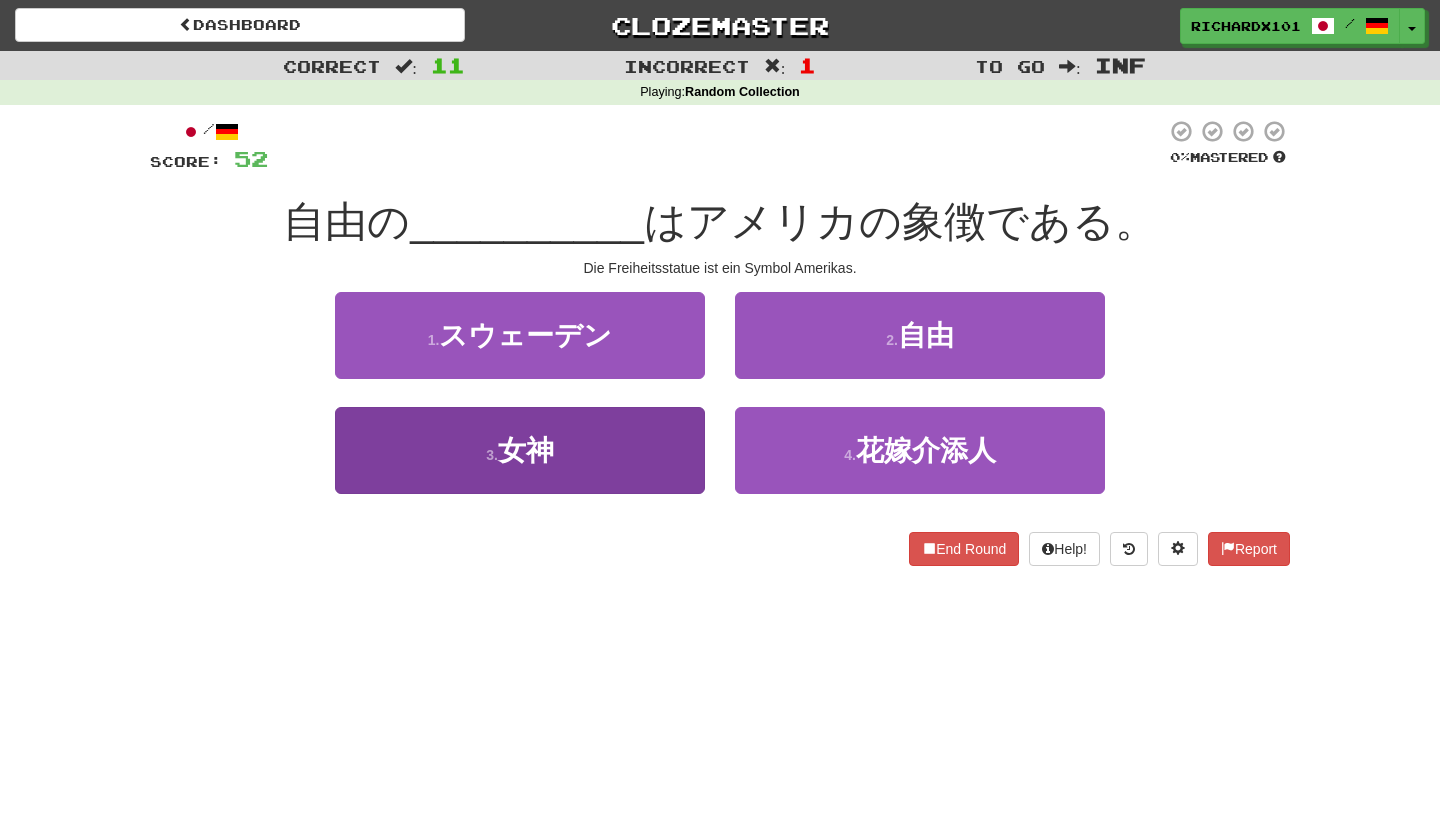 click on "3 .  女神" at bounding box center [520, 450] 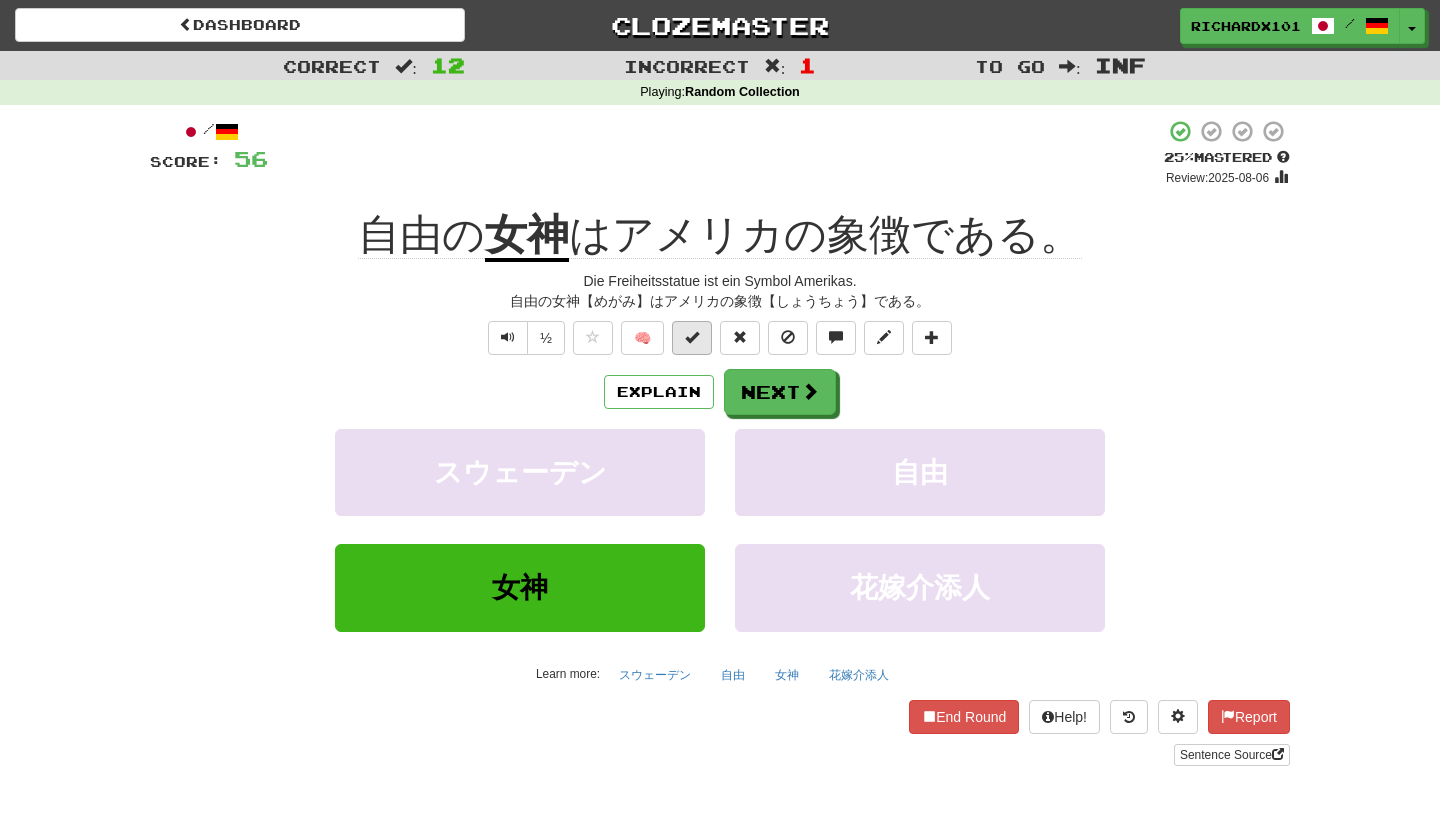 click at bounding box center (692, 337) 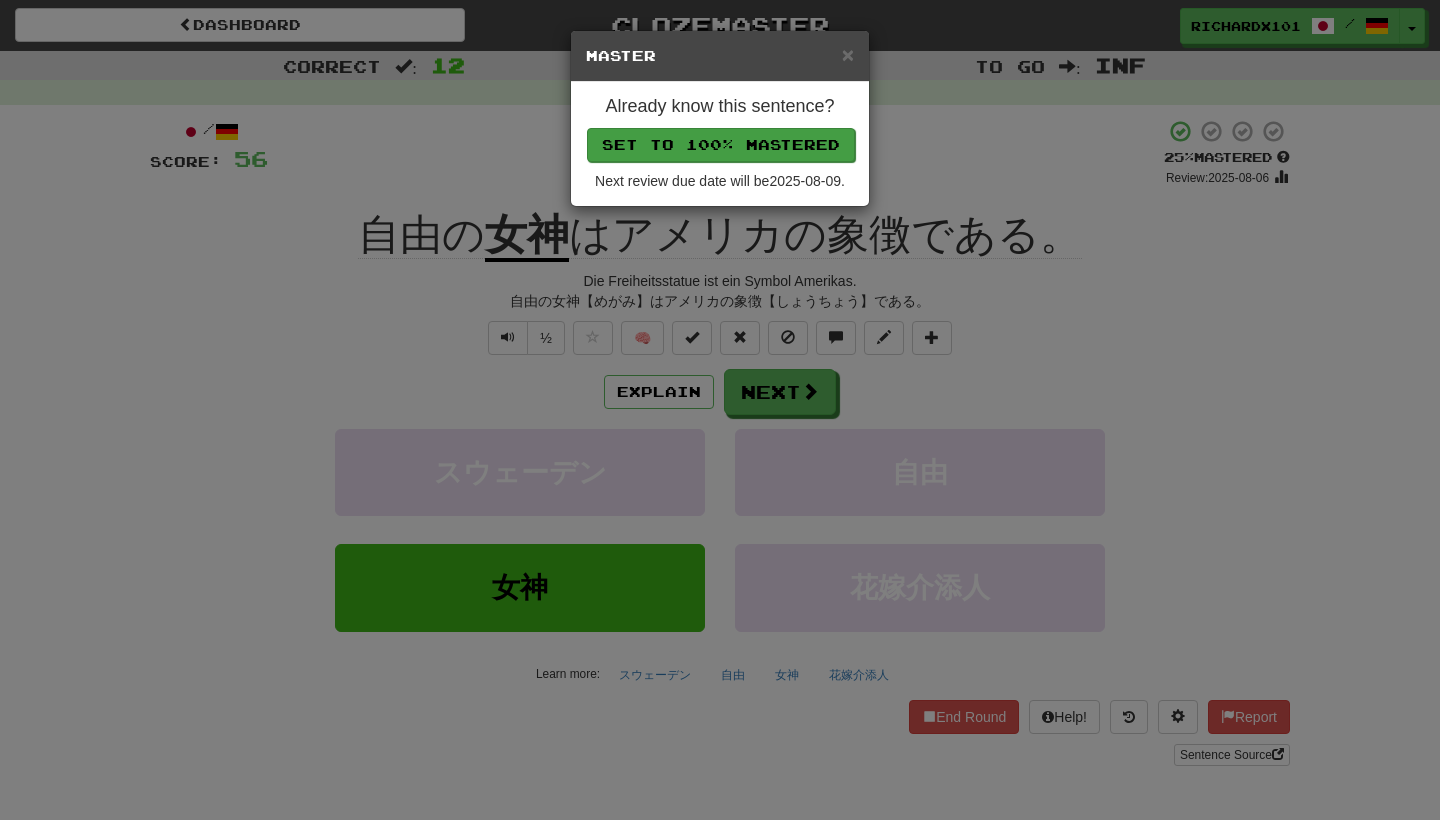 click on "Set to 100% Mastered" at bounding box center (721, 145) 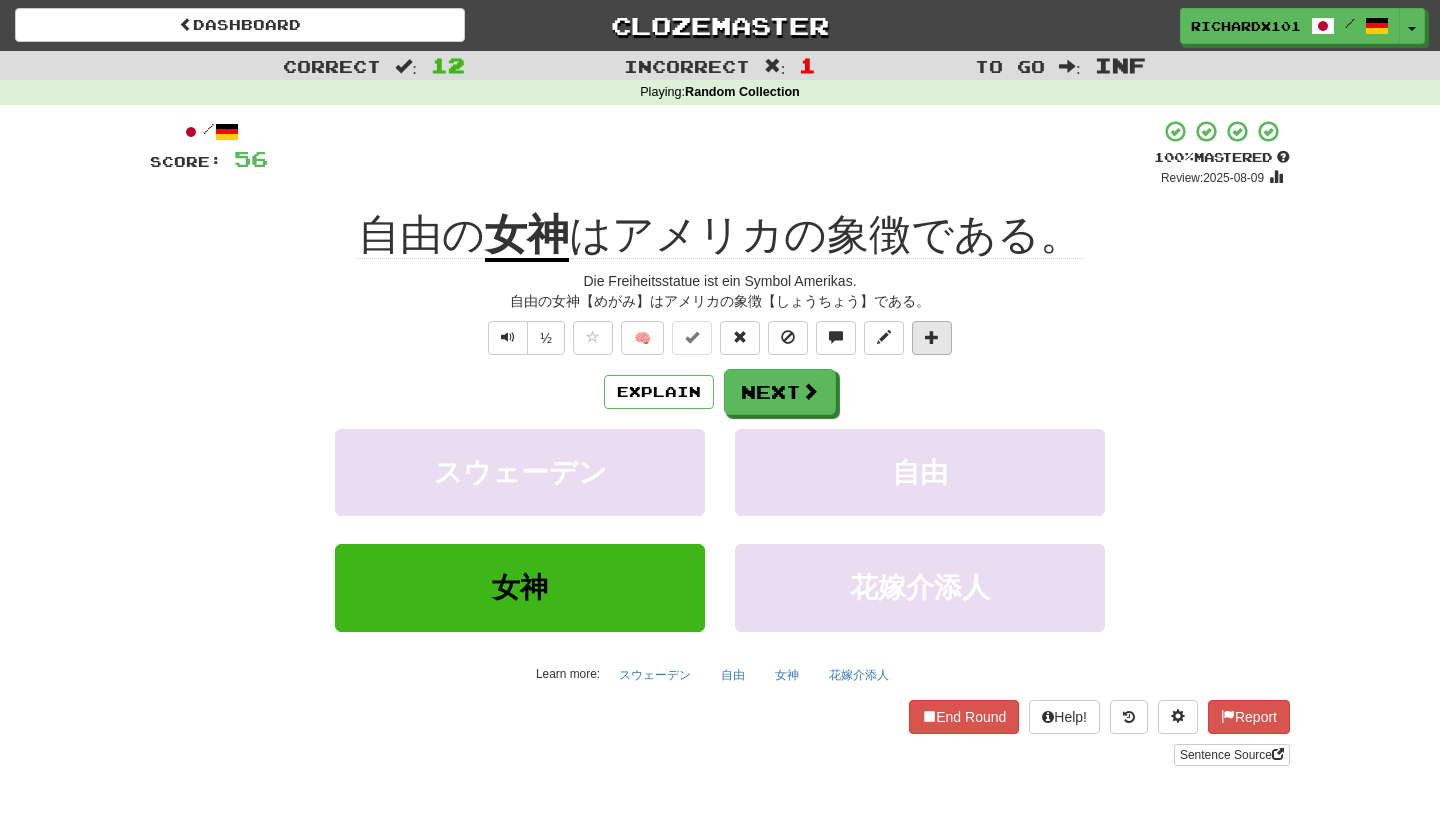 click at bounding box center [932, 338] 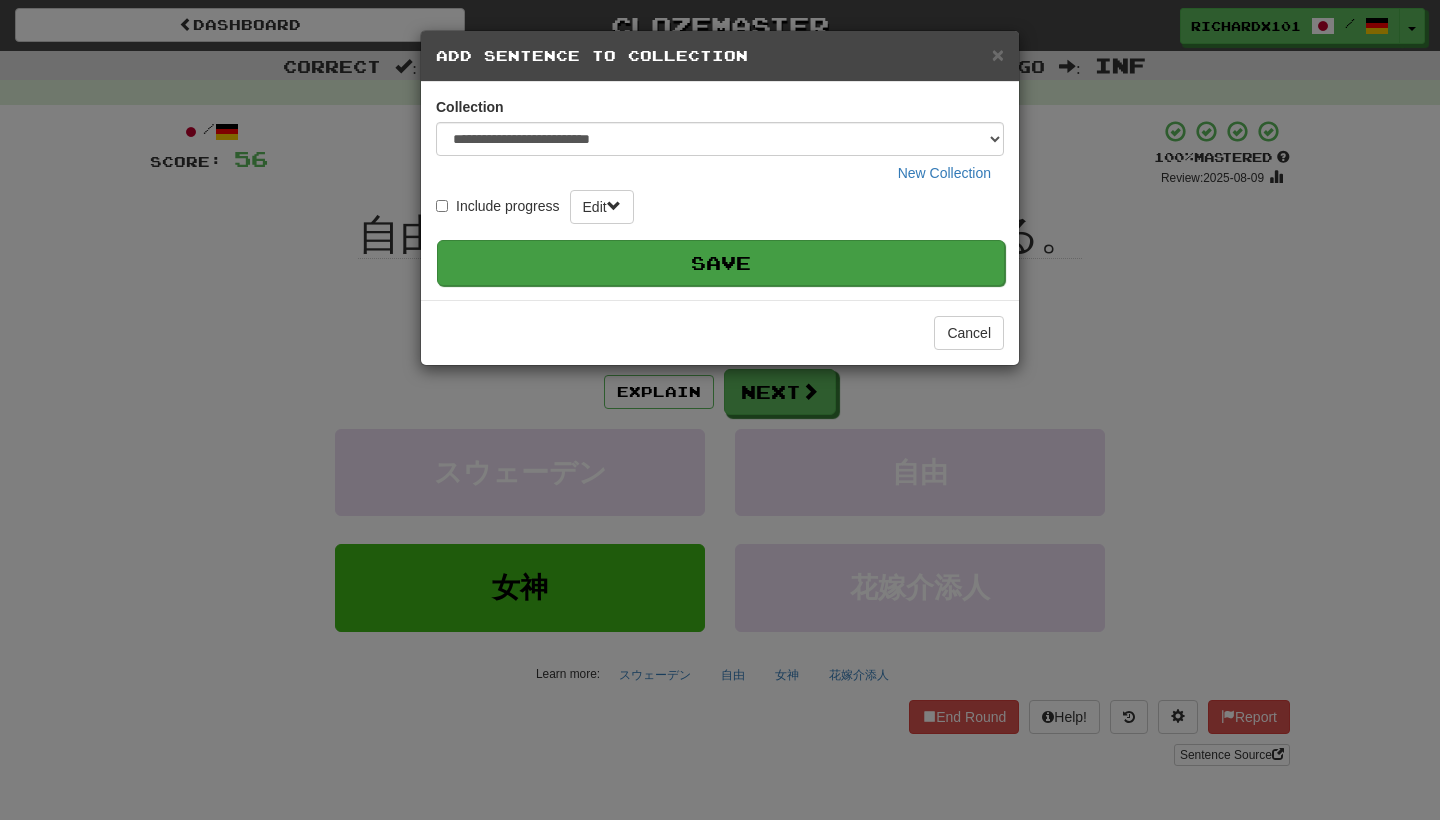 click on "Save" at bounding box center (721, 263) 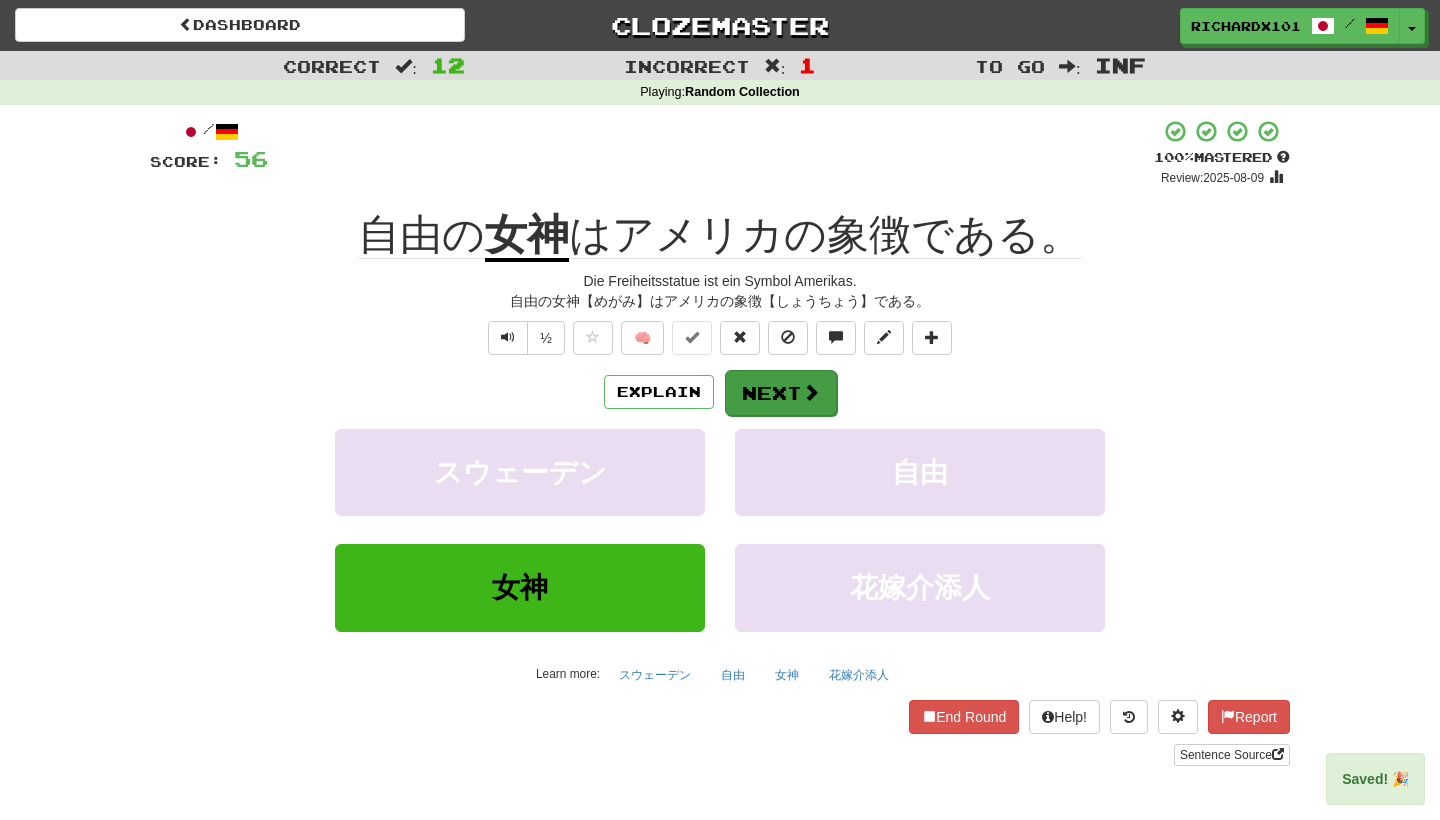 click on "Next" at bounding box center [781, 393] 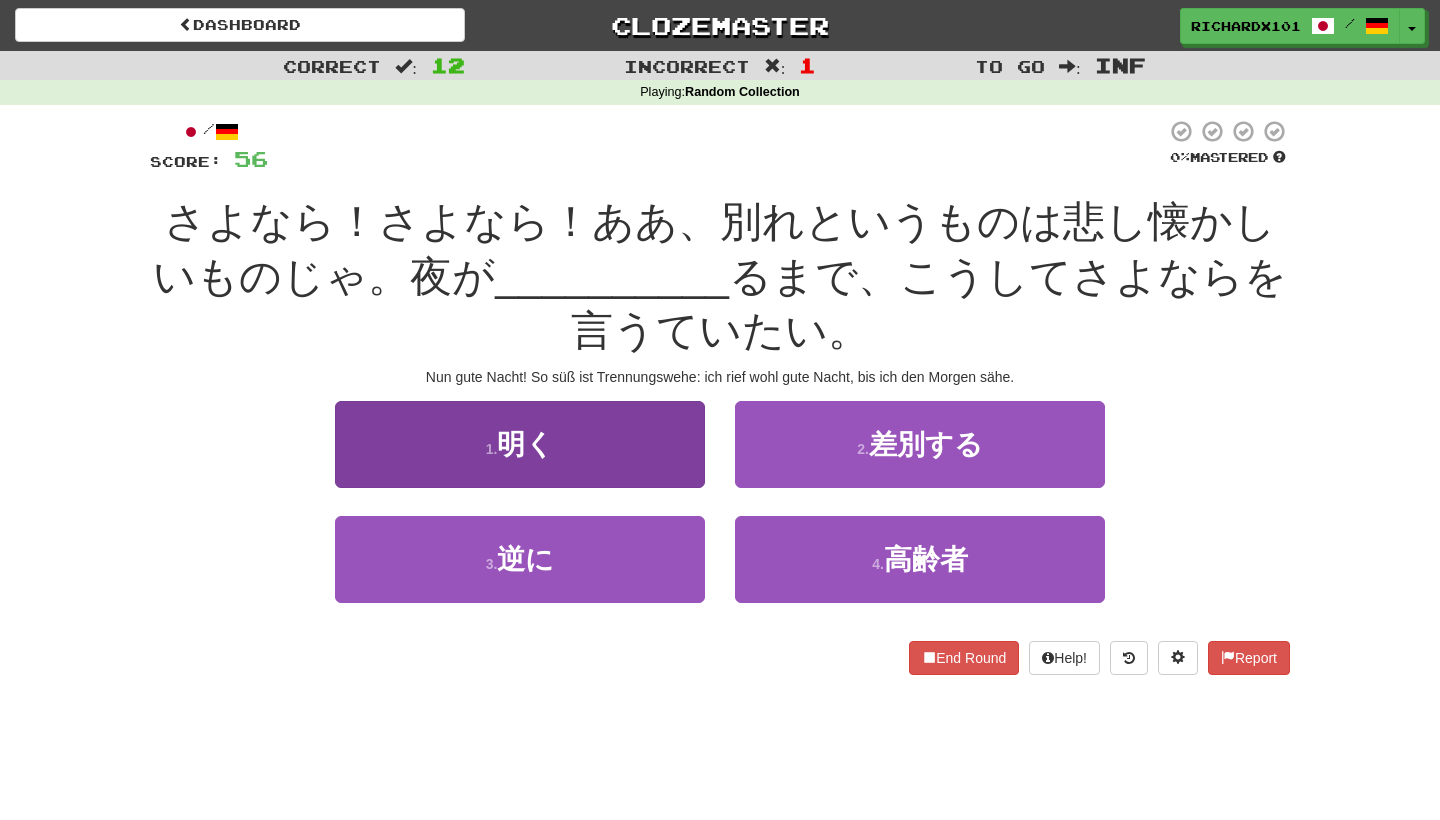 click on "1 .  明く" at bounding box center [520, 444] 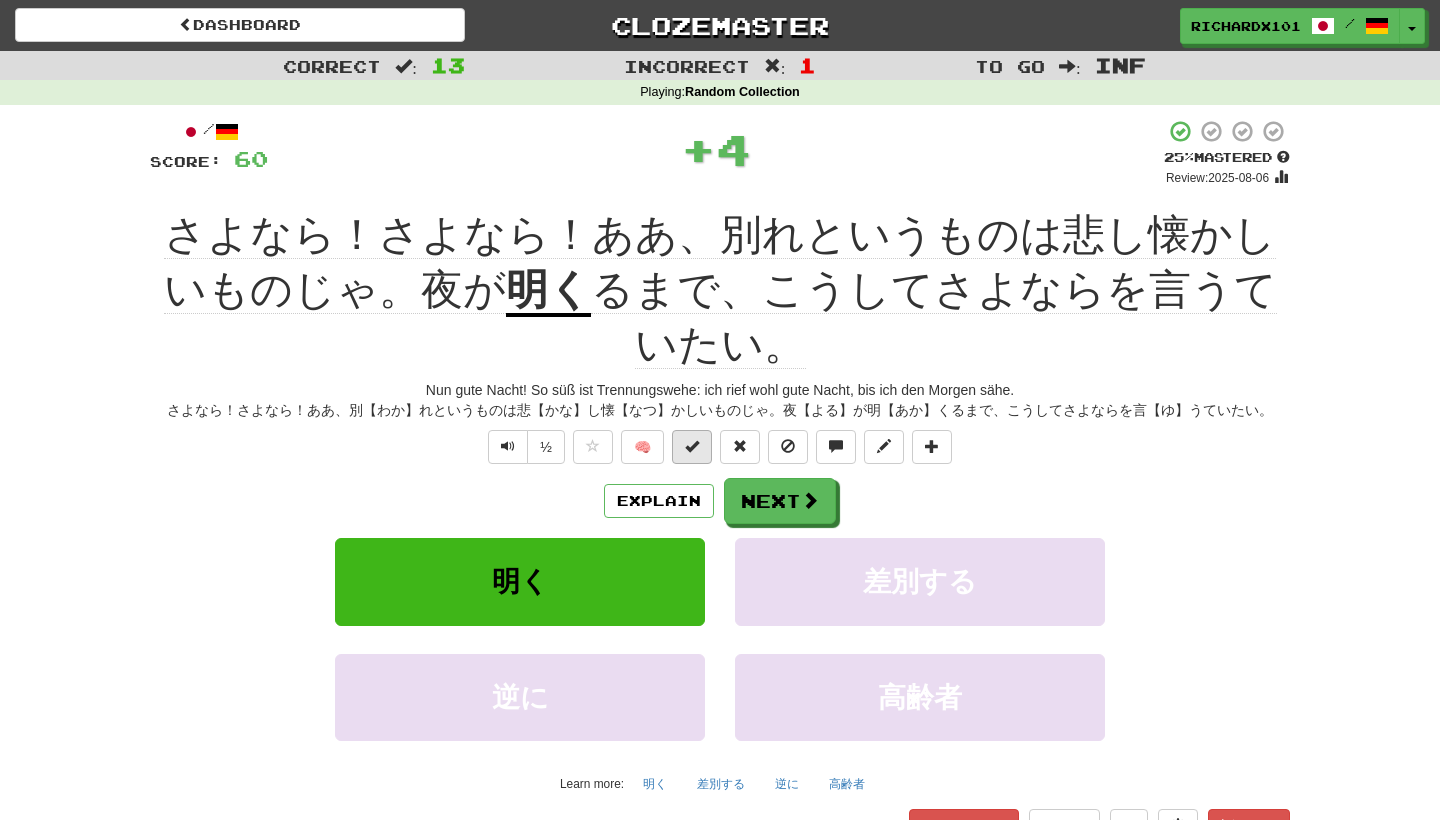 click at bounding box center (692, 446) 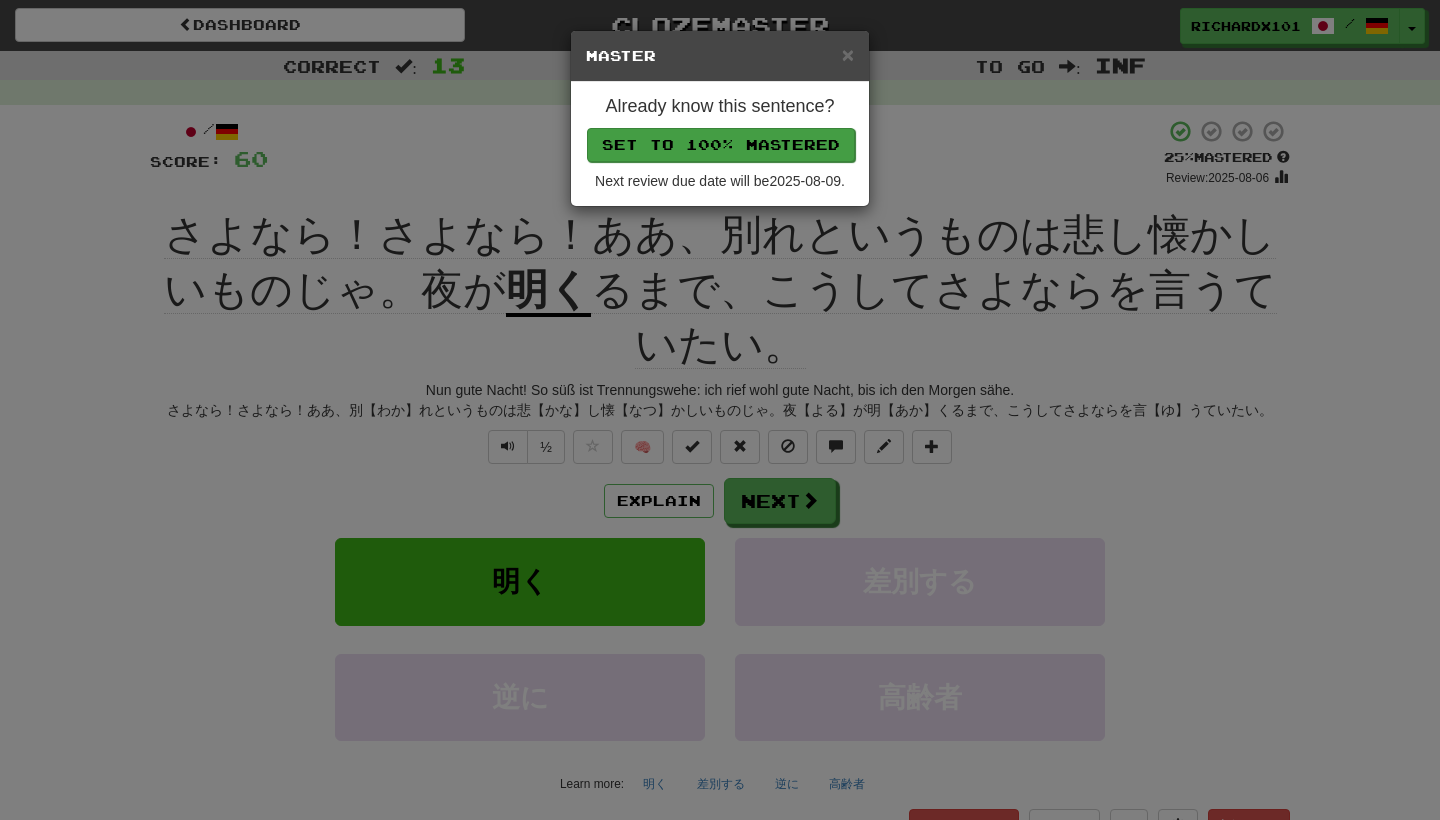 click on "Set to 100% Mastered" at bounding box center [721, 145] 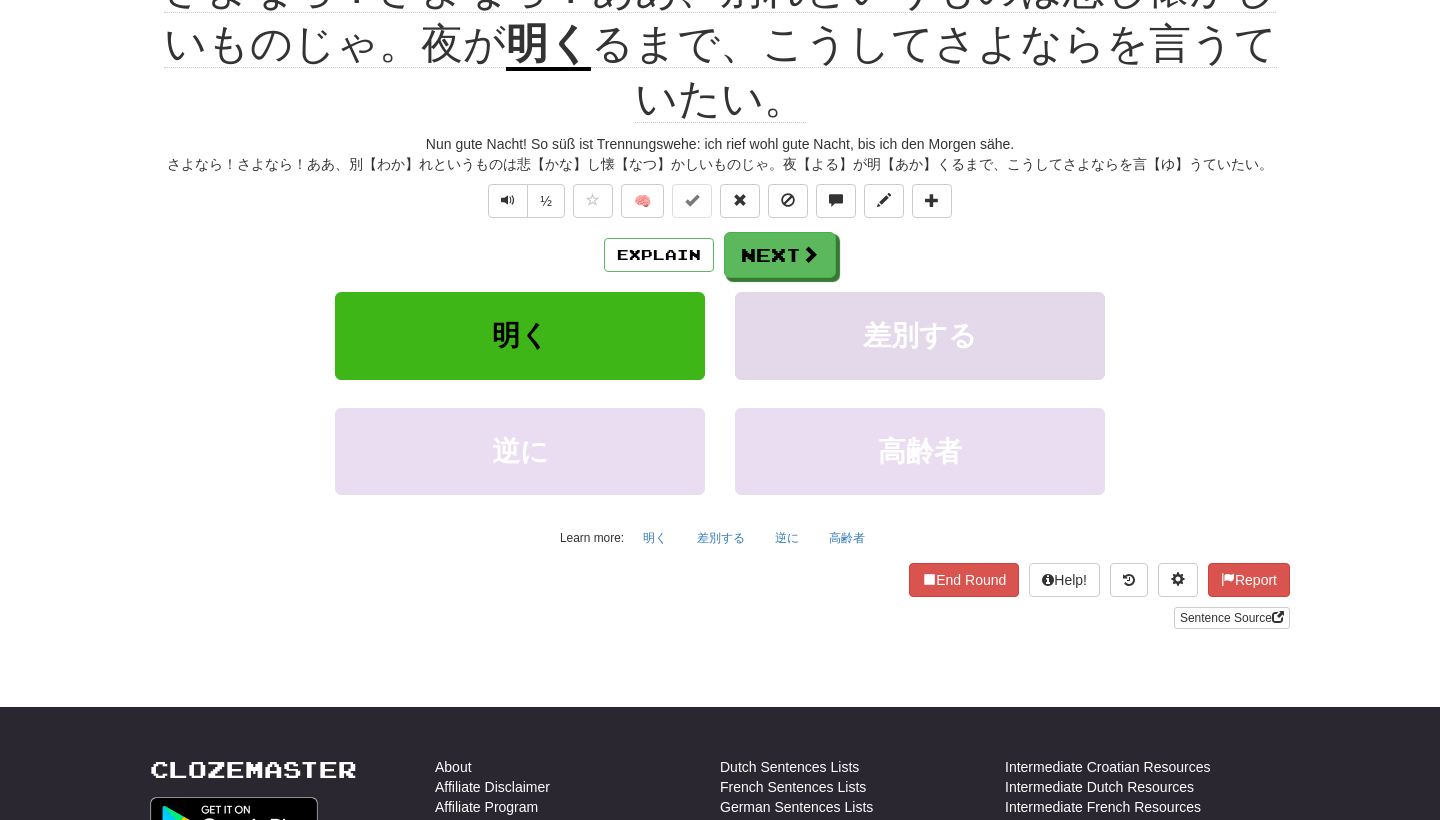 scroll, scrollTop: 253, scrollLeft: 0, axis: vertical 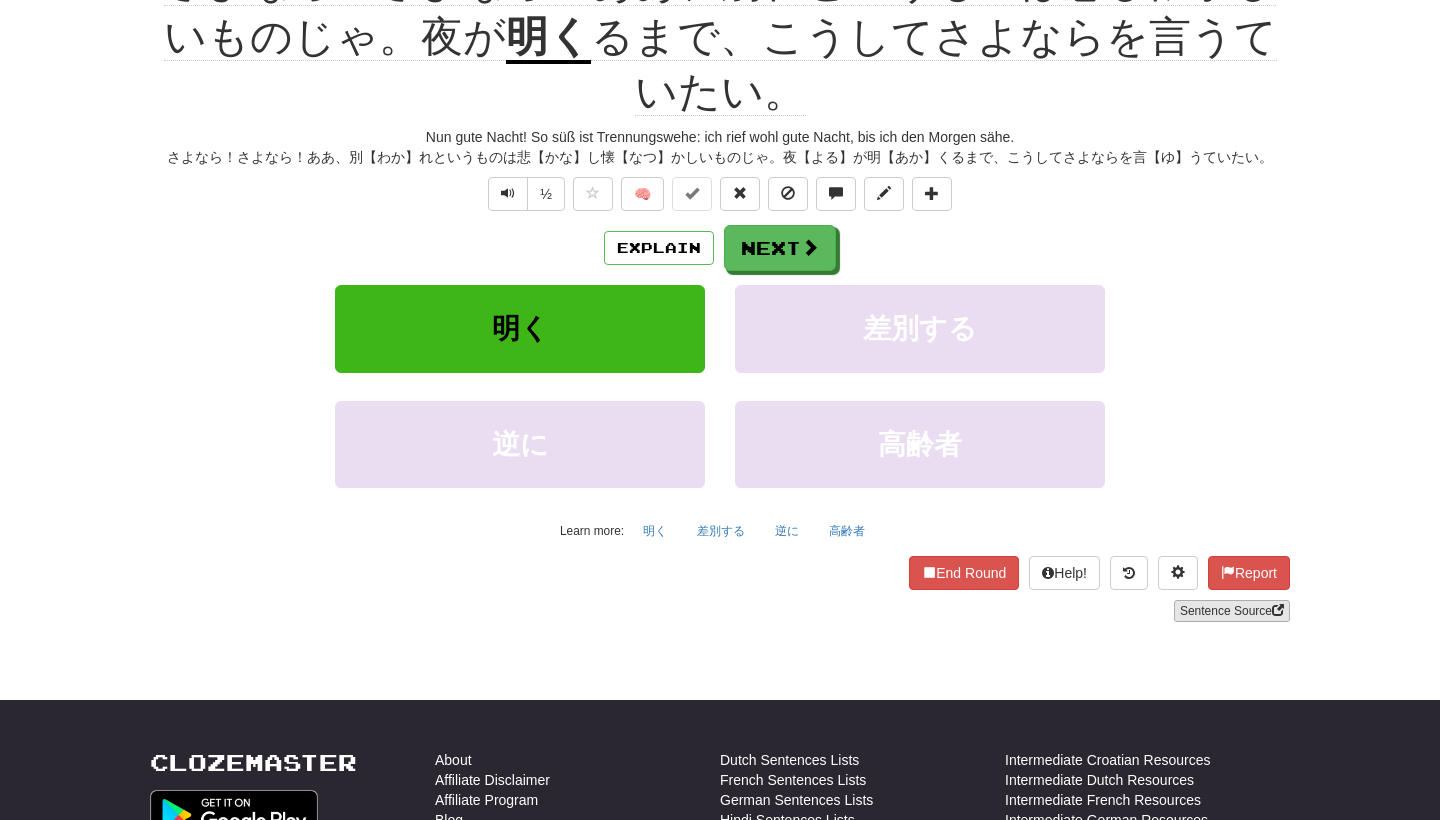 click on "Sentence Source" at bounding box center [1232, 611] 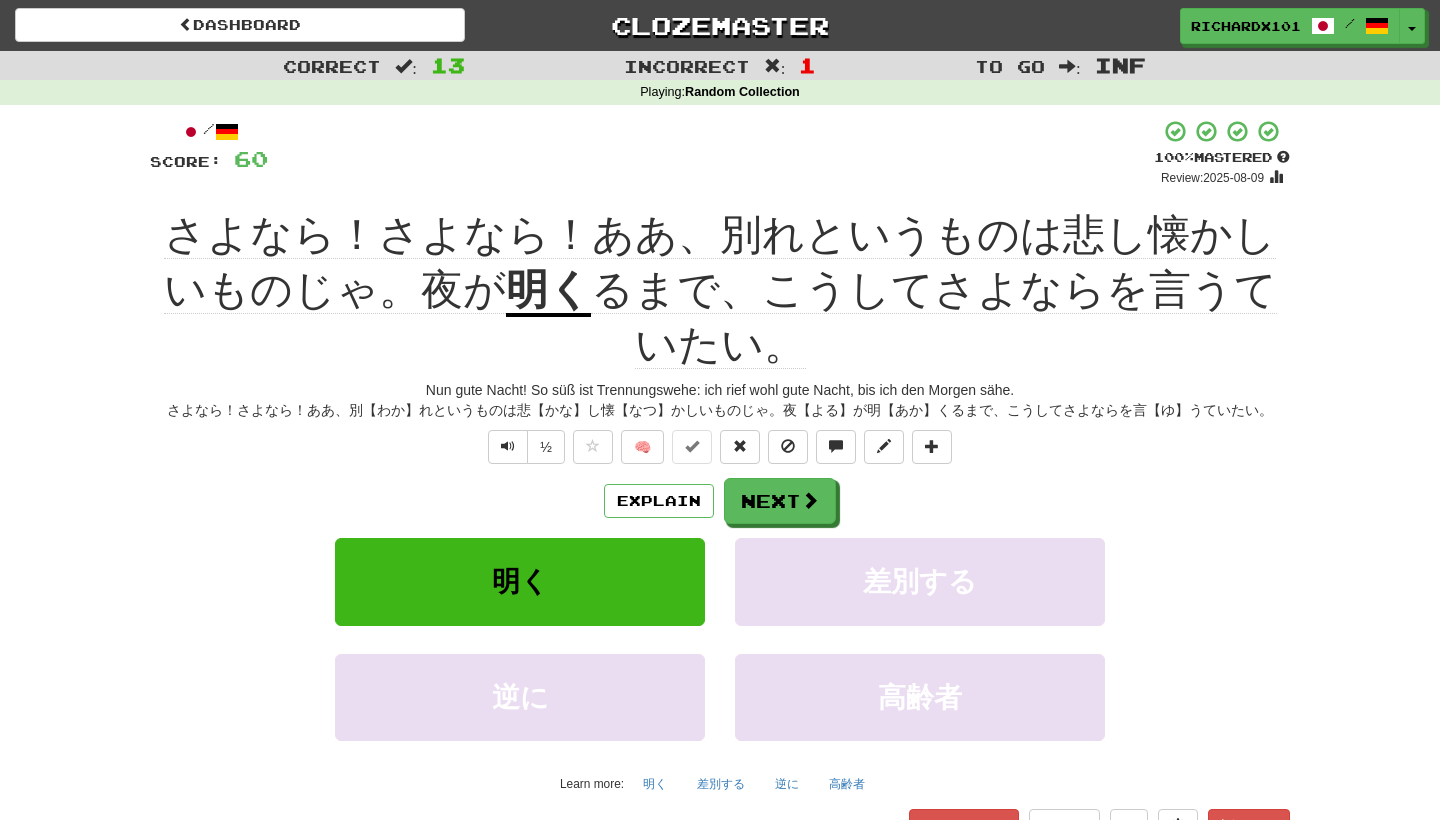 scroll, scrollTop: 0, scrollLeft: 0, axis: both 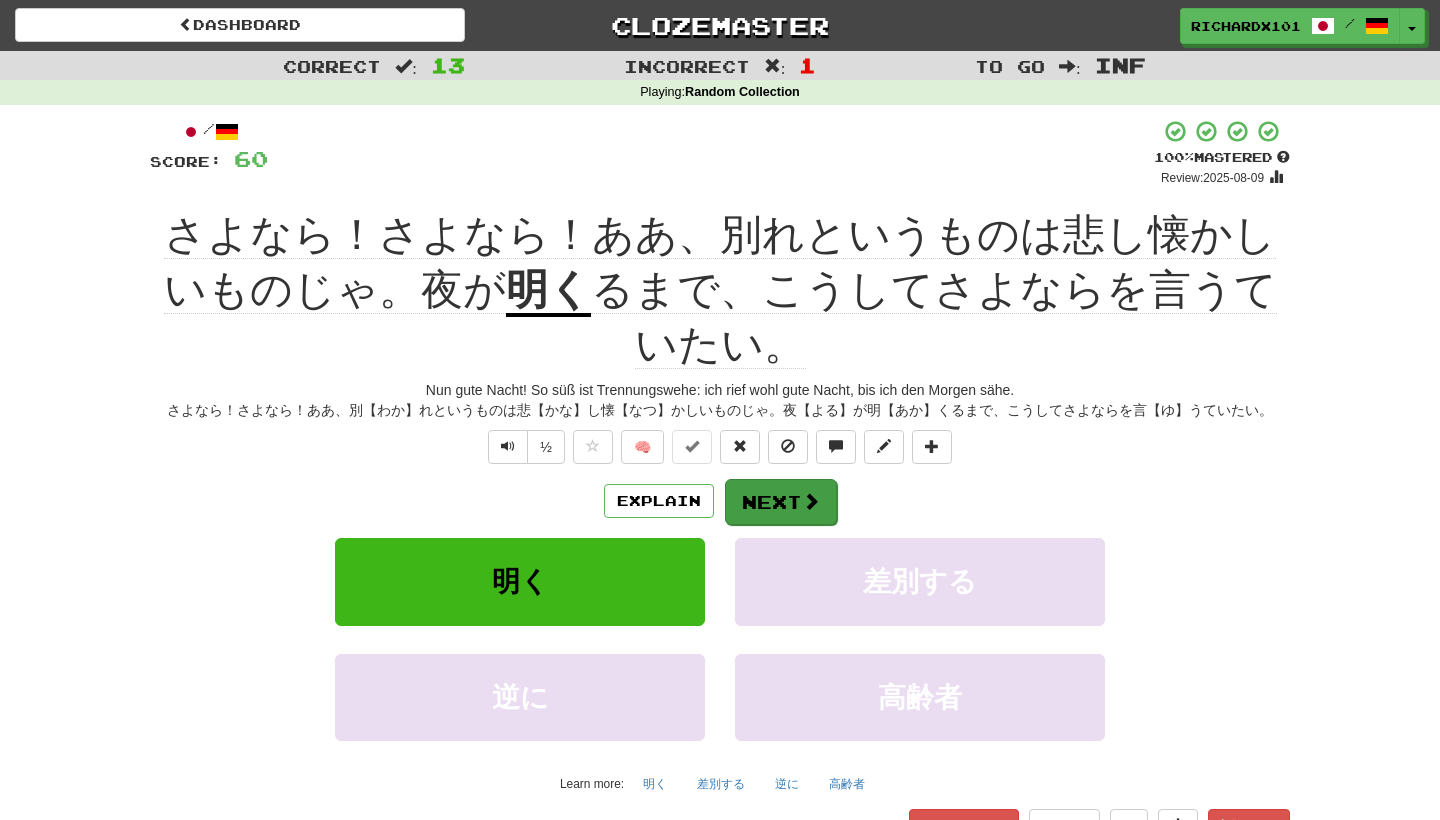 click on "Next" at bounding box center [781, 502] 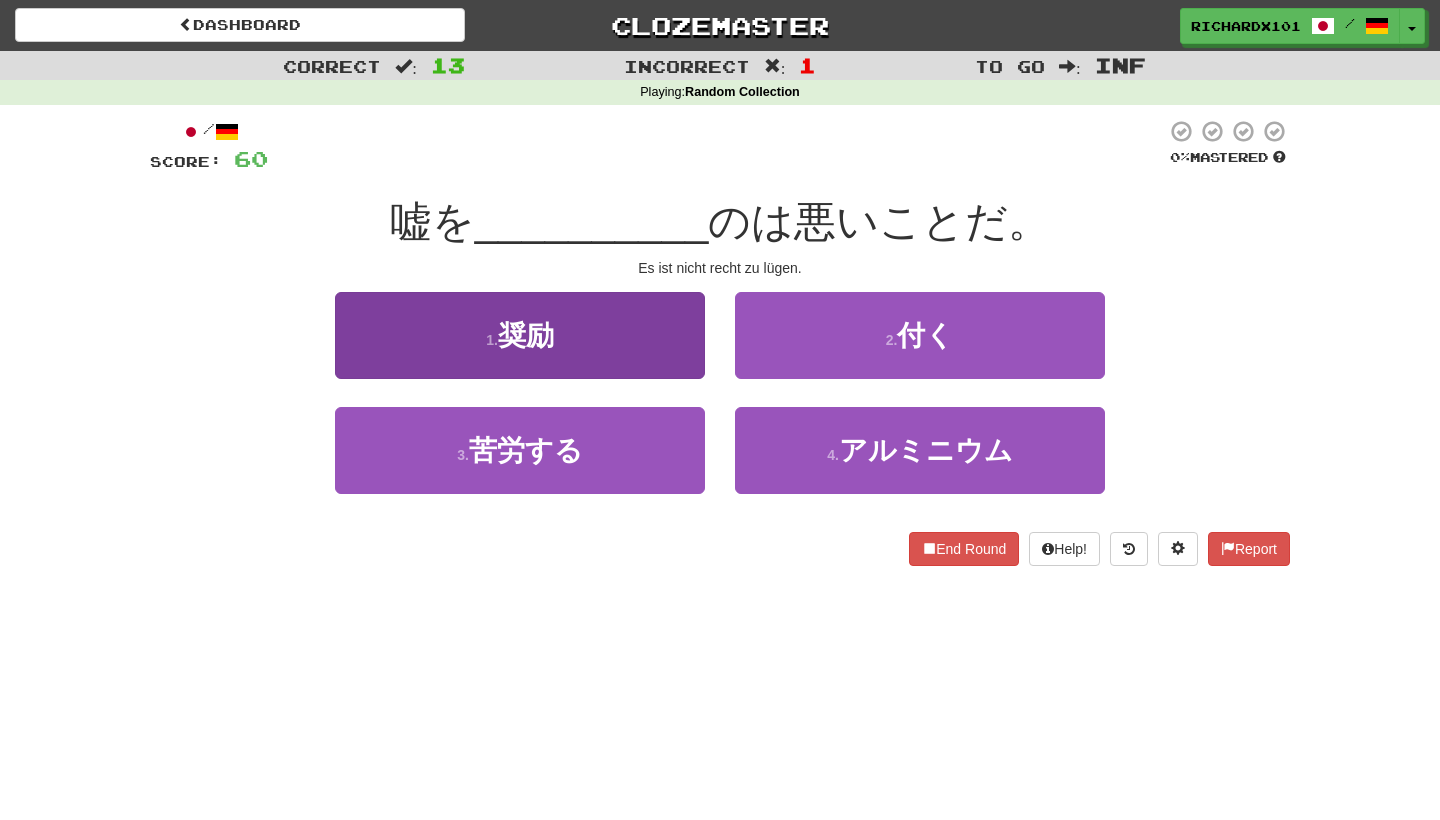 click on "1 .  奨励" at bounding box center (520, 335) 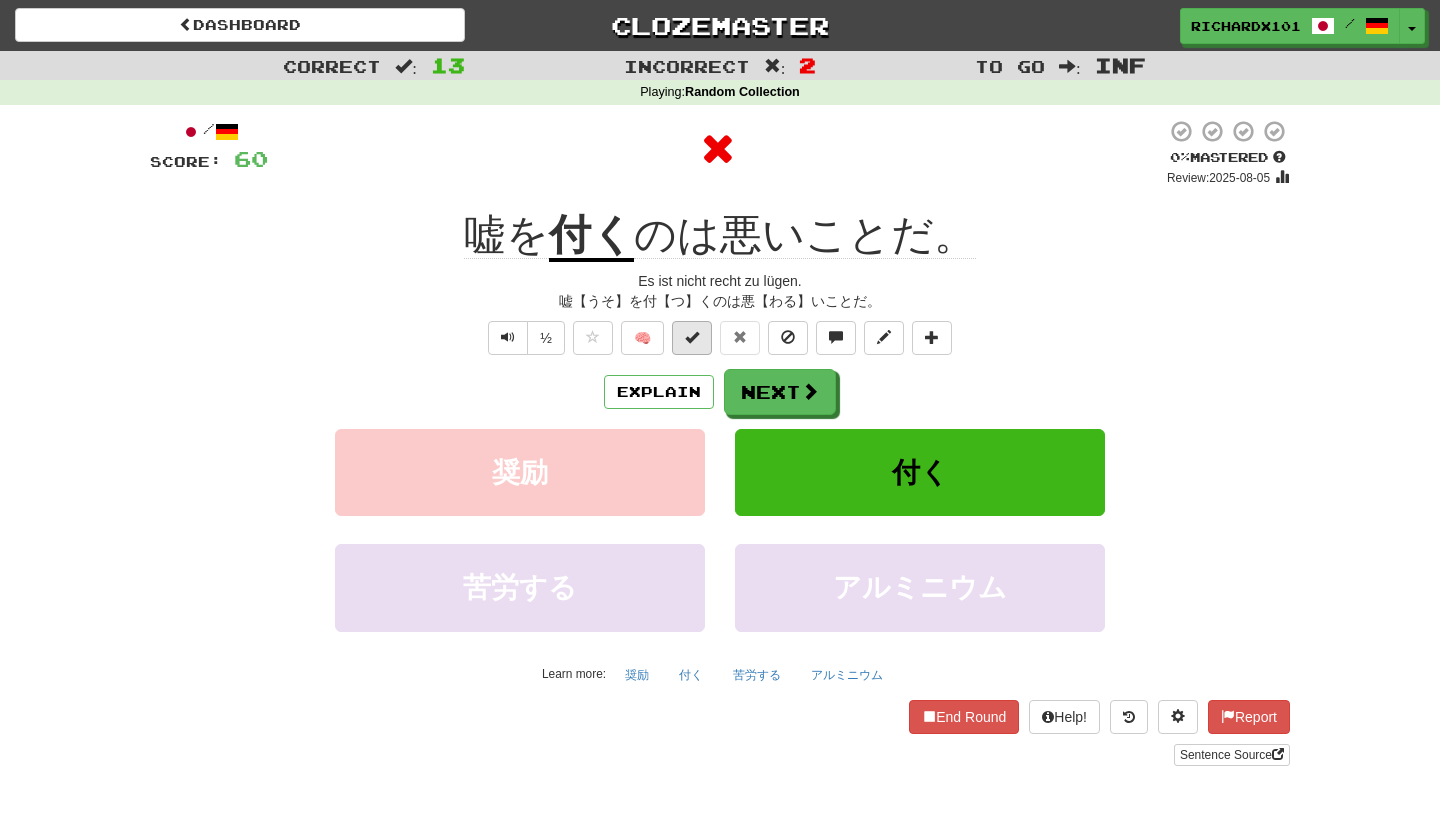 click at bounding box center [692, 338] 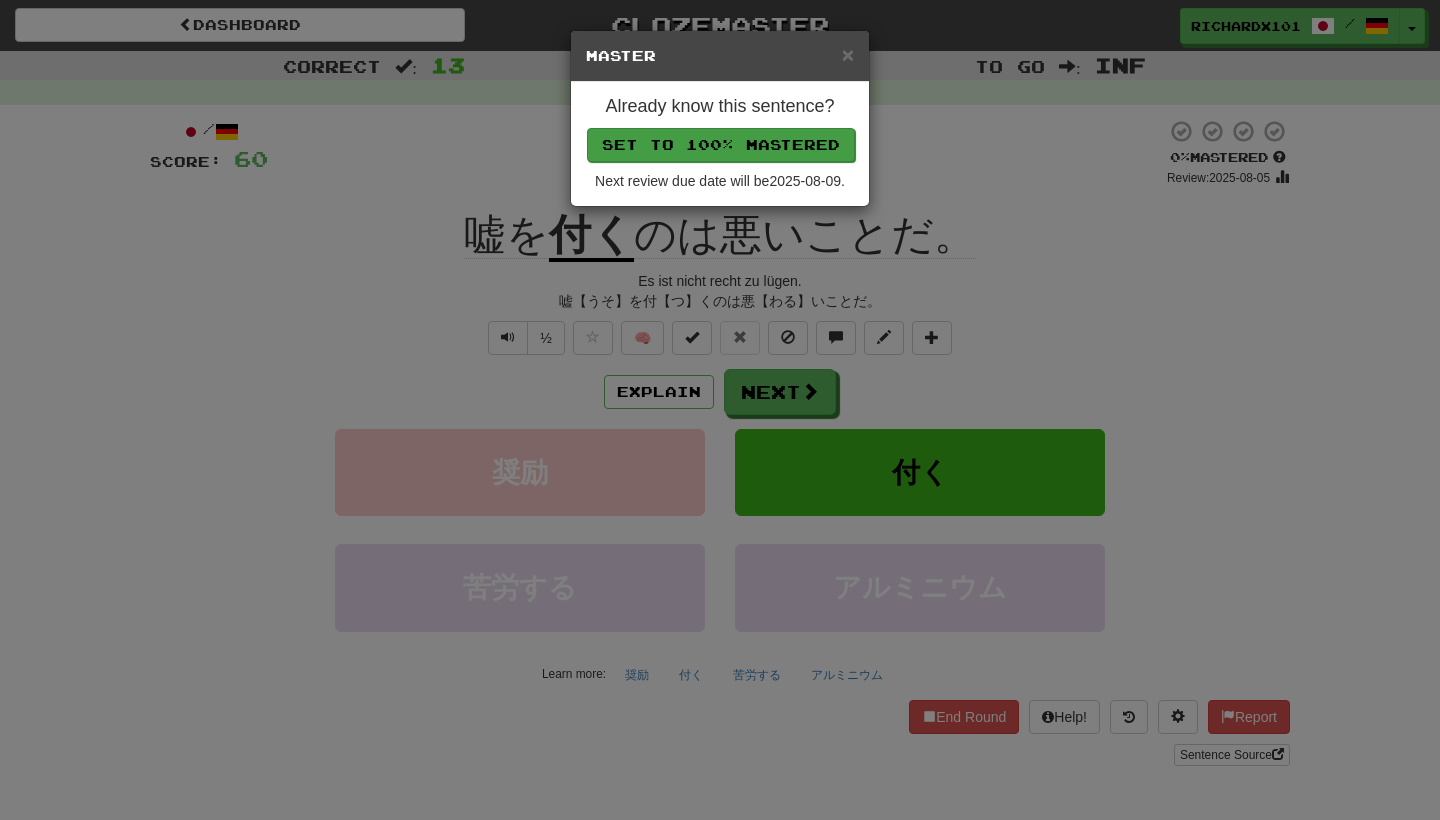 click on "Set to 100% Mastered" at bounding box center (721, 145) 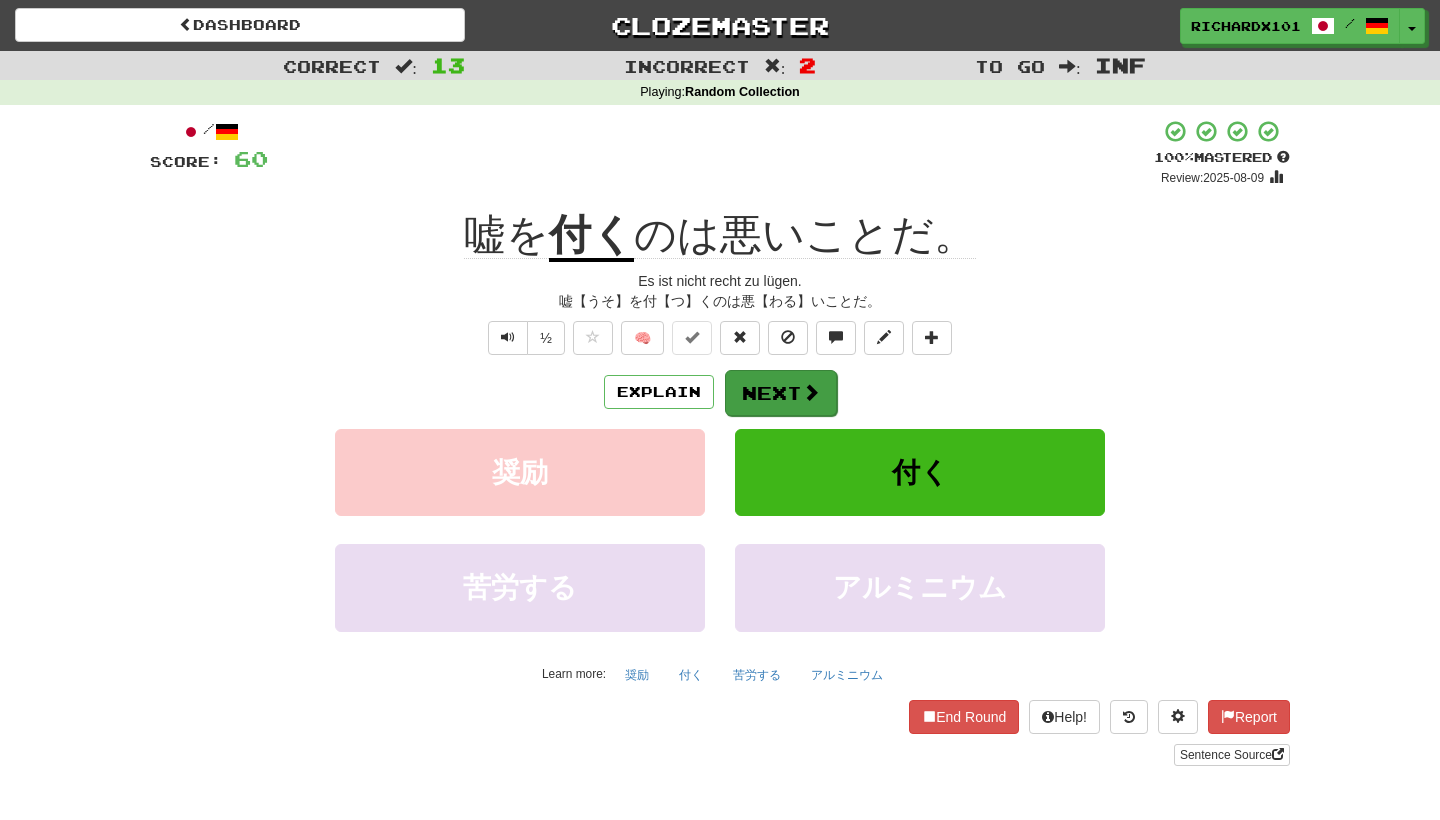 click on "Next" at bounding box center [781, 393] 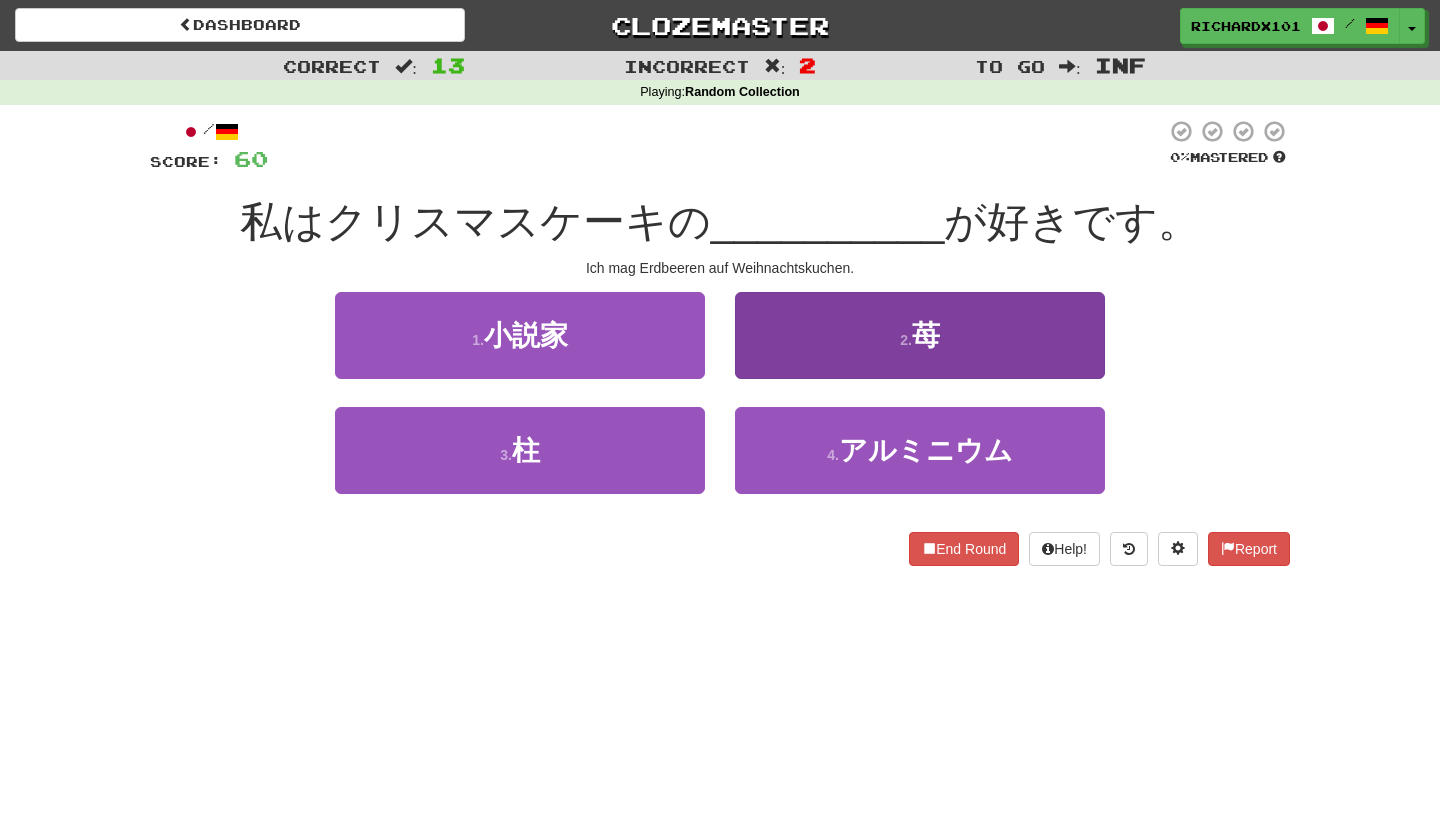 click on "2 .  苺" at bounding box center (920, 335) 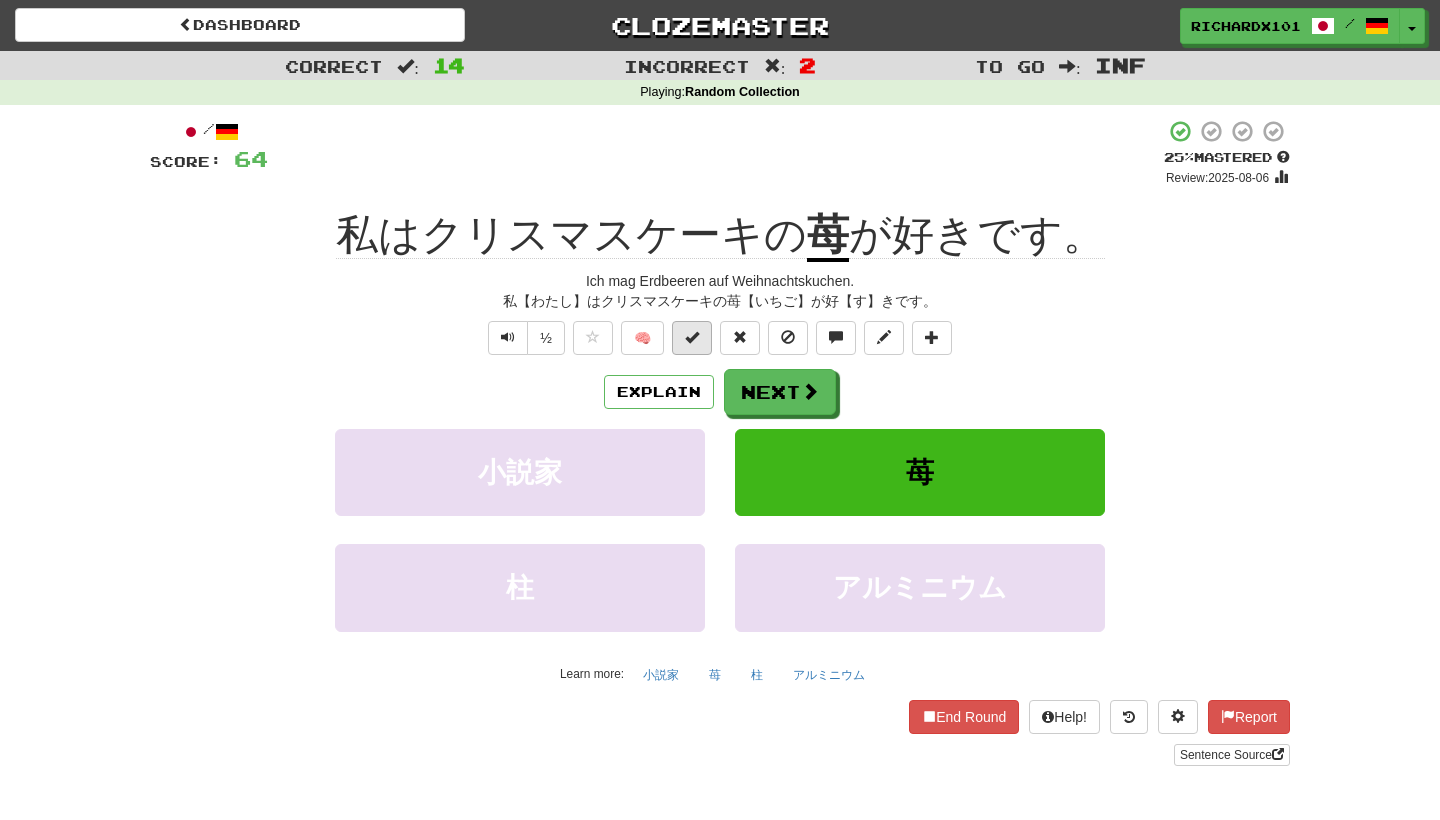 click at bounding box center (692, 337) 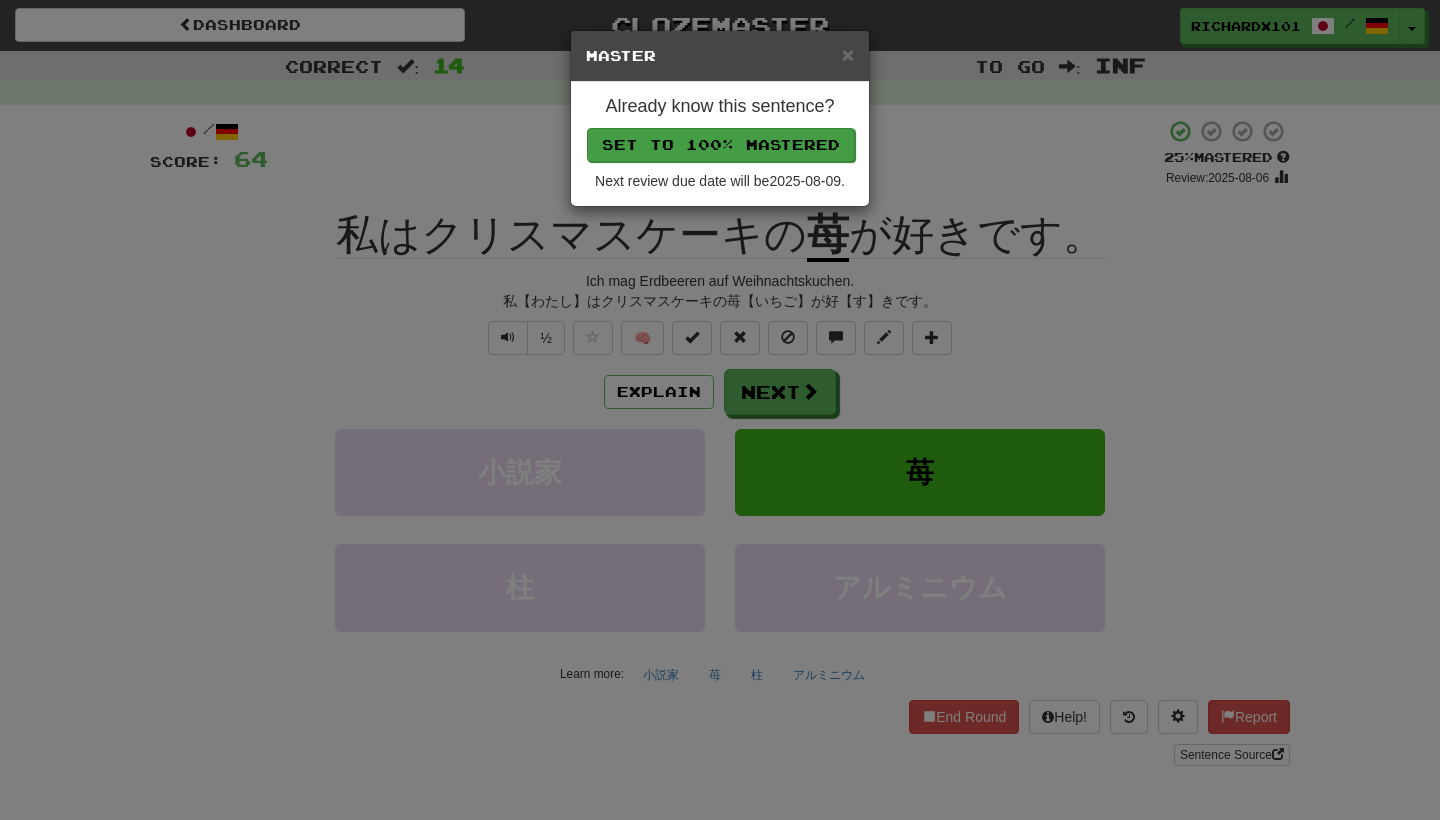 click on "Set to 100% Mastered" at bounding box center [721, 145] 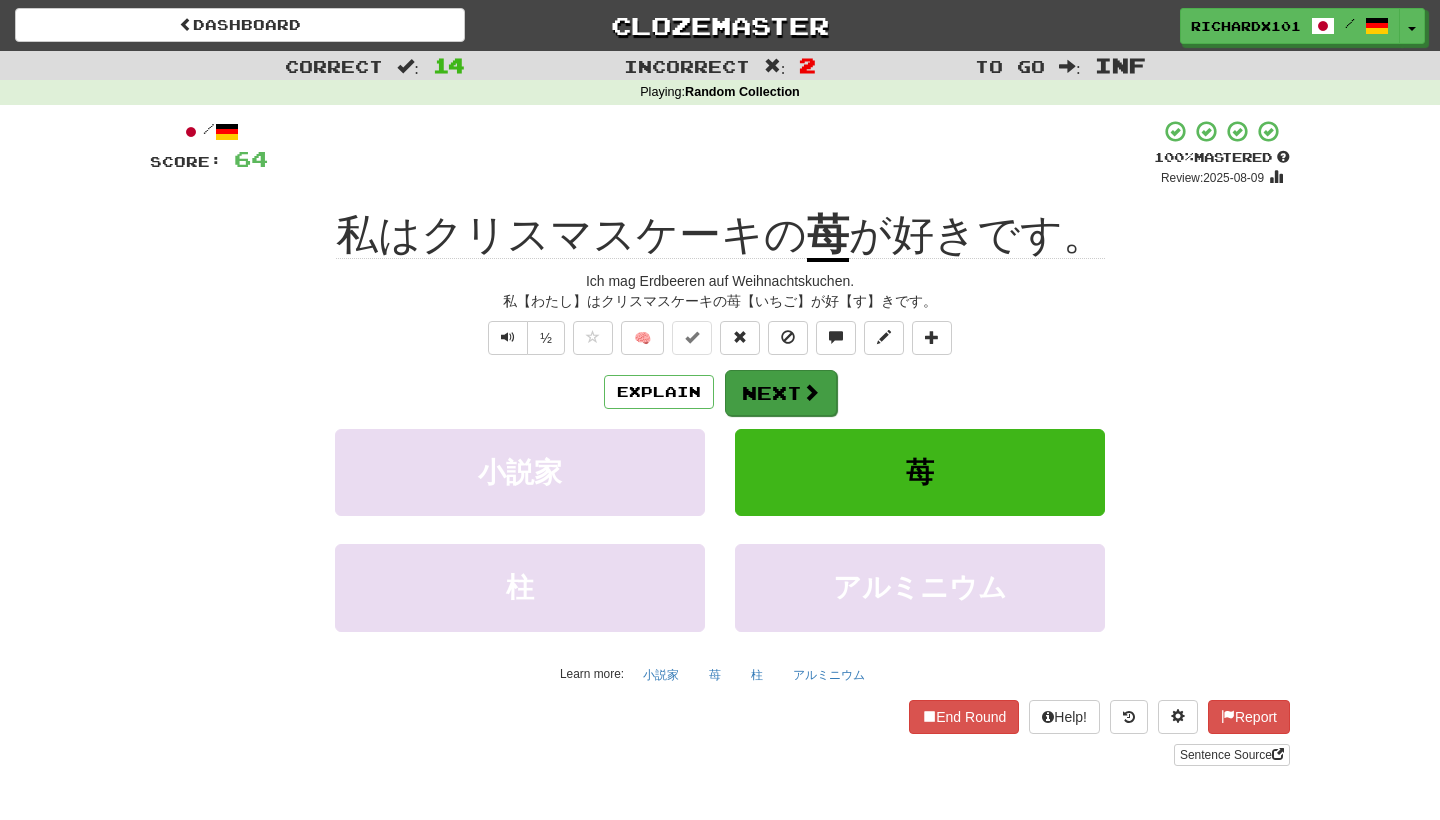click on "Next" at bounding box center (781, 393) 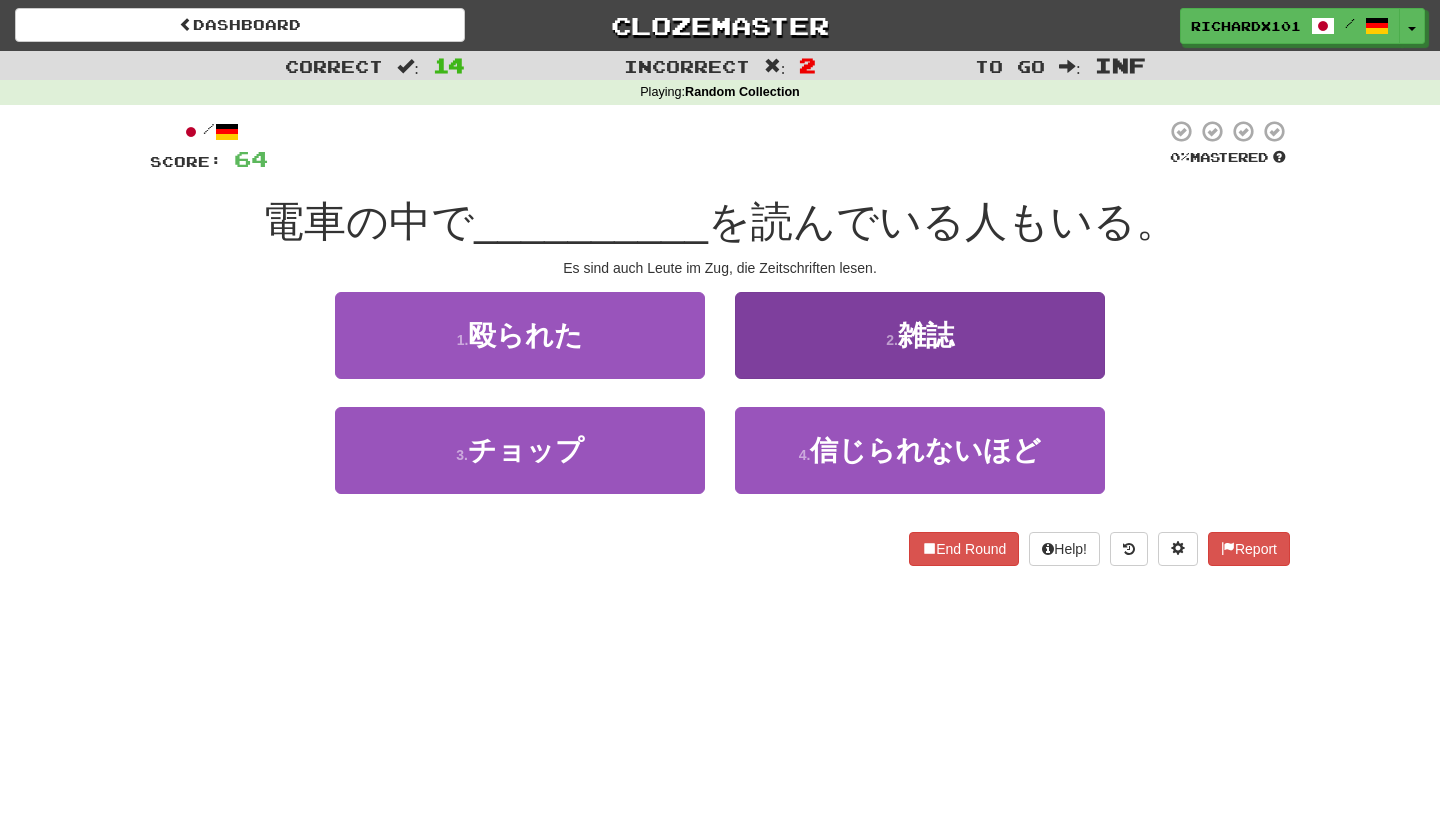 click on "2 .  雑誌" at bounding box center [920, 335] 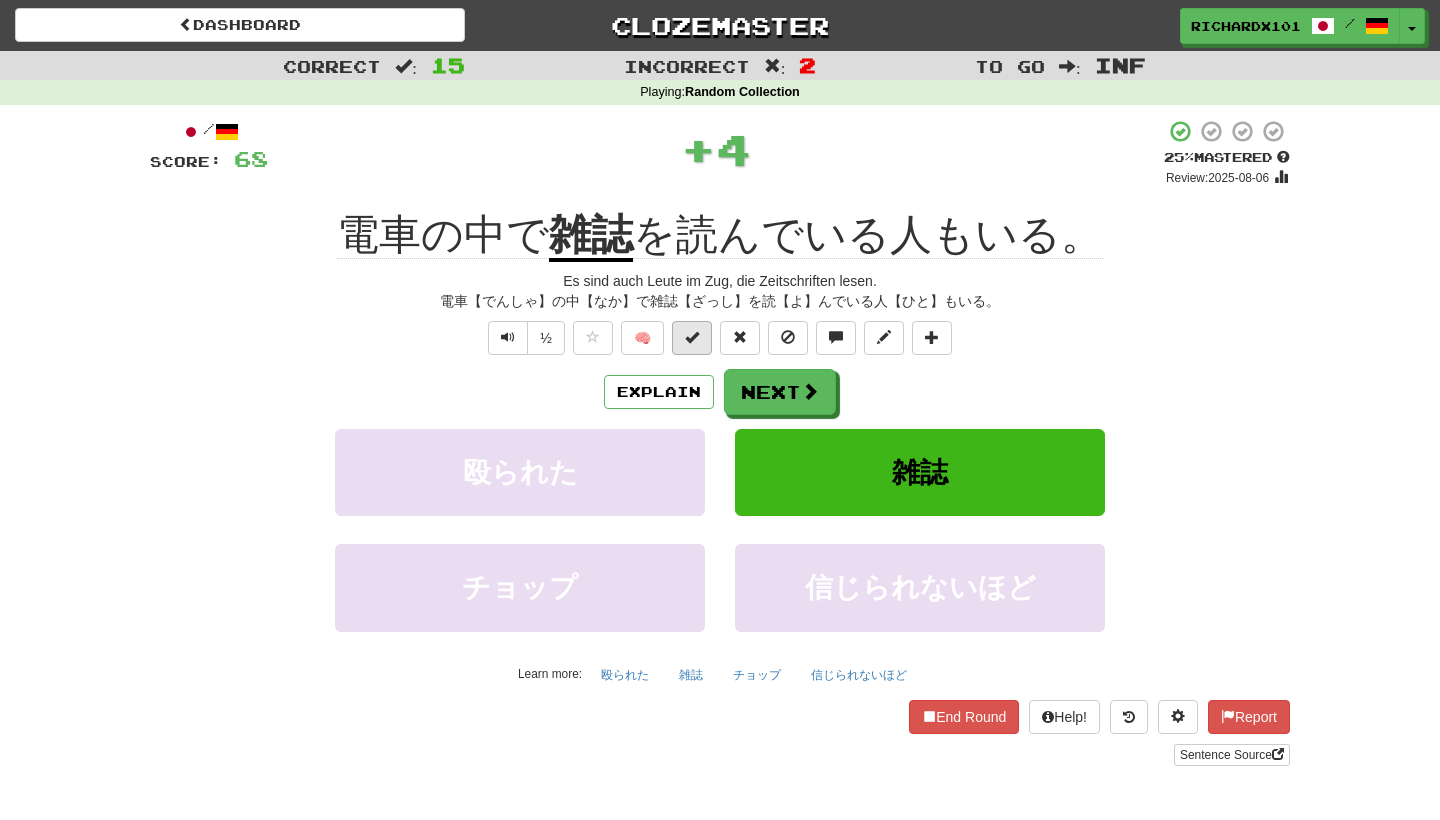 click at bounding box center [692, 338] 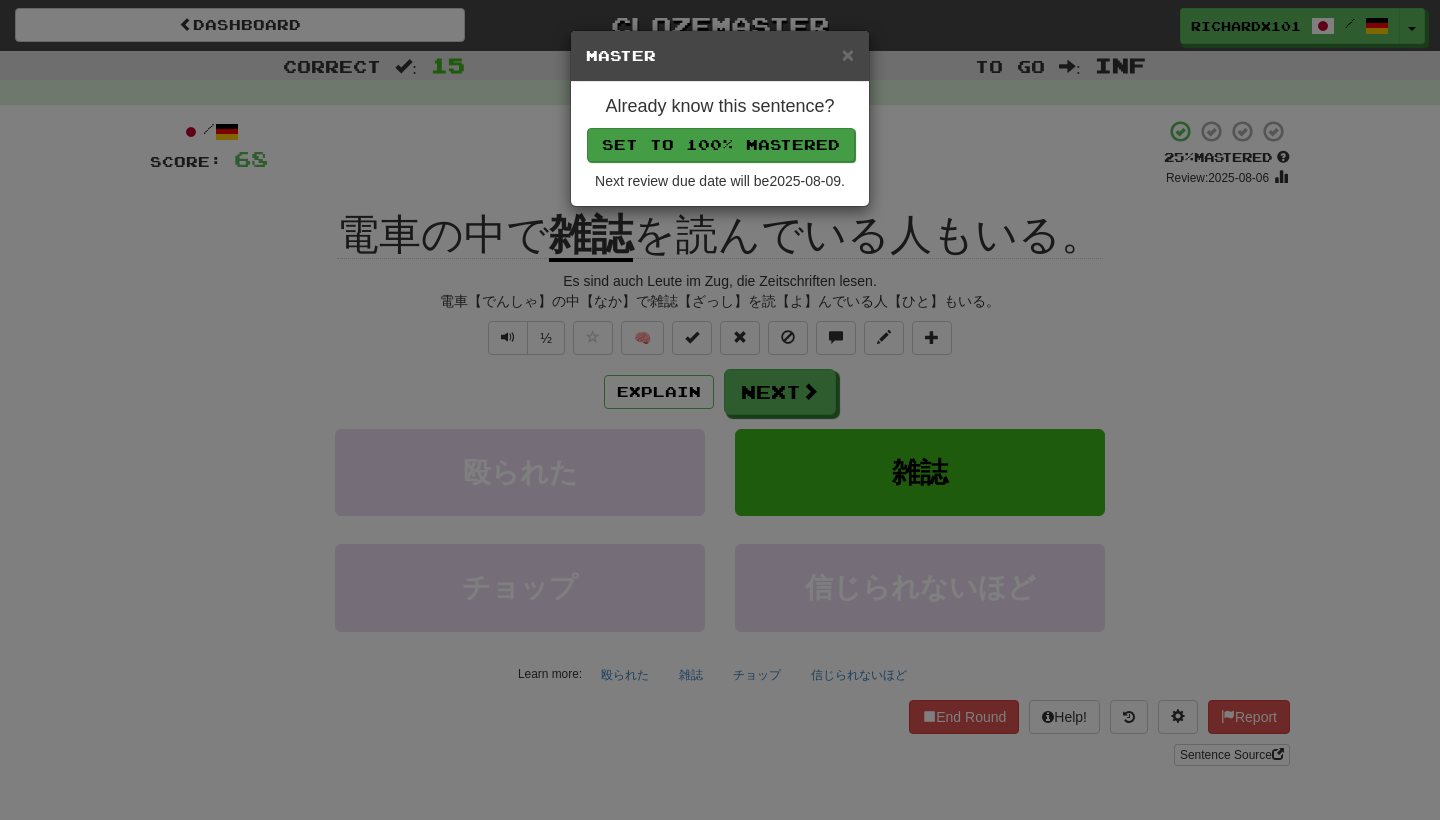 click on "Set to 100% Mastered" at bounding box center [721, 145] 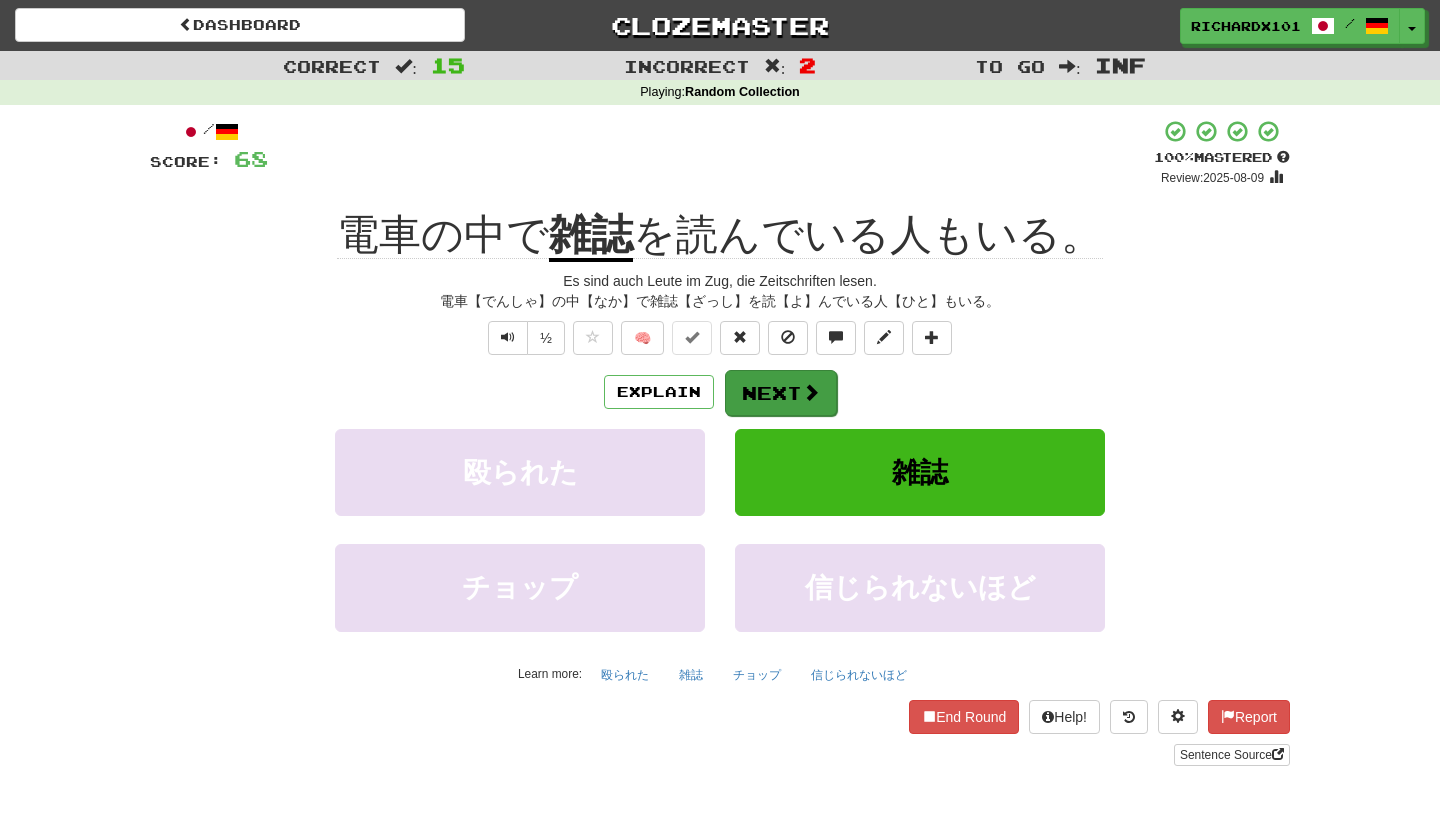 click on "Next" at bounding box center (781, 393) 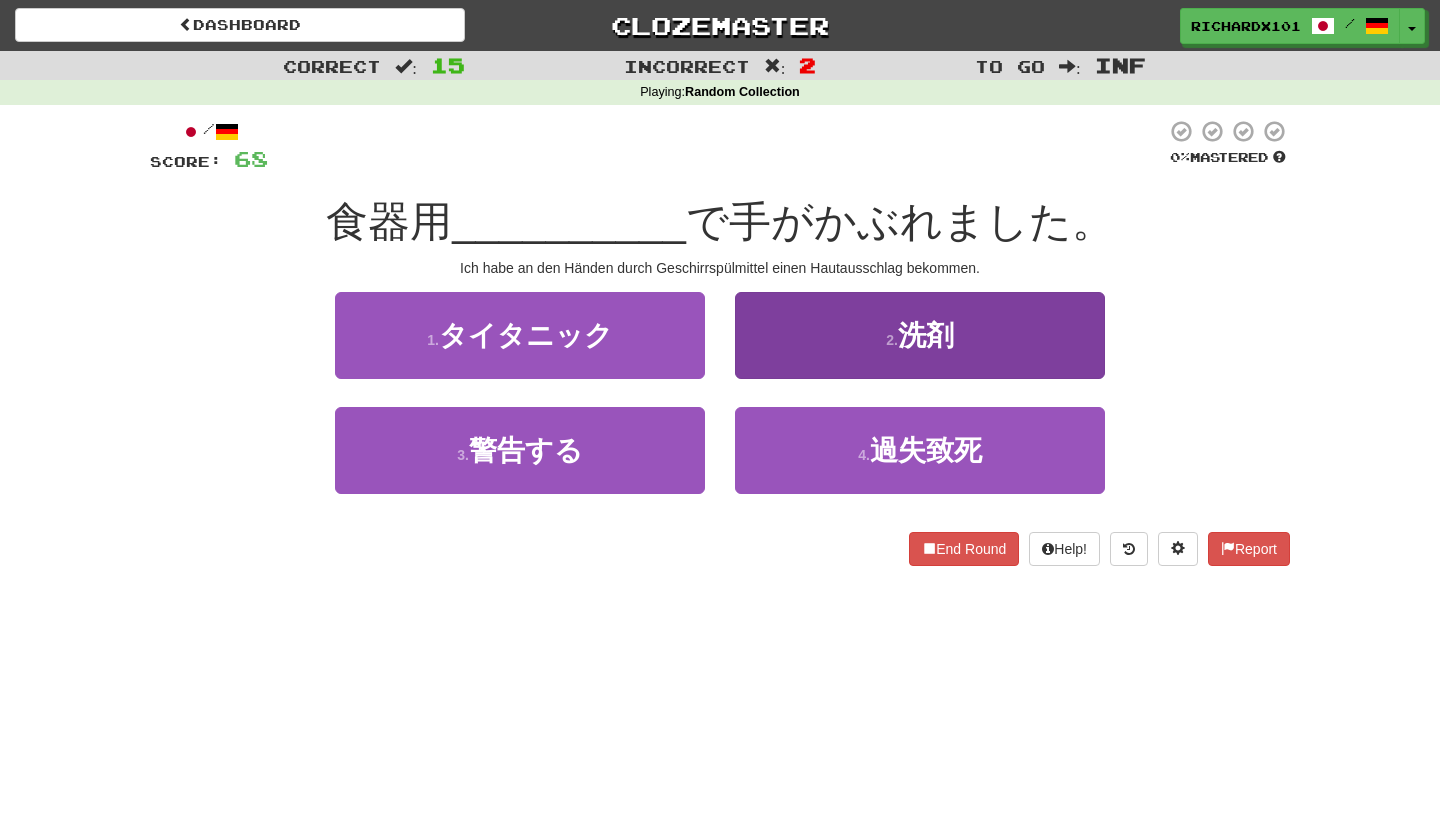 click on "2 .  洗剤" at bounding box center (920, 335) 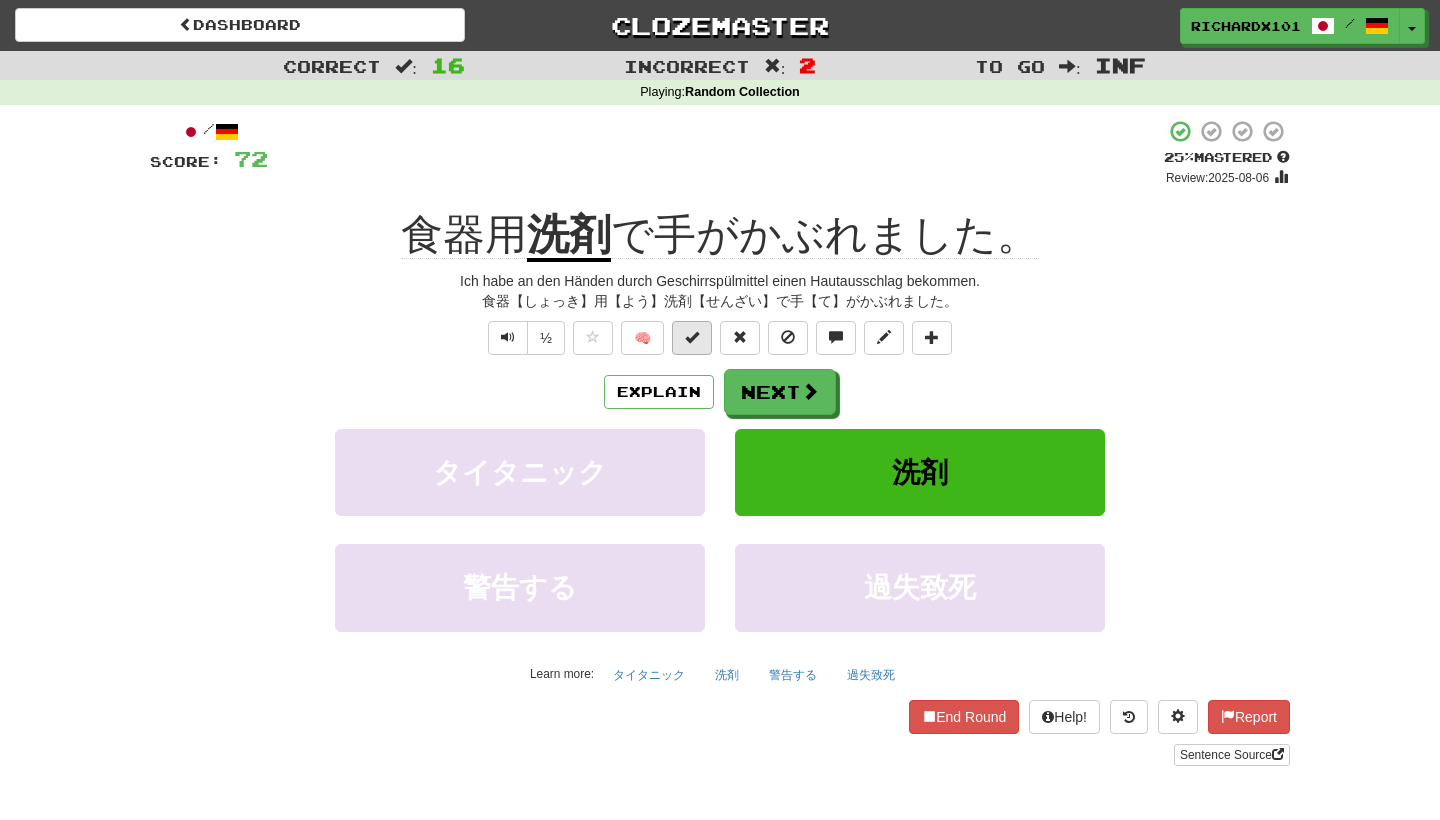 click at bounding box center [692, 338] 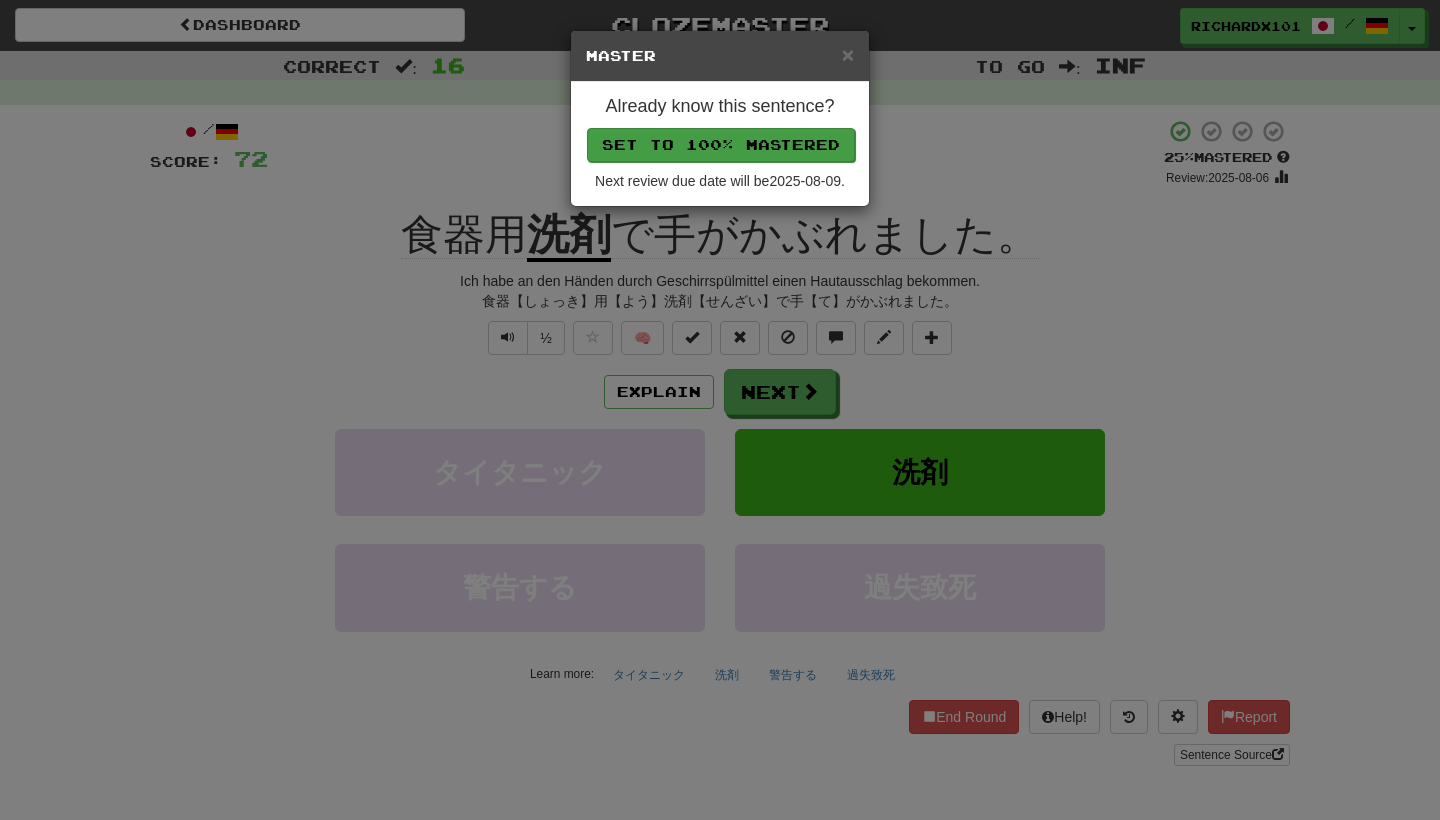 click on "Set to 100% Mastered" at bounding box center [721, 145] 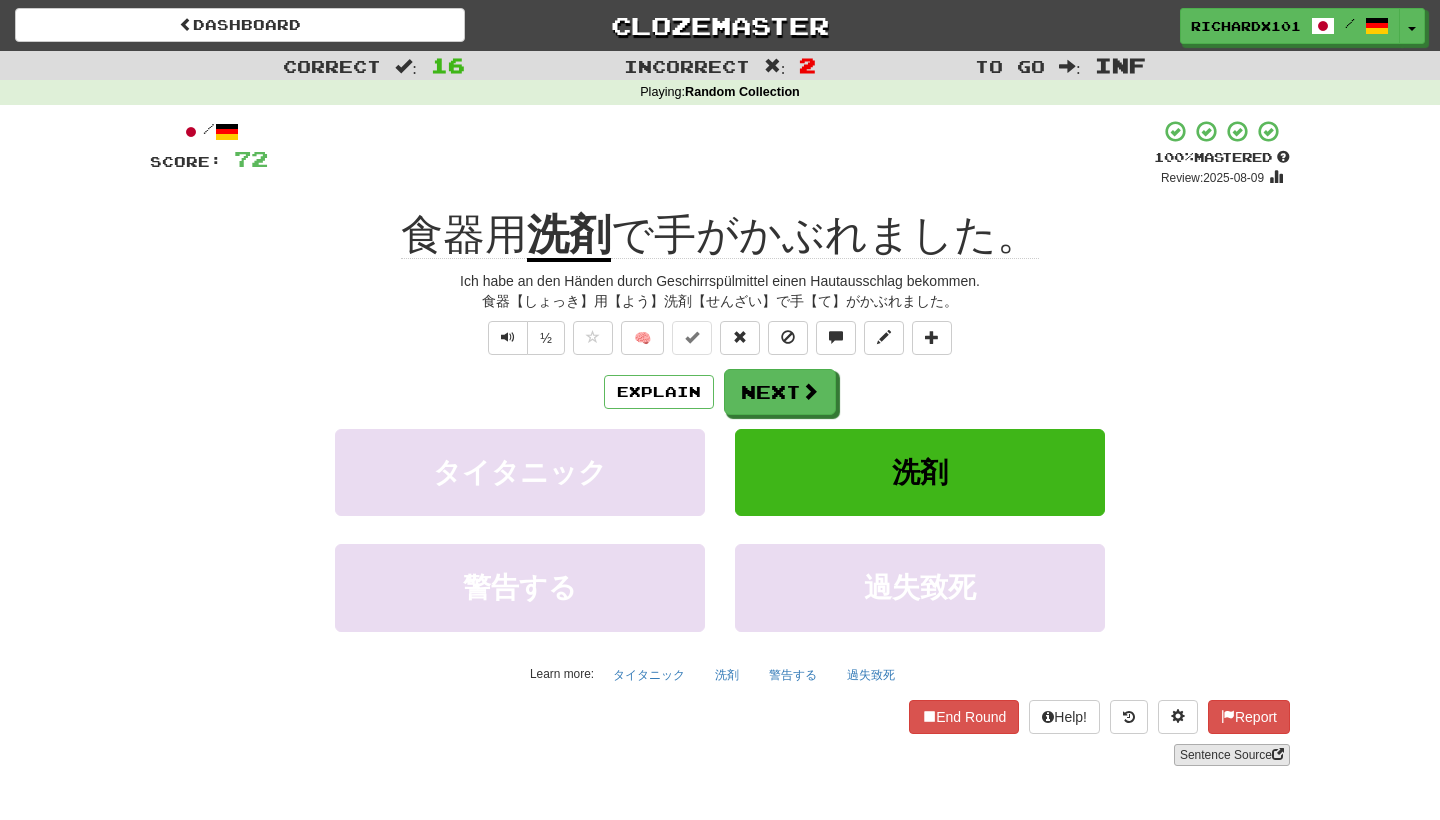 click on "Sentence Source" at bounding box center [1232, 755] 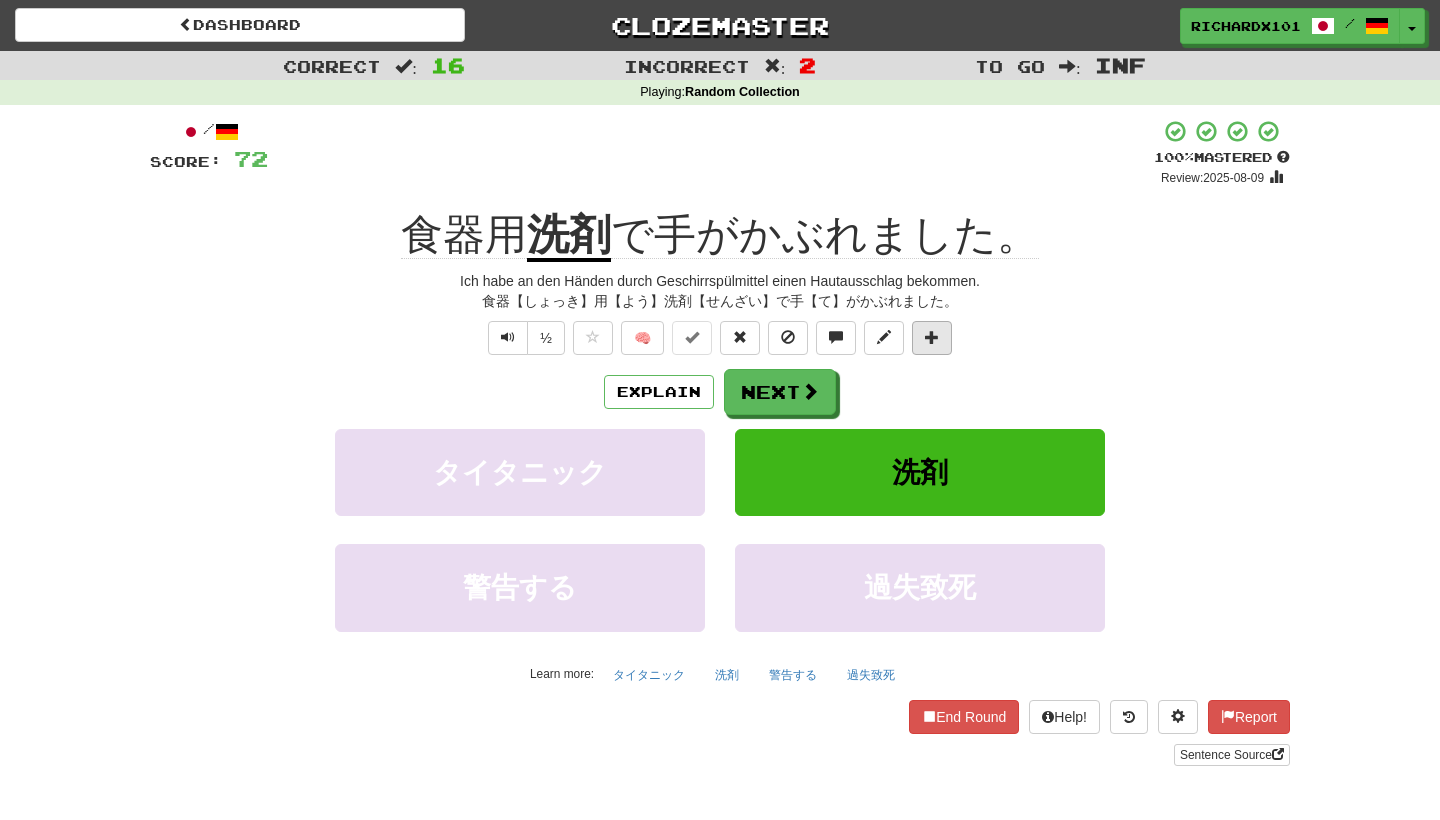 click at bounding box center [932, 338] 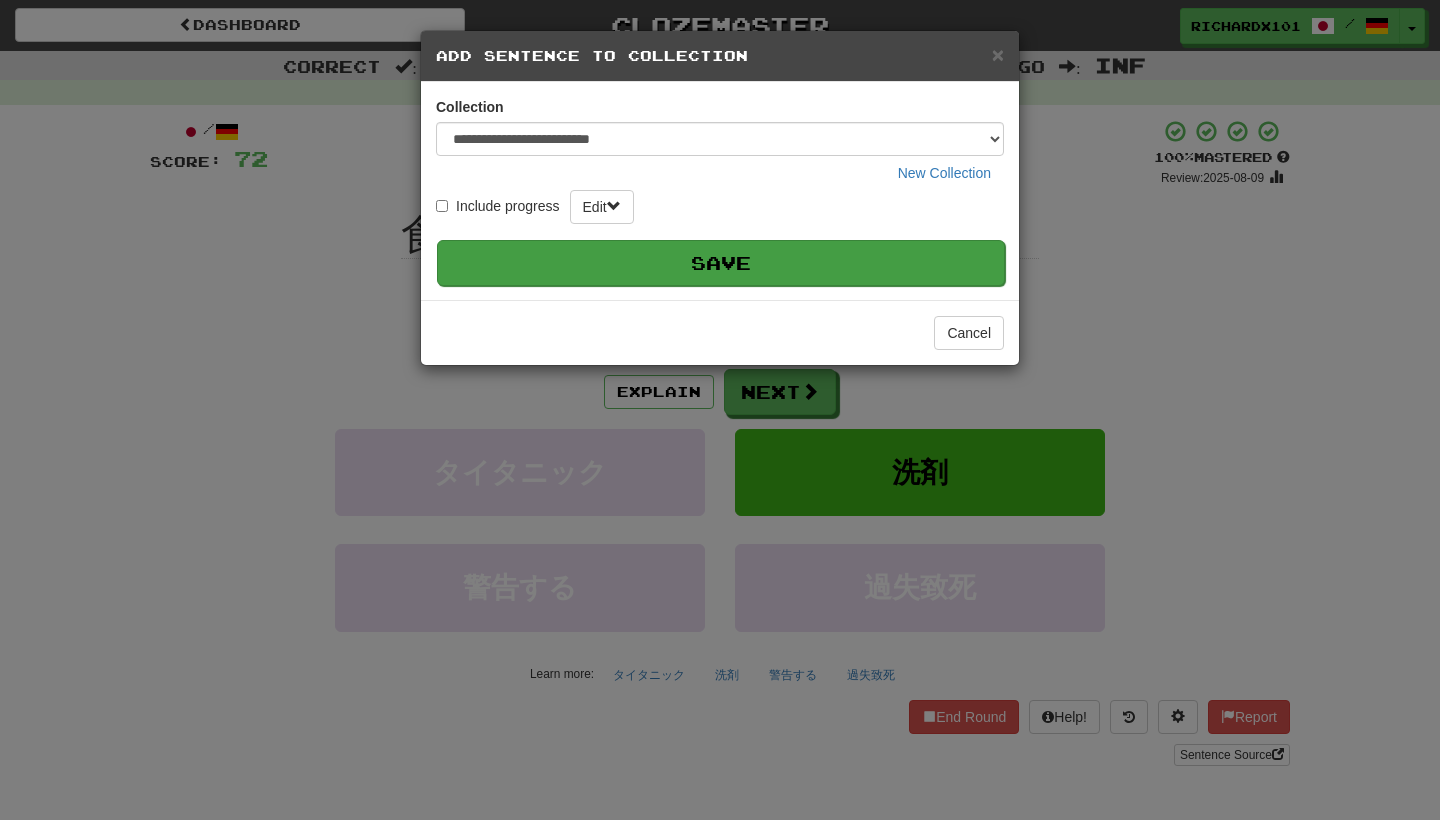 click on "Save" at bounding box center [721, 263] 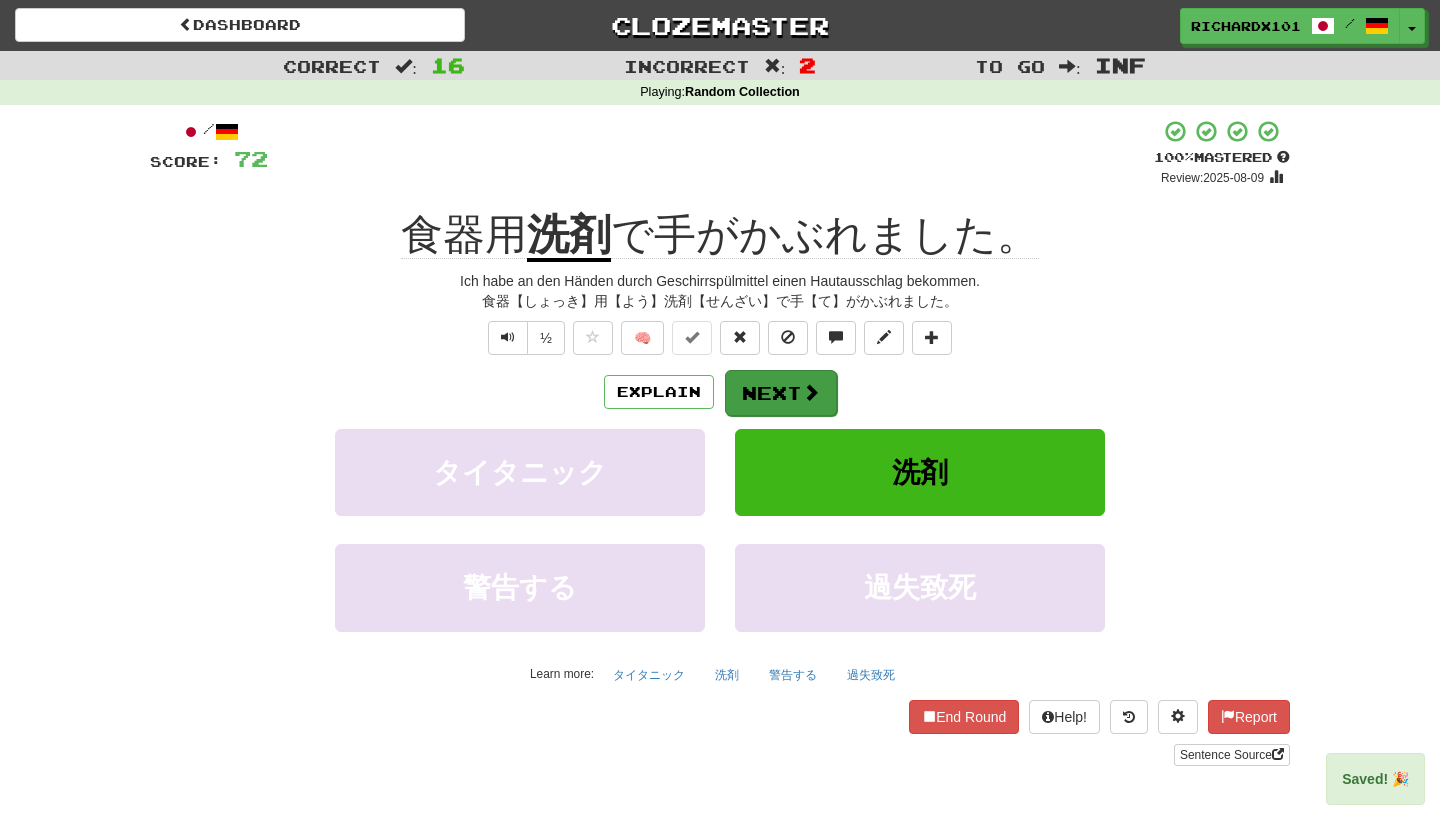 click on "Next" at bounding box center (781, 393) 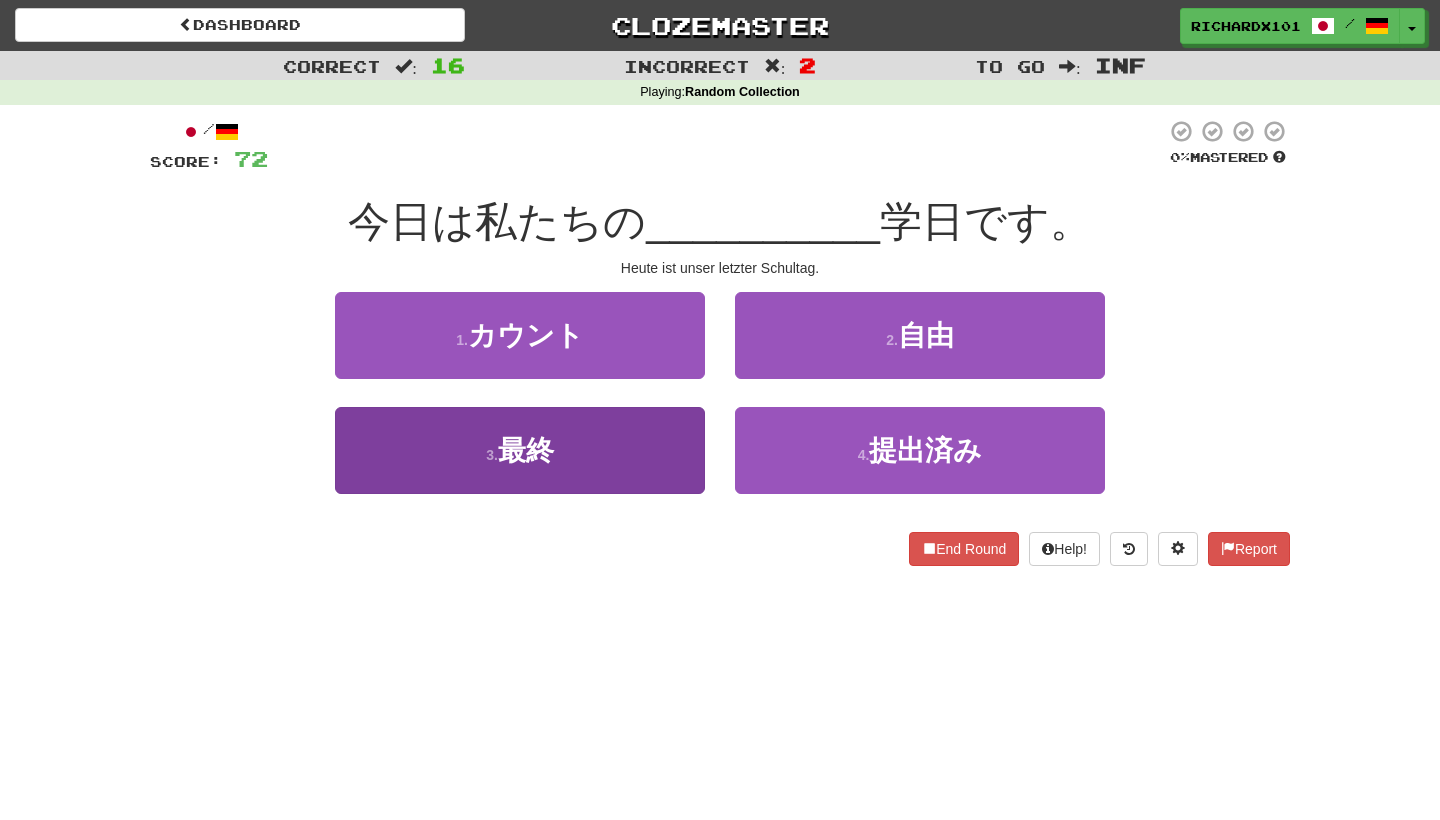 click on "3 .  最終" at bounding box center (520, 450) 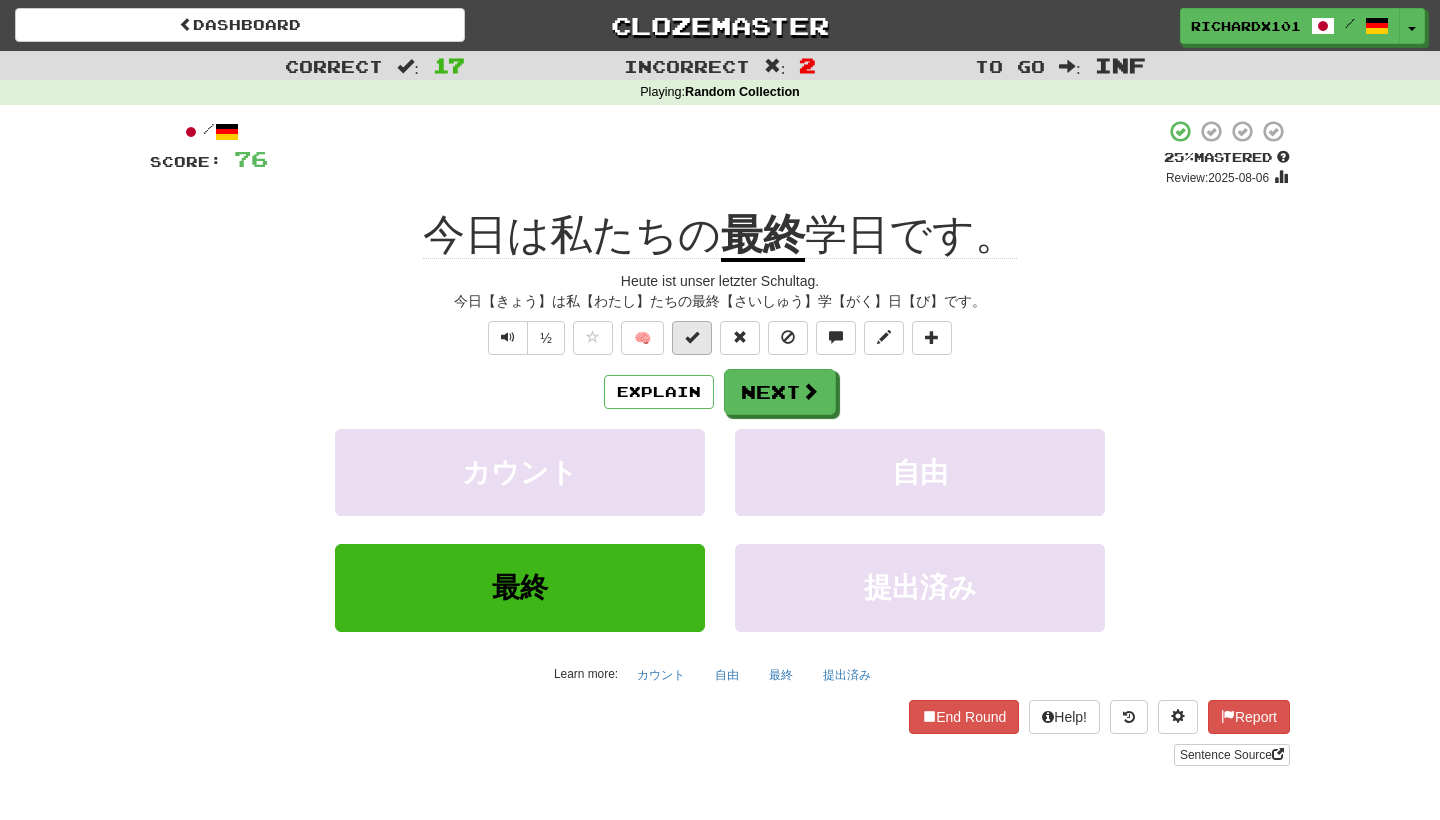 click at bounding box center [692, 337] 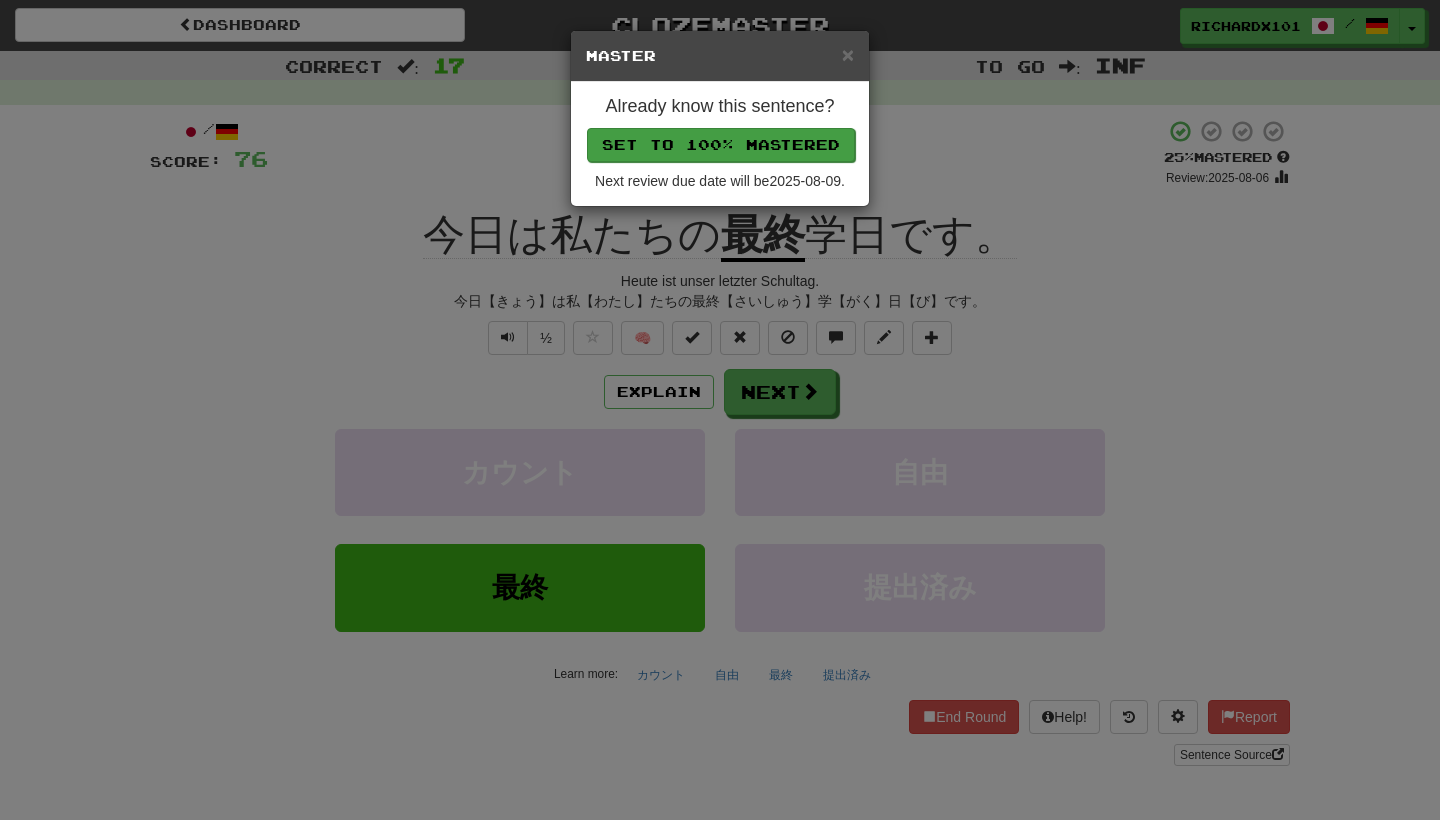 click on "Set to 100% Mastered" at bounding box center (721, 145) 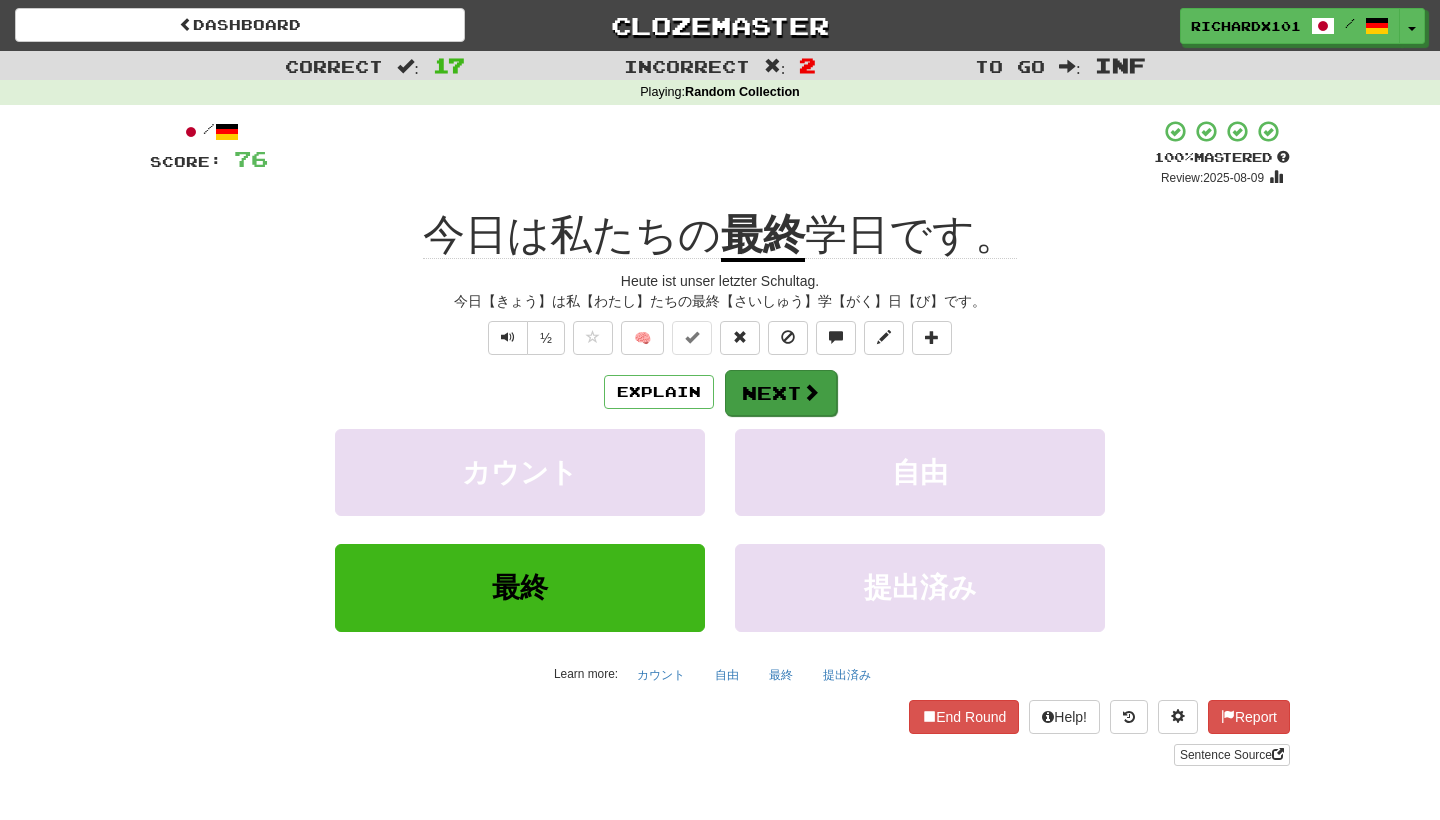 click on "Next" at bounding box center [781, 393] 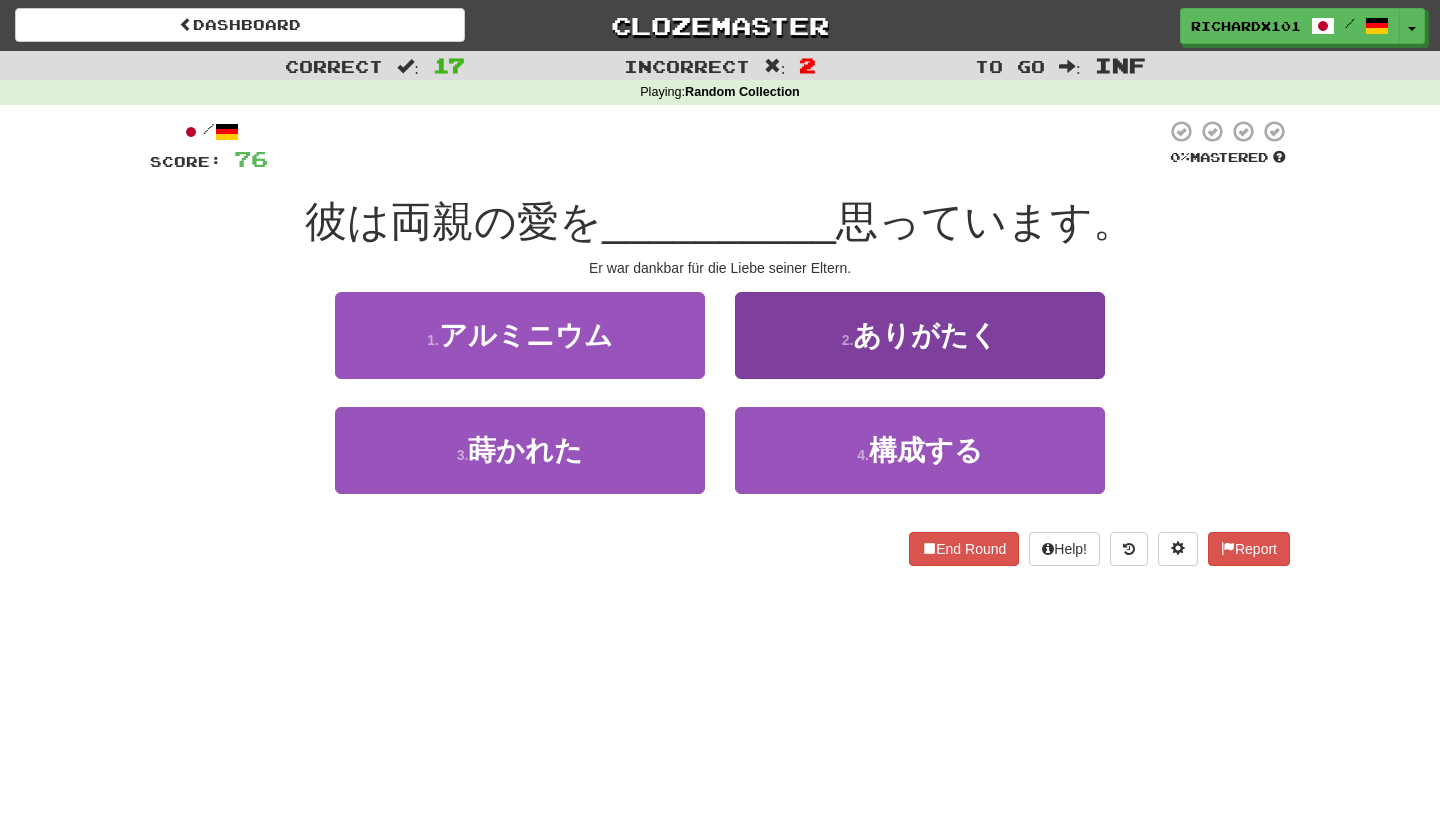 click on "2 .  ありがたく" at bounding box center (920, 335) 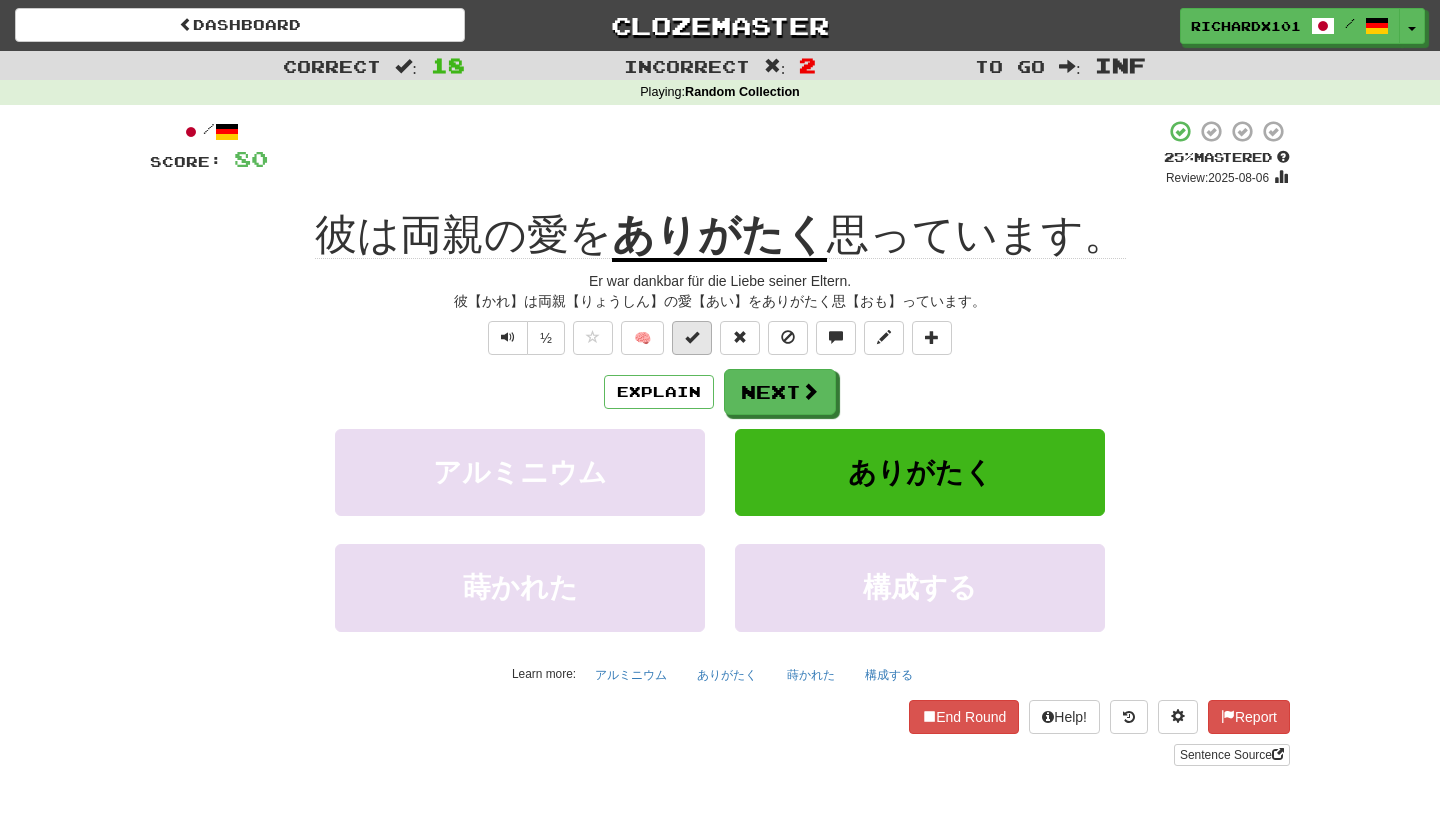 click at bounding box center (692, 338) 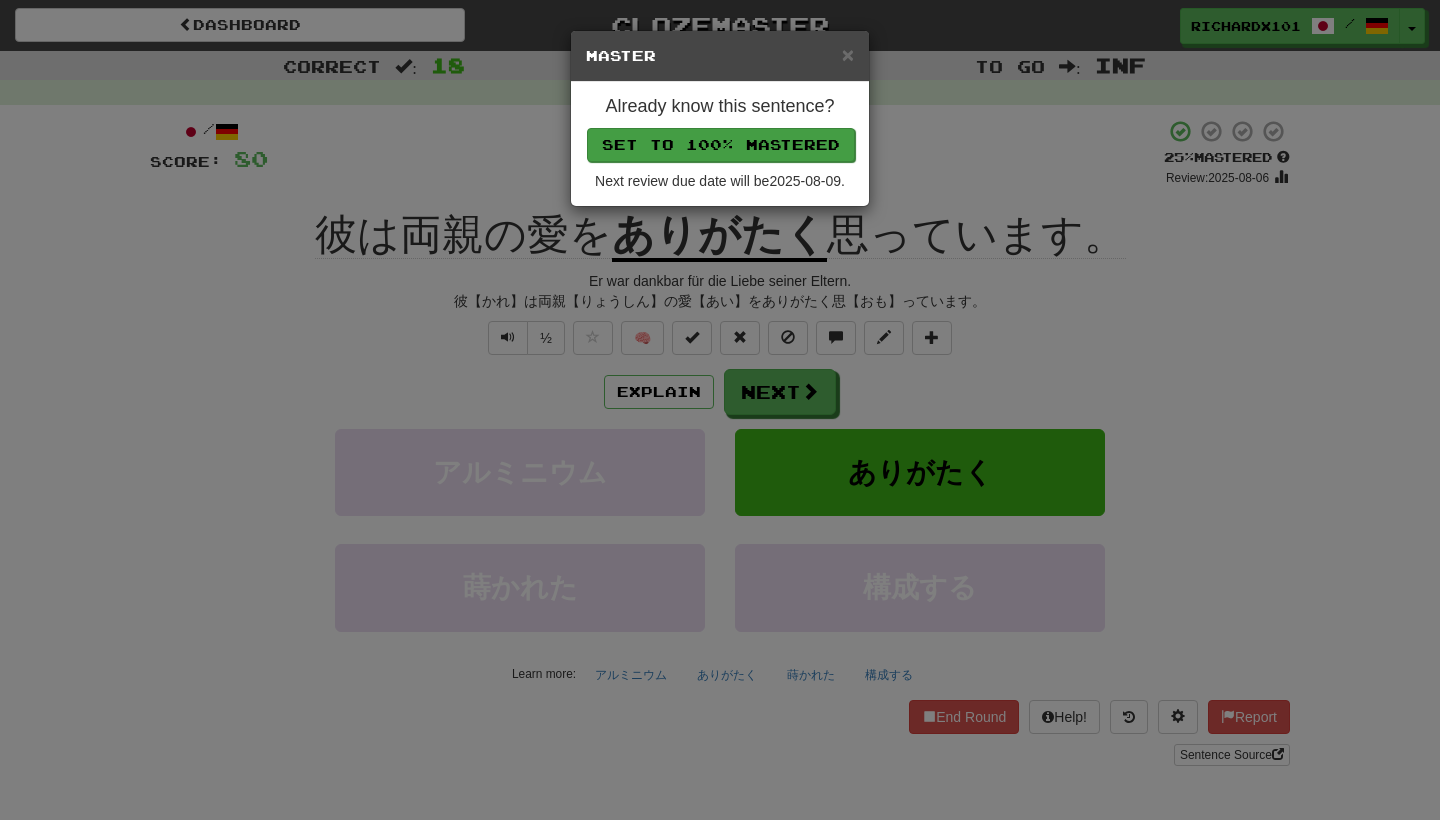 click on "Set to 100% Mastered" at bounding box center (721, 145) 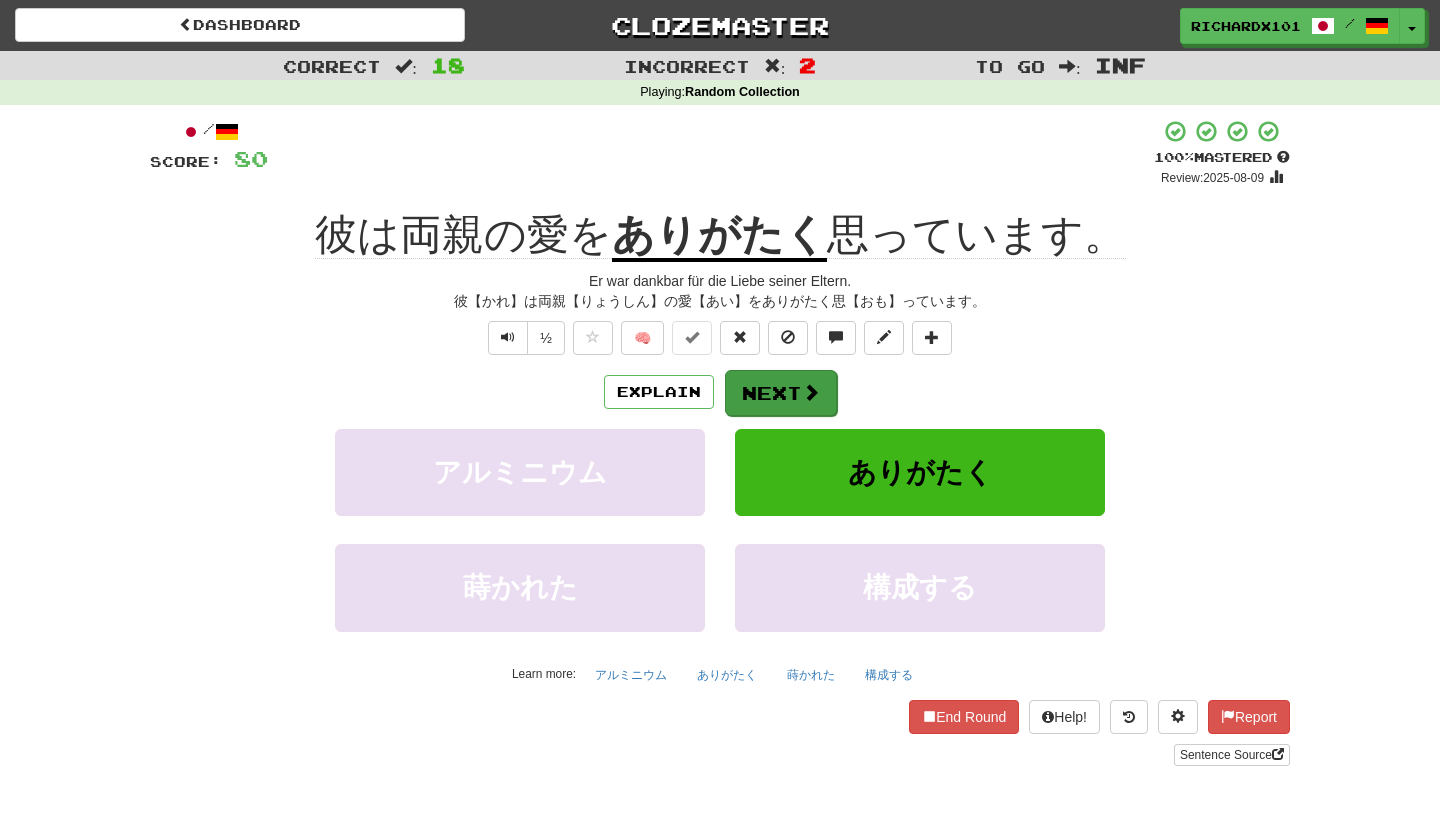 click on "Next" at bounding box center (781, 393) 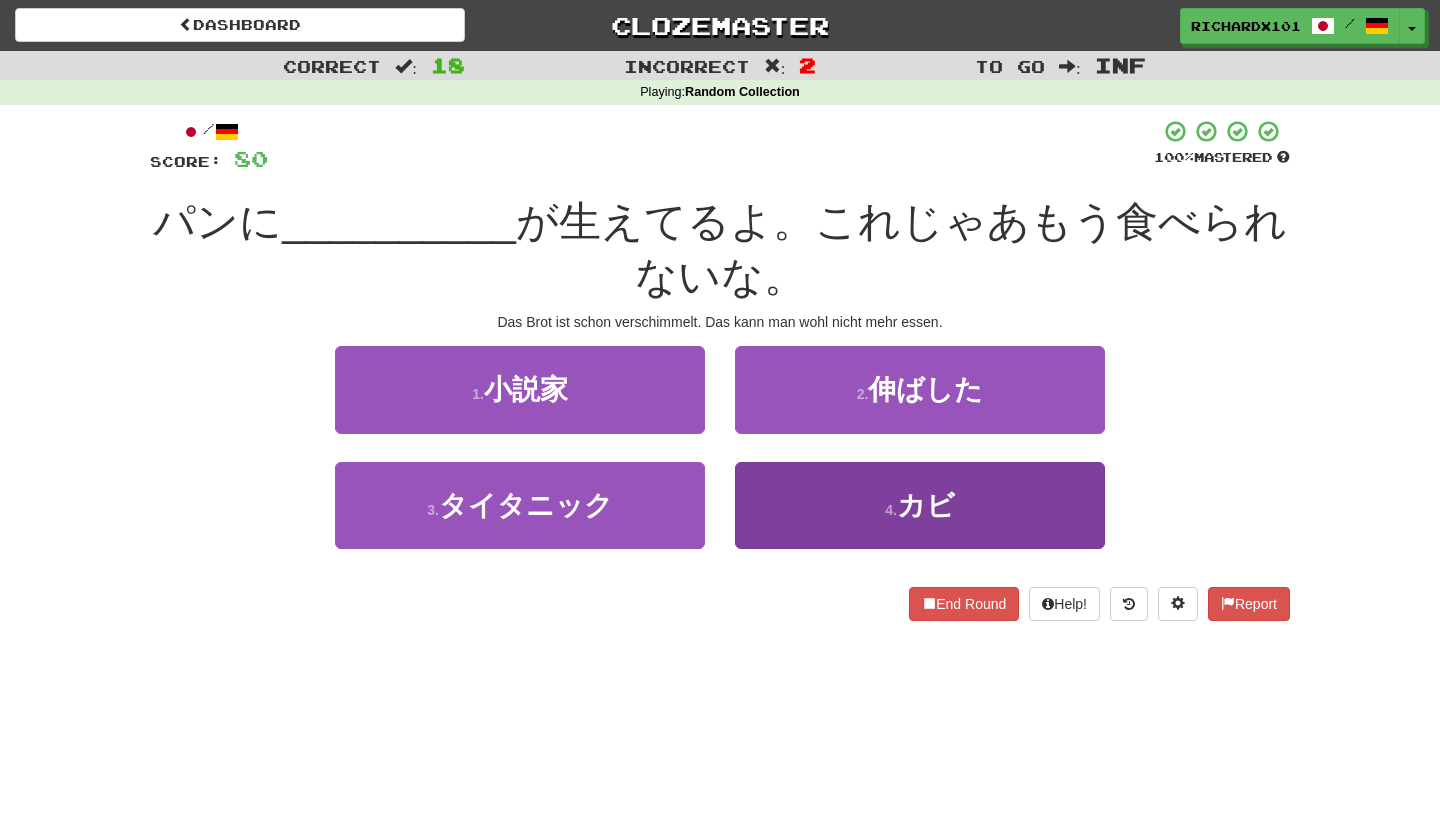 click on "4 .  カビ" at bounding box center [920, 505] 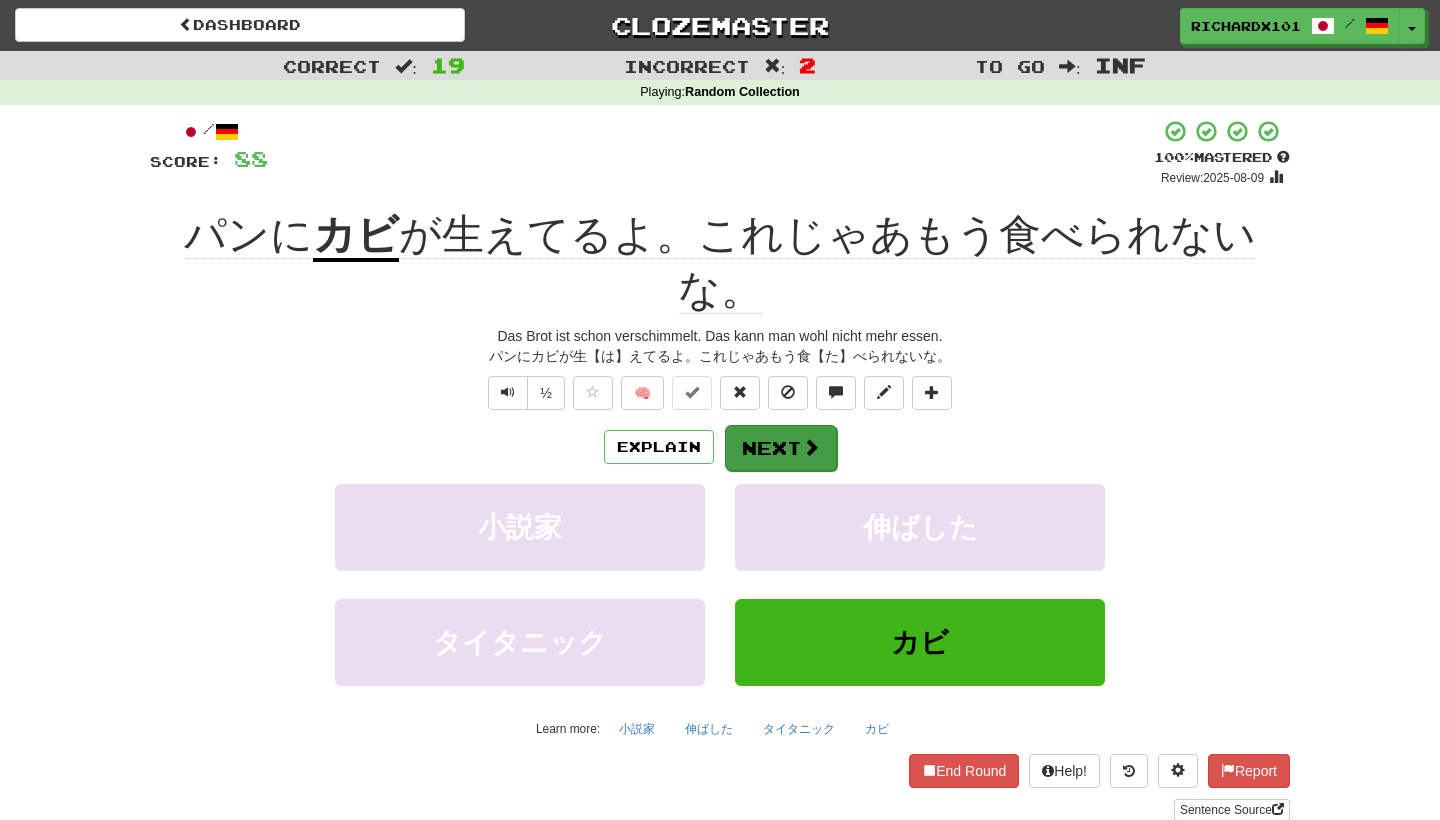 click on "Next" at bounding box center [781, 448] 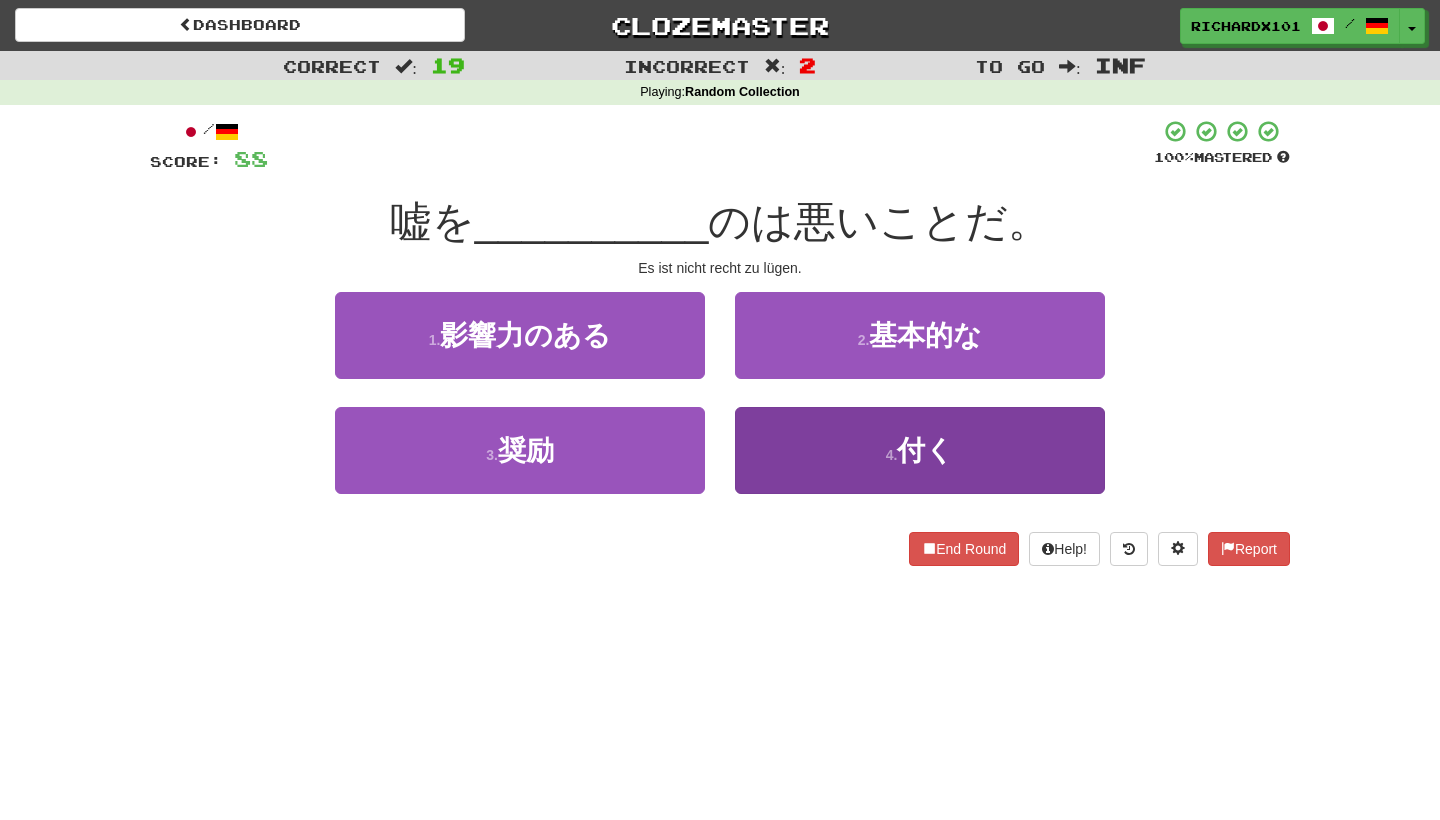 click on "4 .  付く" at bounding box center (920, 450) 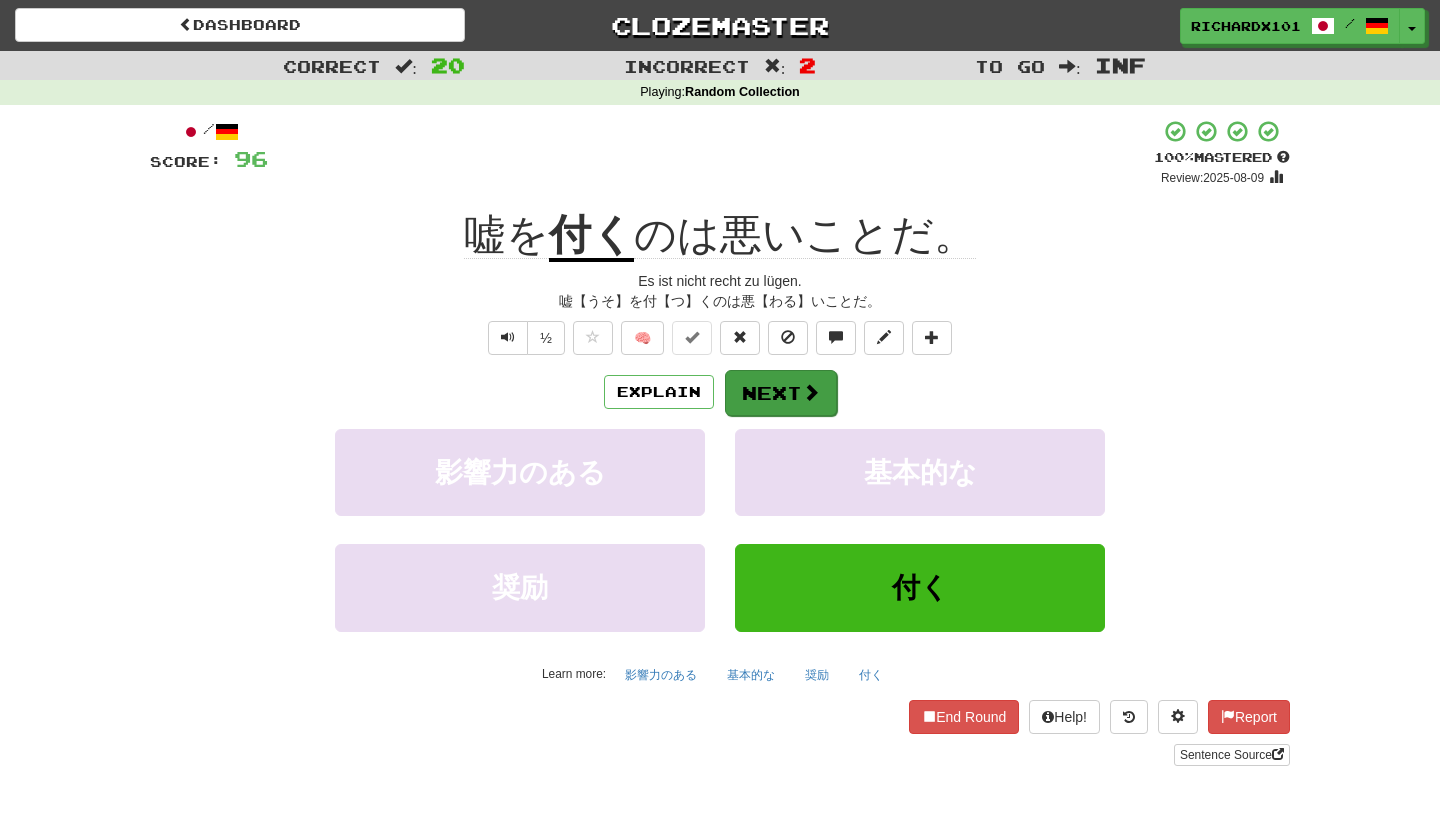 click at bounding box center (811, 392) 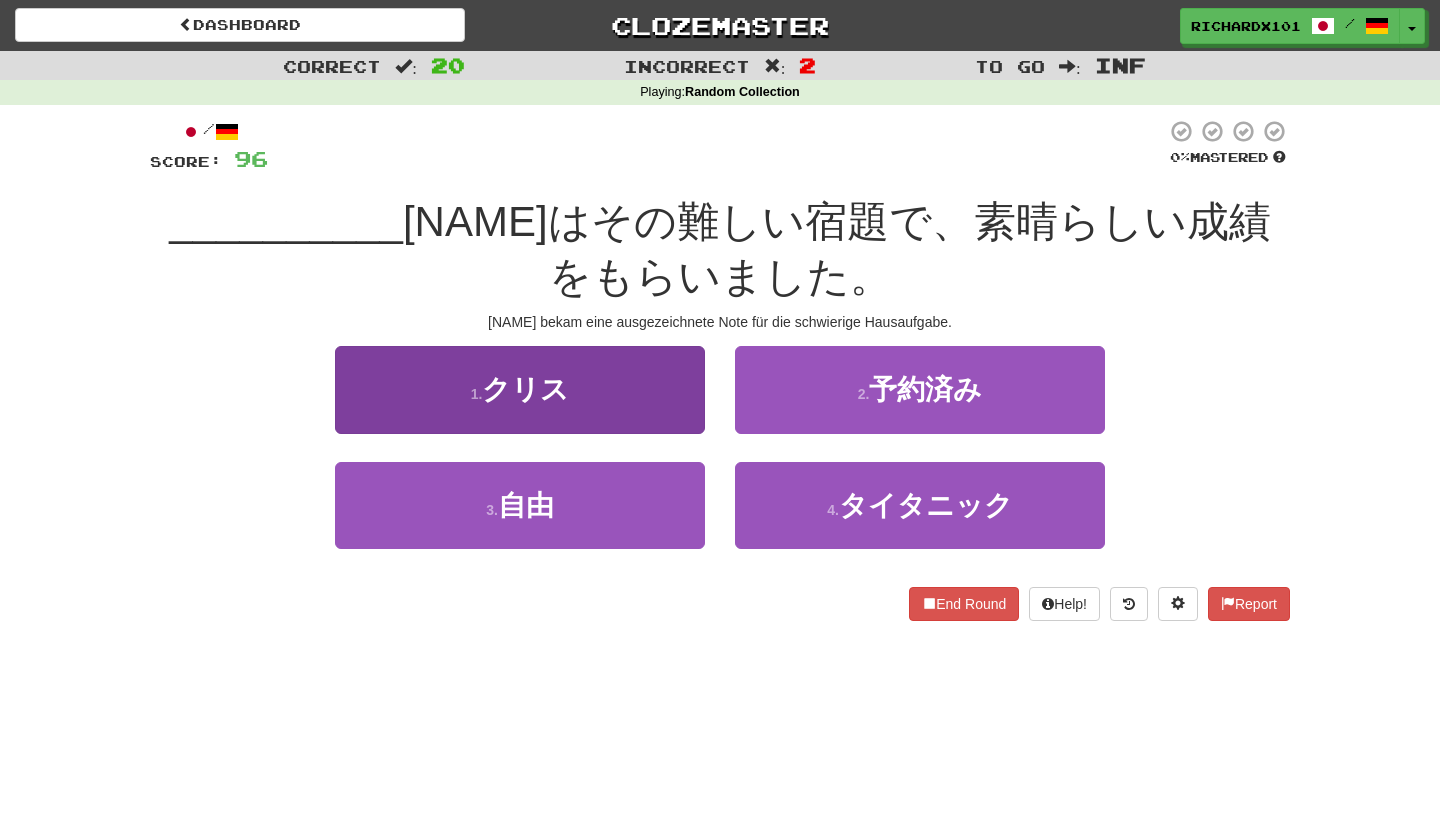 click on "1 .  クリス" at bounding box center [520, 389] 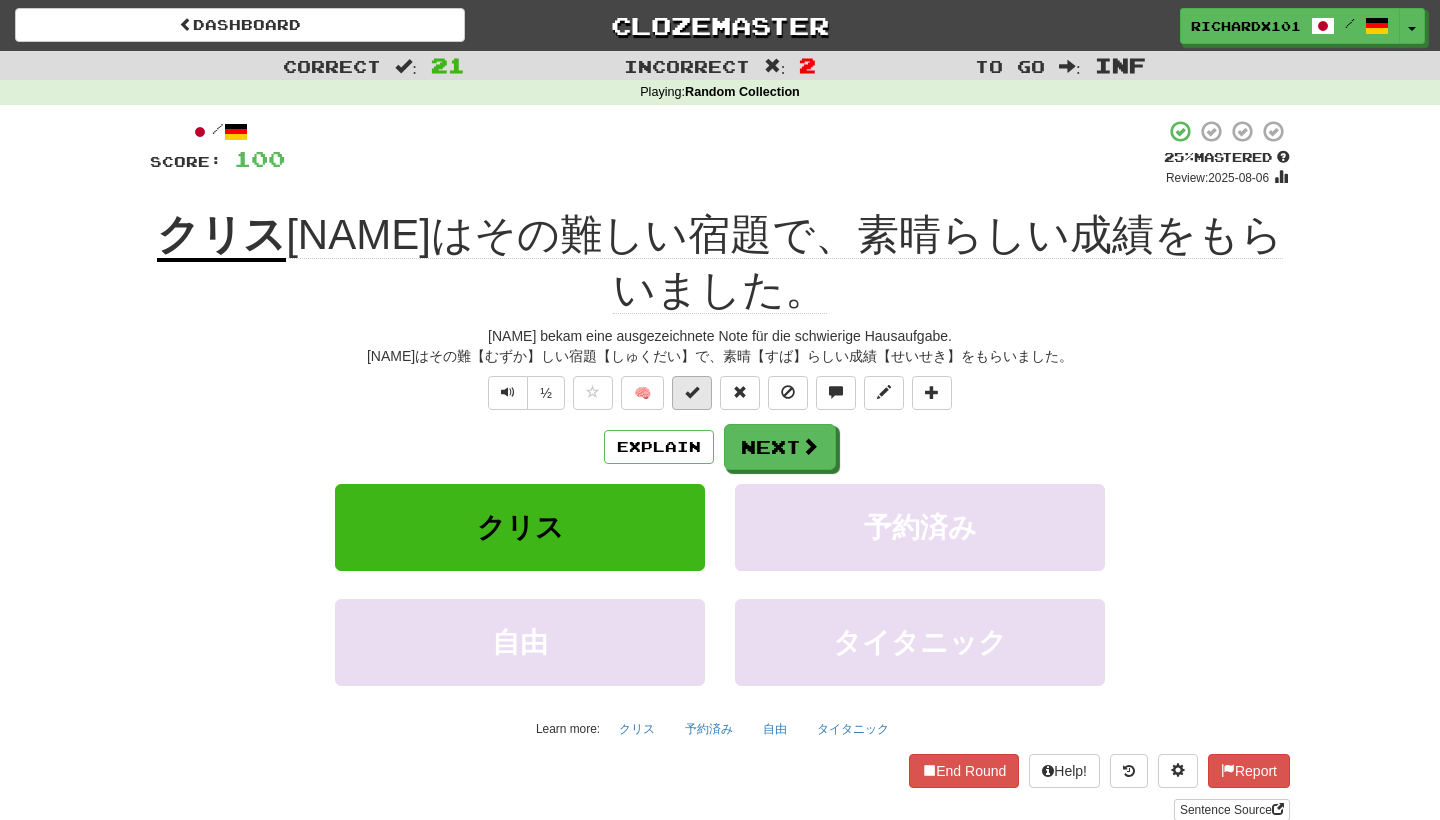click at bounding box center [692, 393] 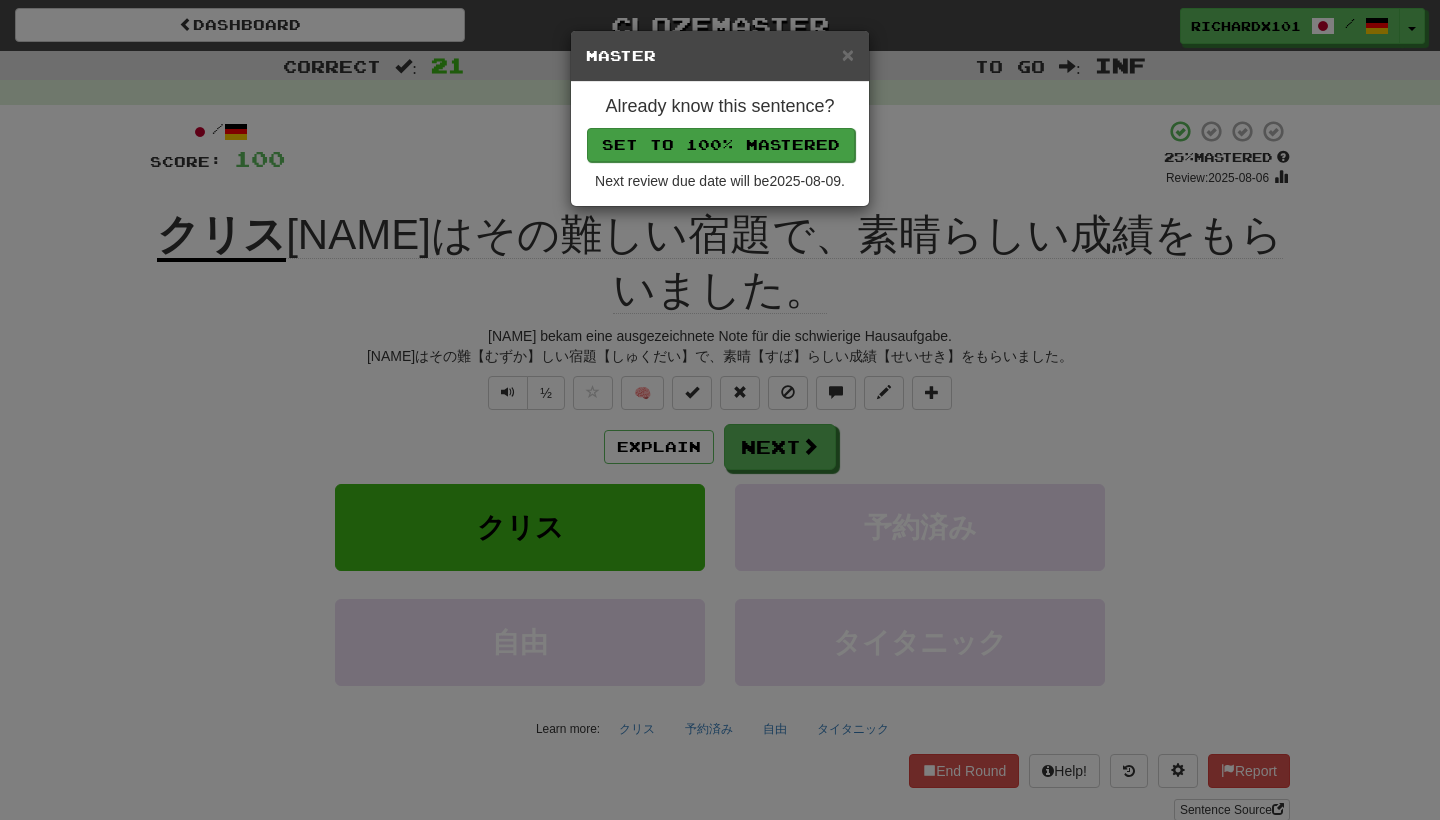 click on "Set to 100% Mastered" at bounding box center (721, 145) 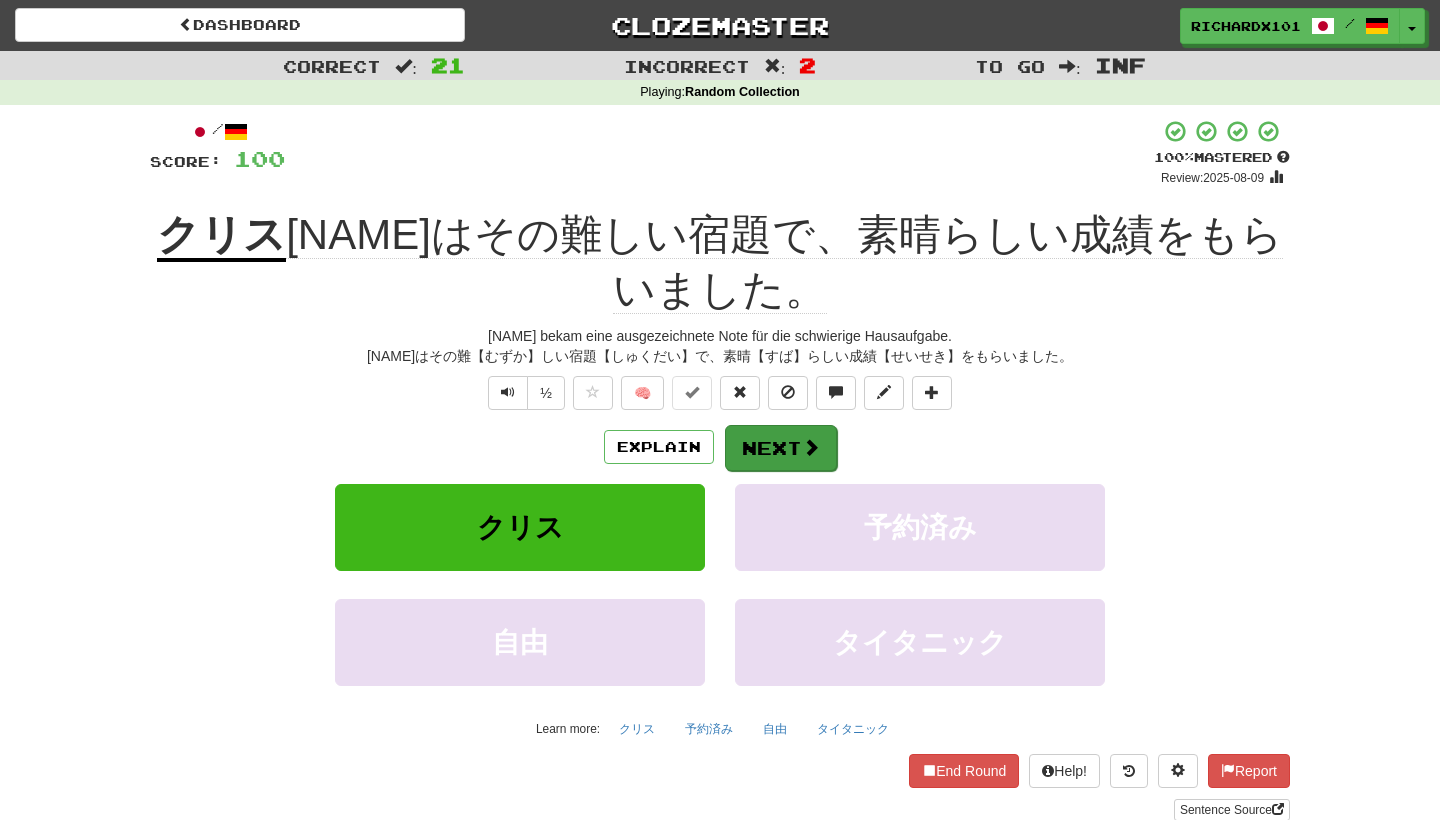 click on "Next" at bounding box center [781, 448] 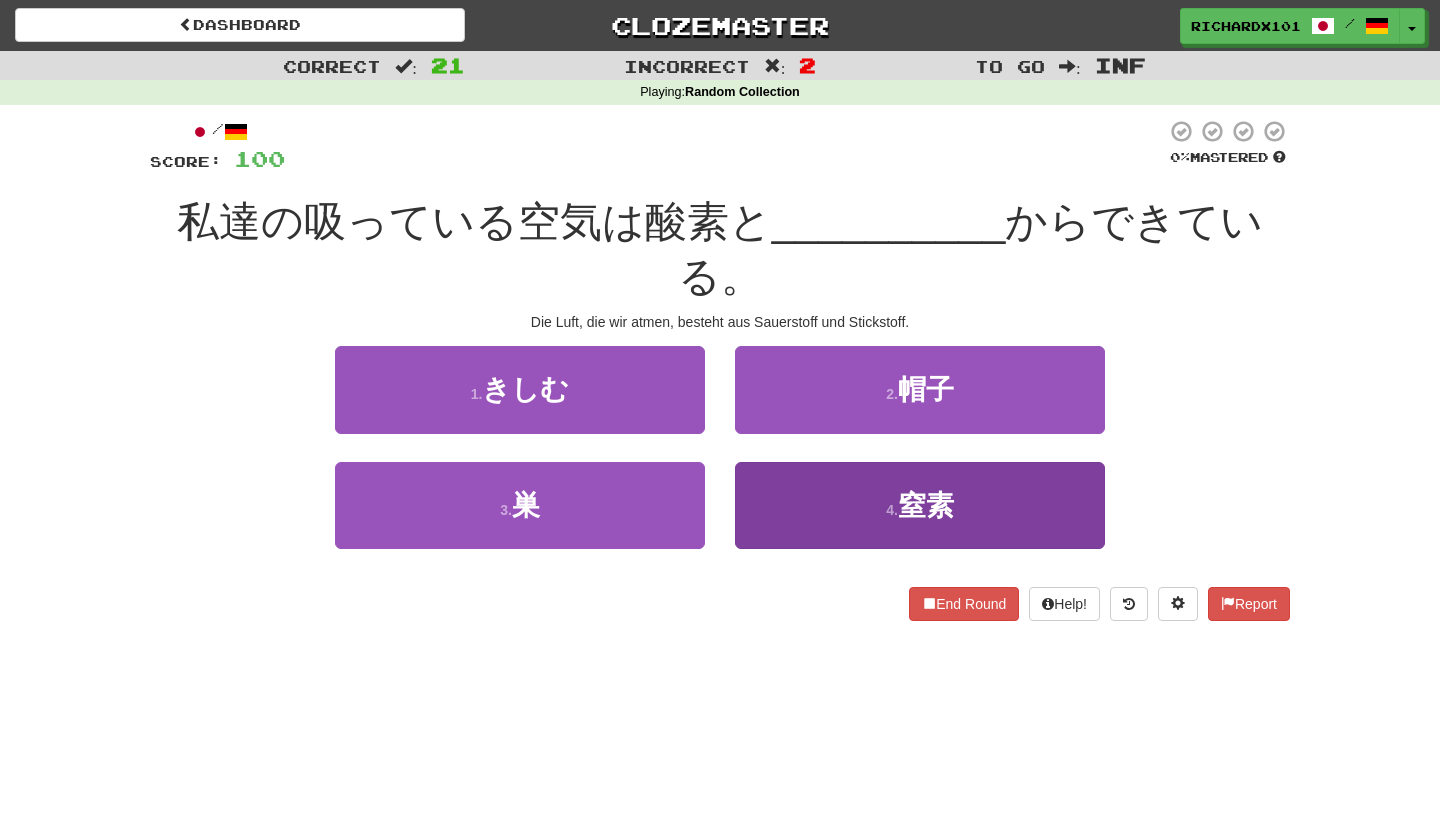 click on "4 .  窒素" at bounding box center [920, 505] 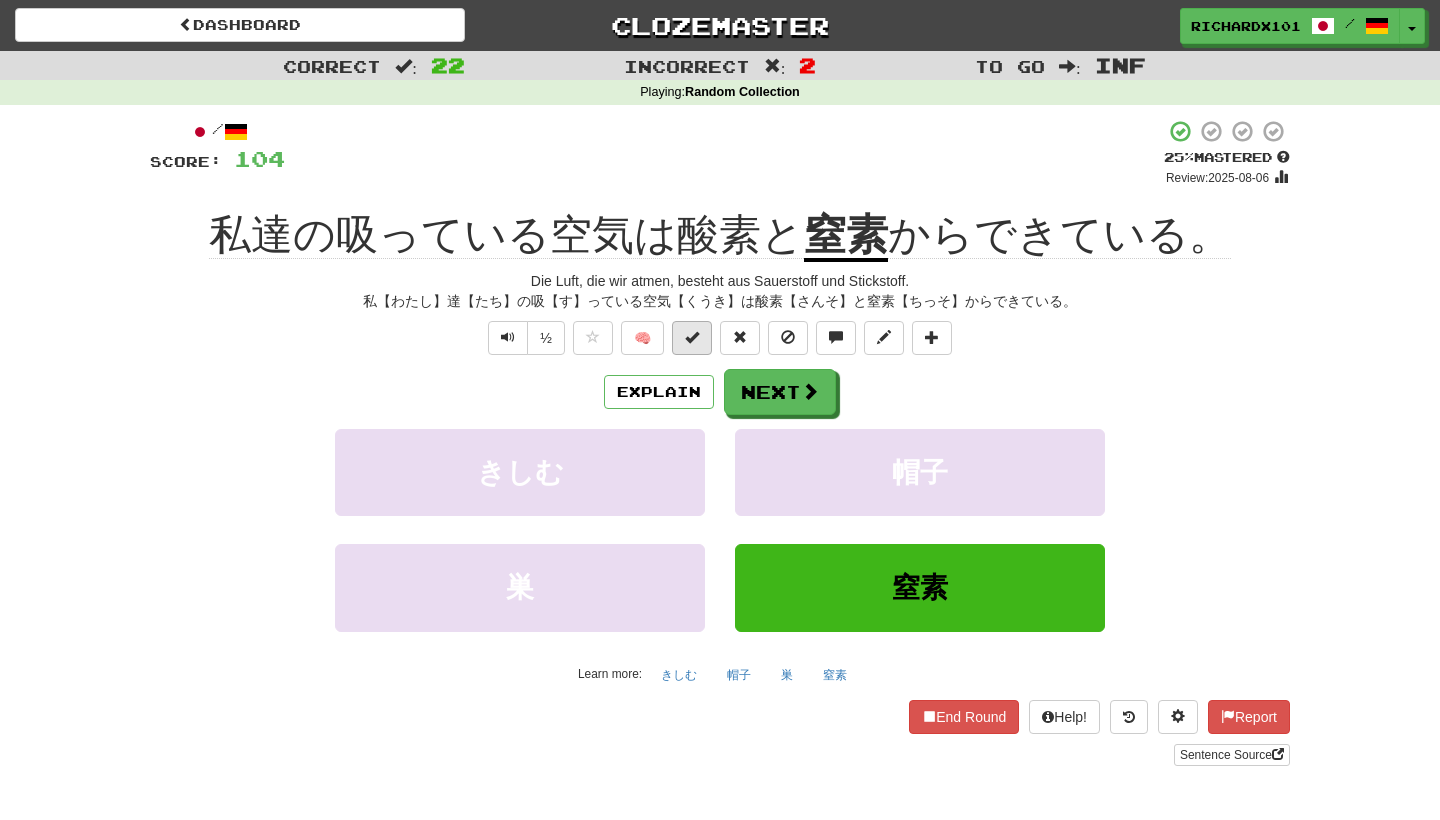 click at bounding box center [692, 338] 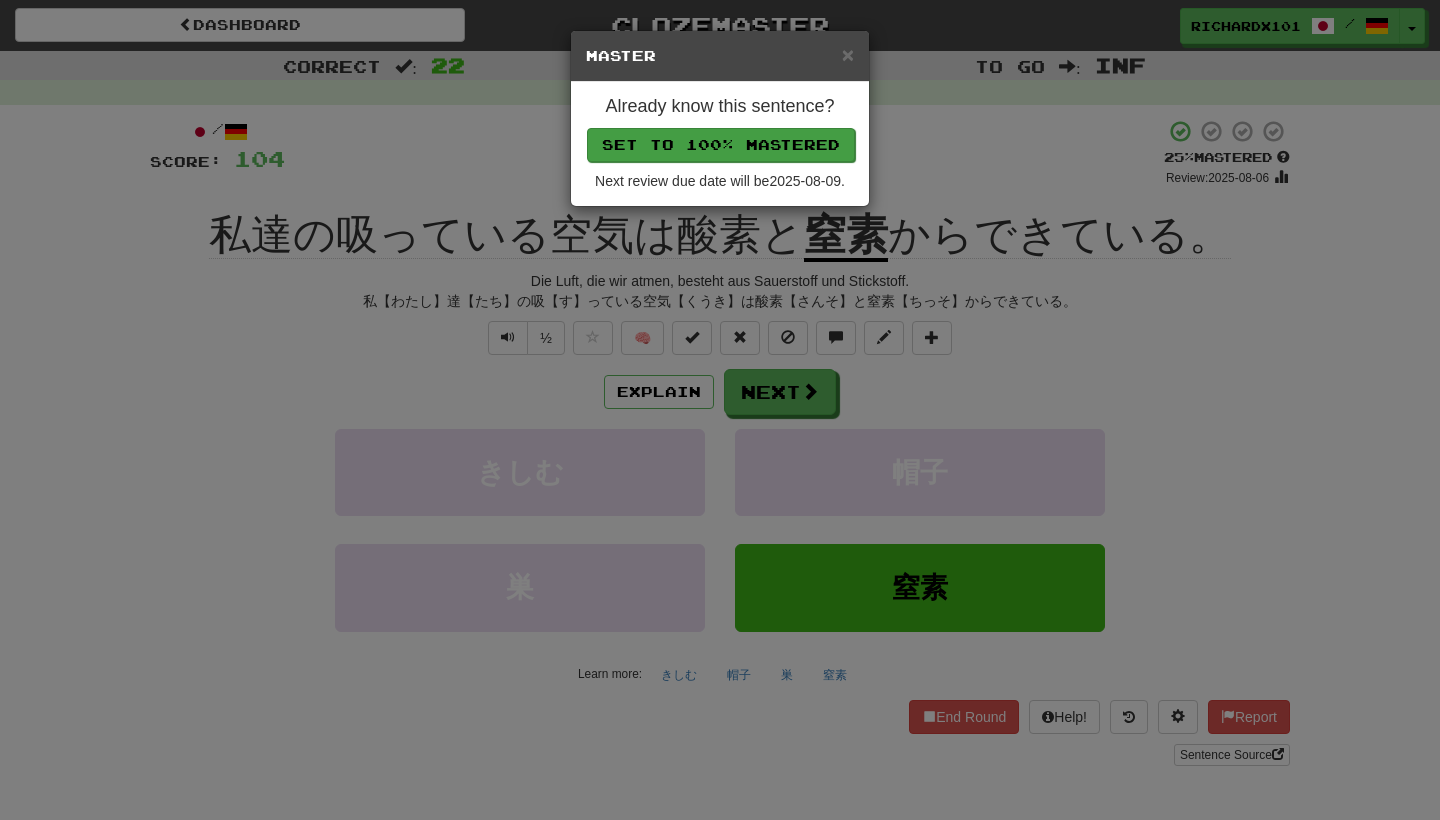 click on "Set to 100% Mastered" at bounding box center (721, 145) 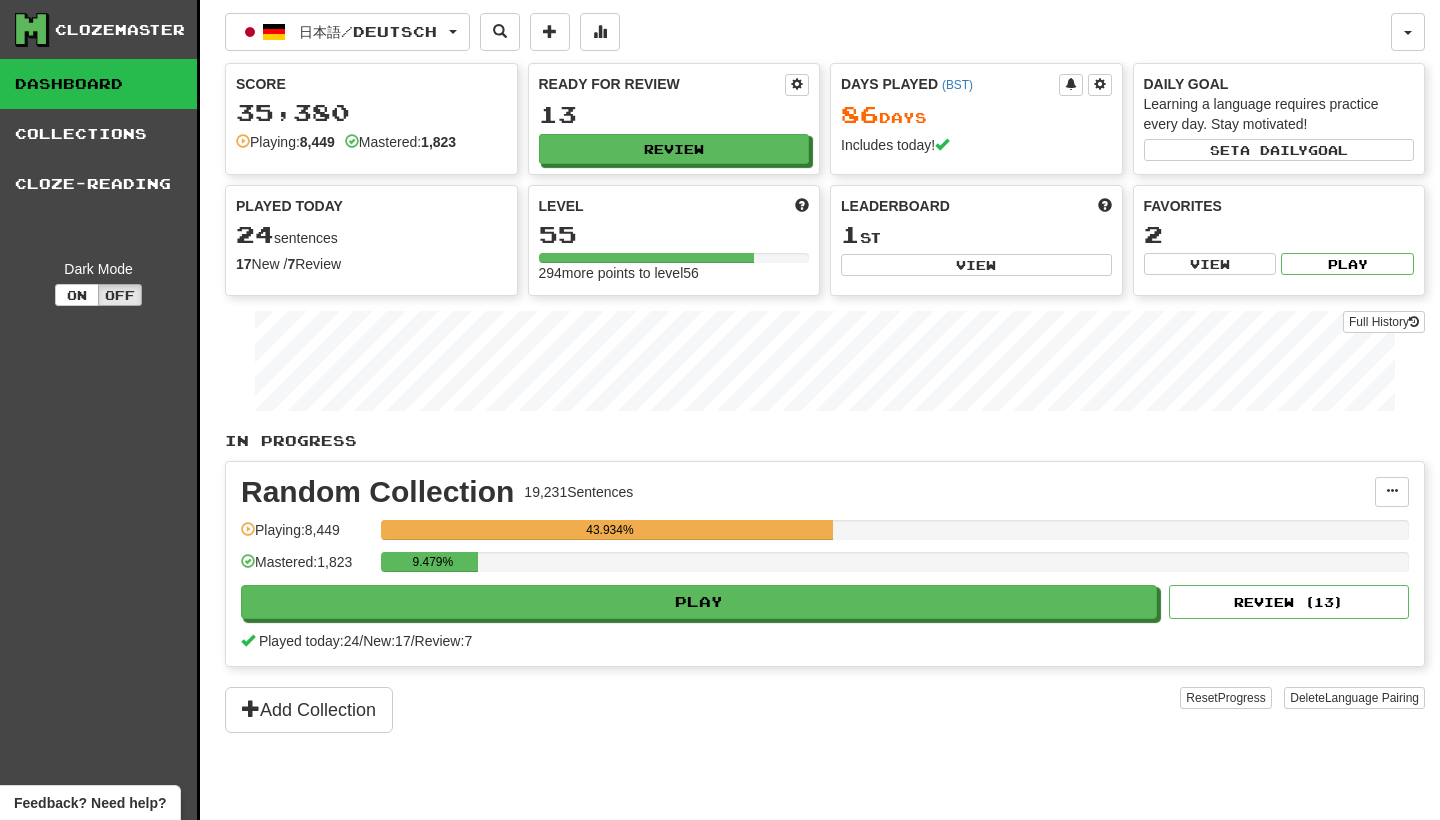 scroll, scrollTop: 0, scrollLeft: 0, axis: both 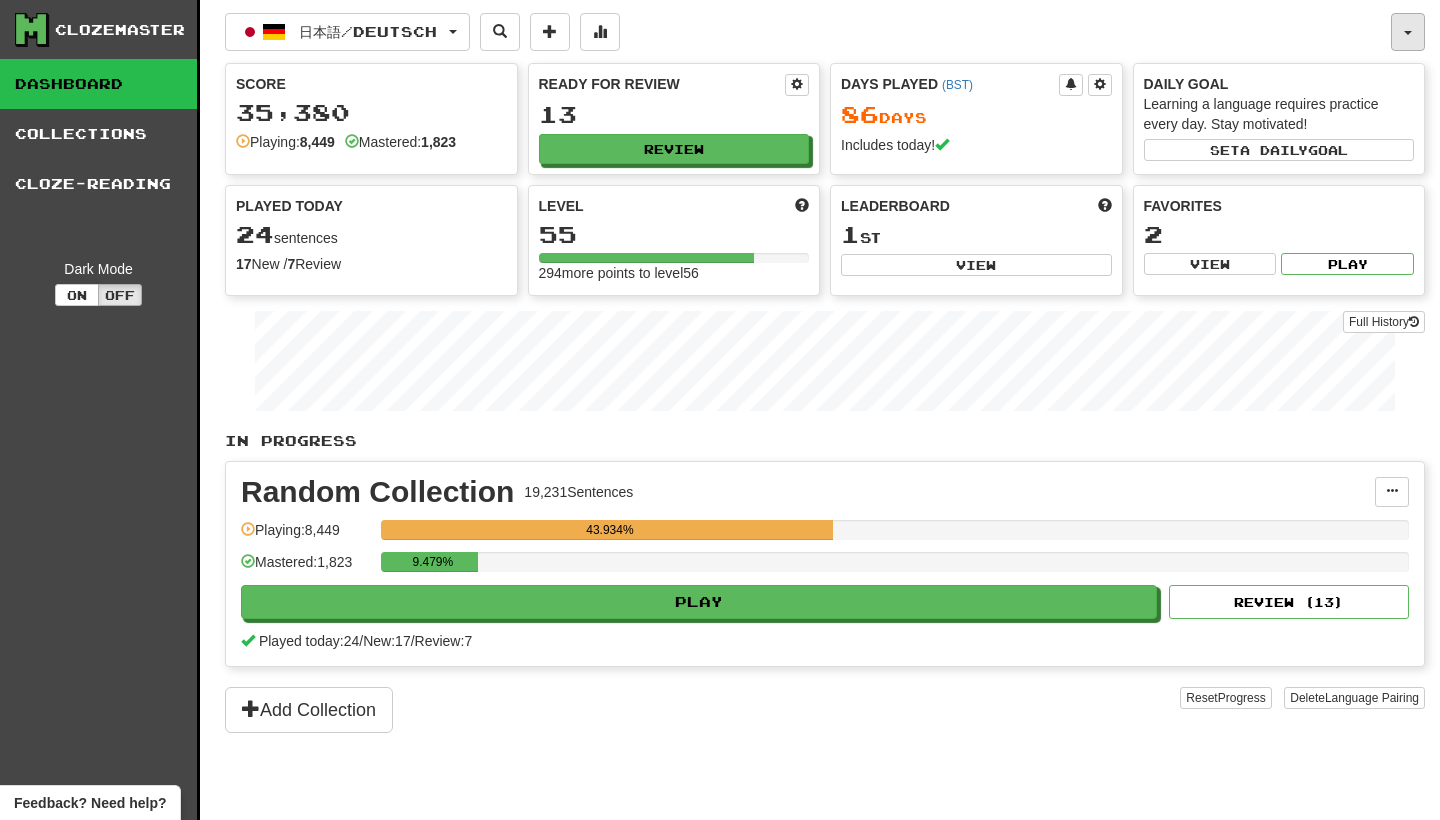 click at bounding box center (1408, 32) 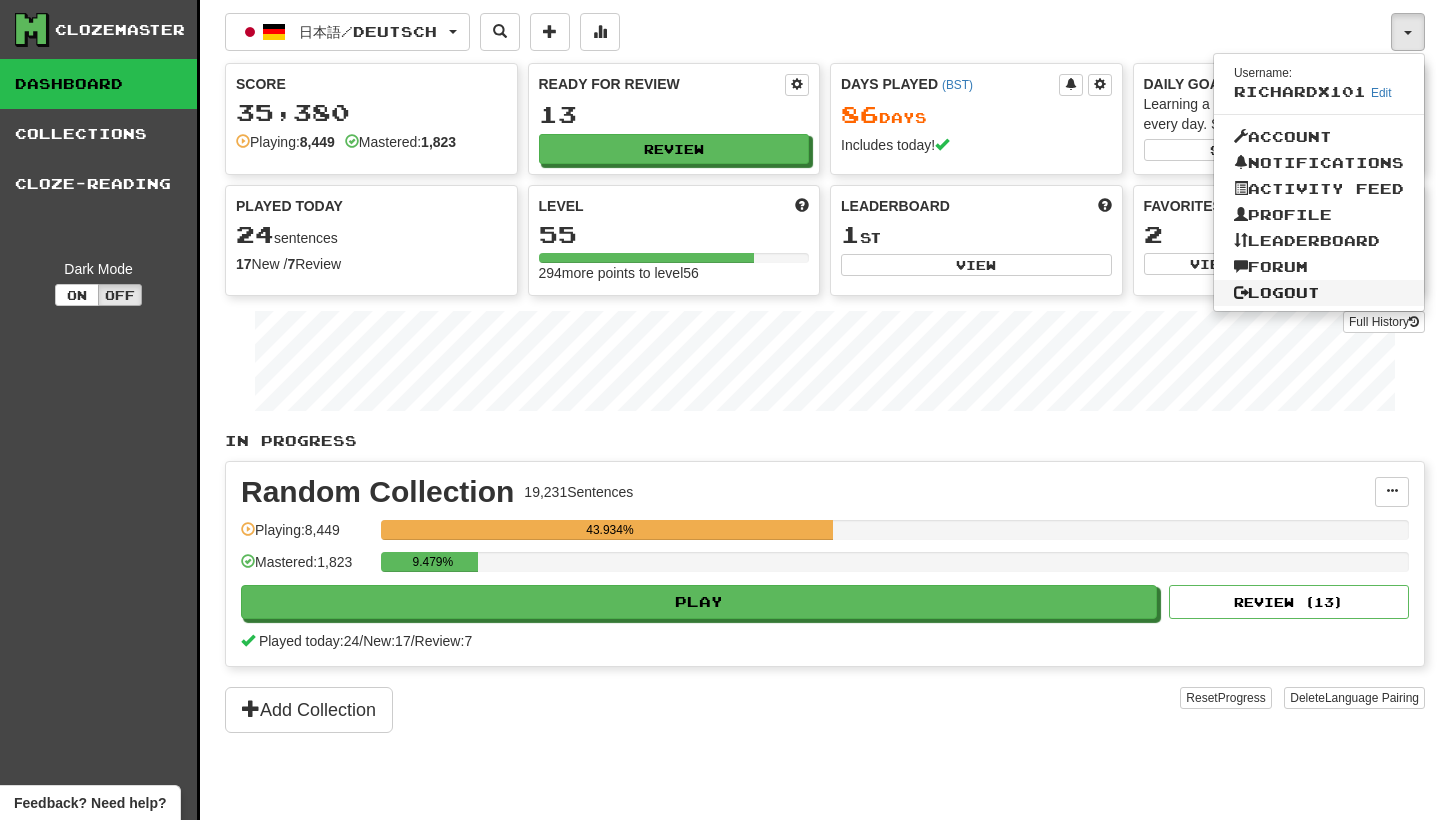 click on "Logout" at bounding box center (1319, 293) 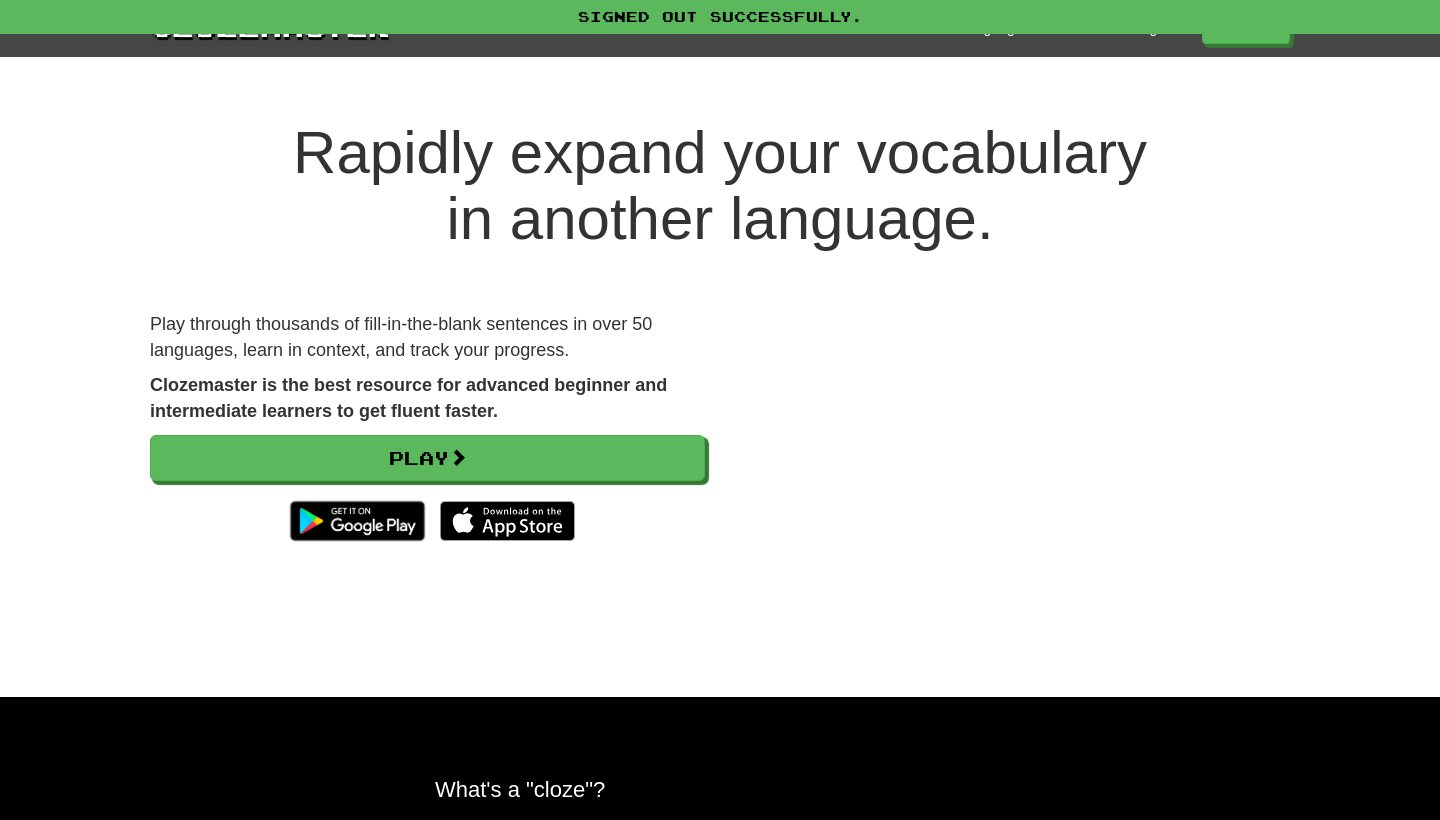 scroll, scrollTop: 0, scrollLeft: 0, axis: both 